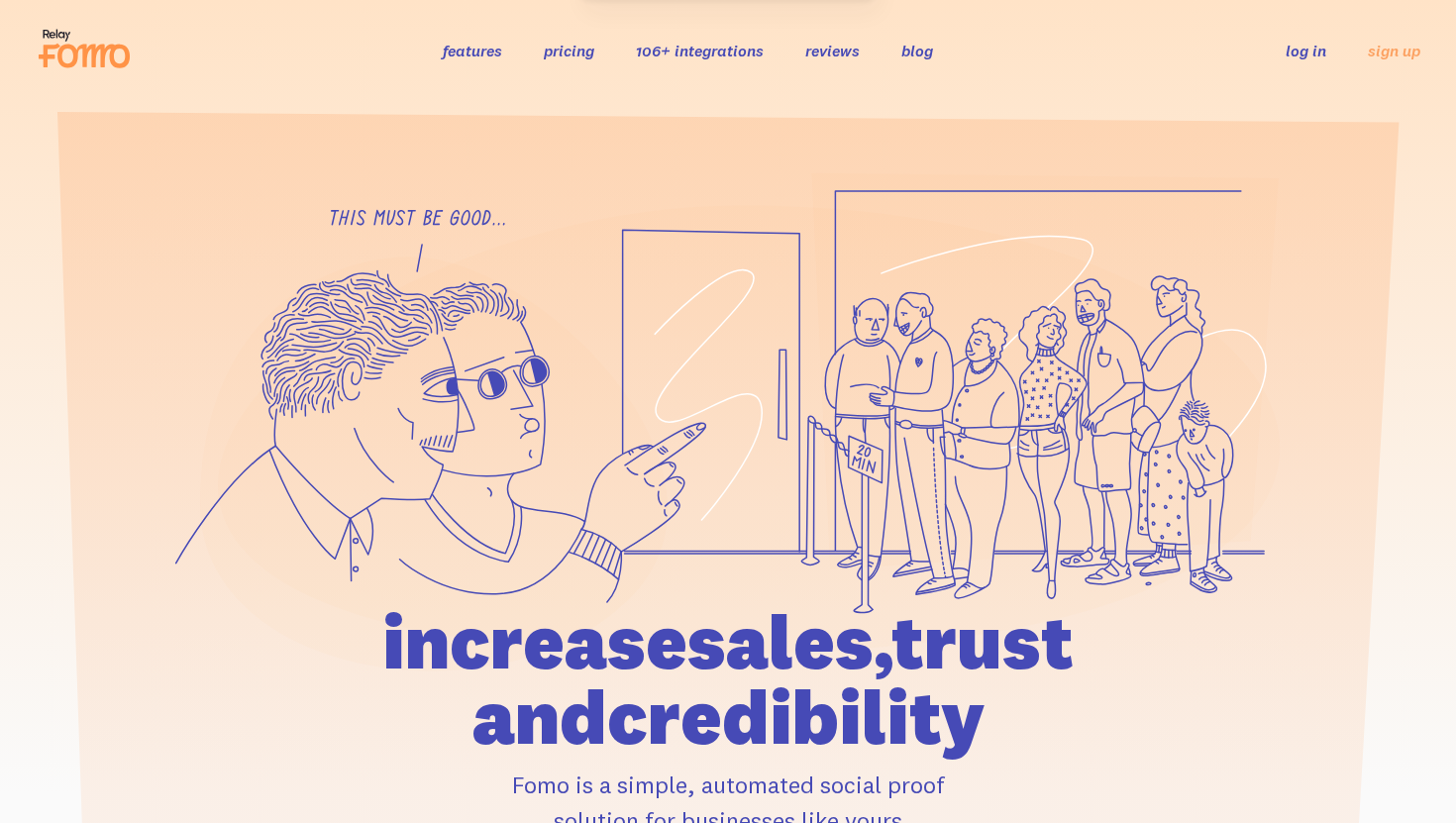 scroll, scrollTop: 0, scrollLeft: 0, axis: both 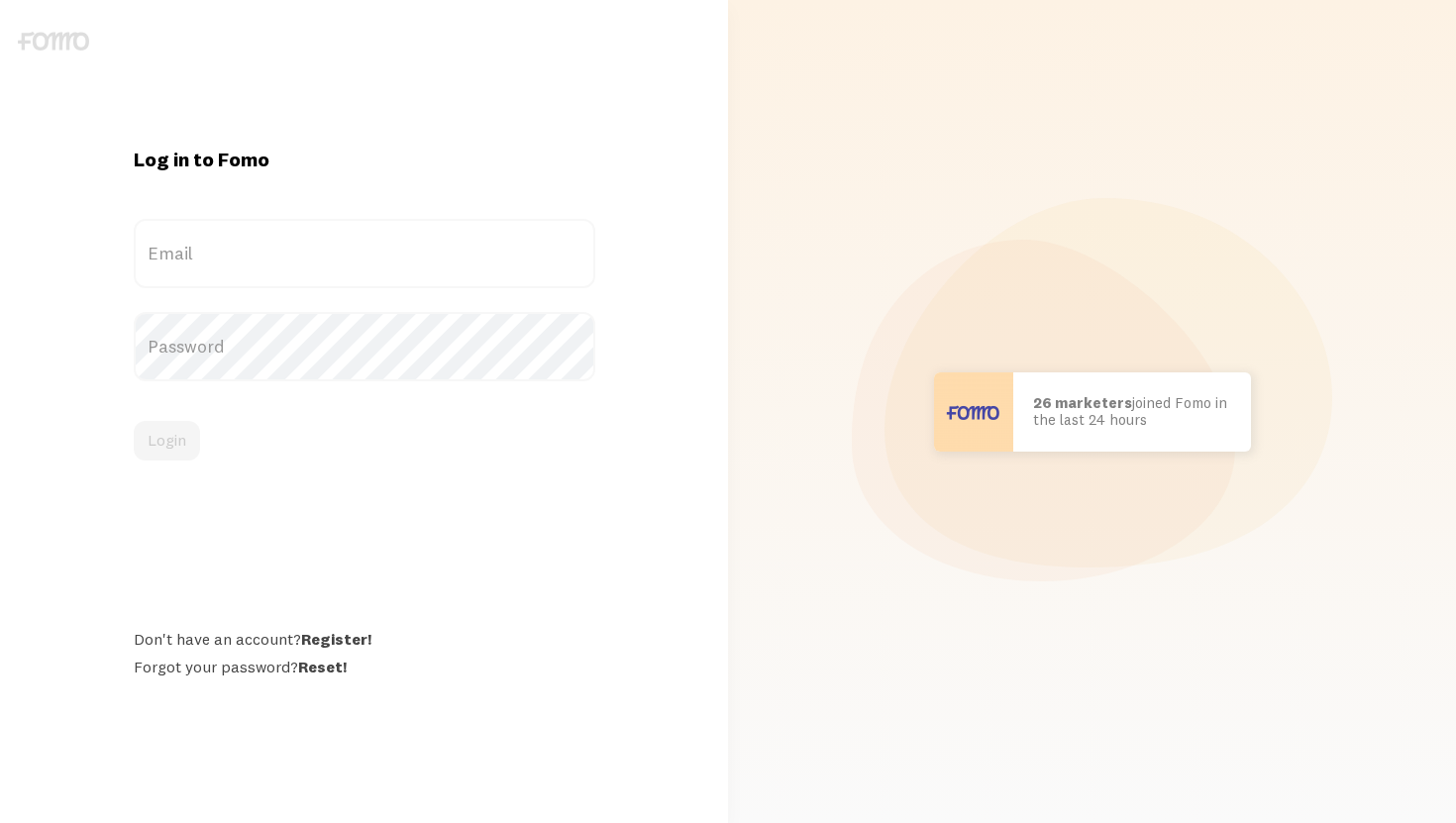 click on "Email" at bounding box center (364, 254) 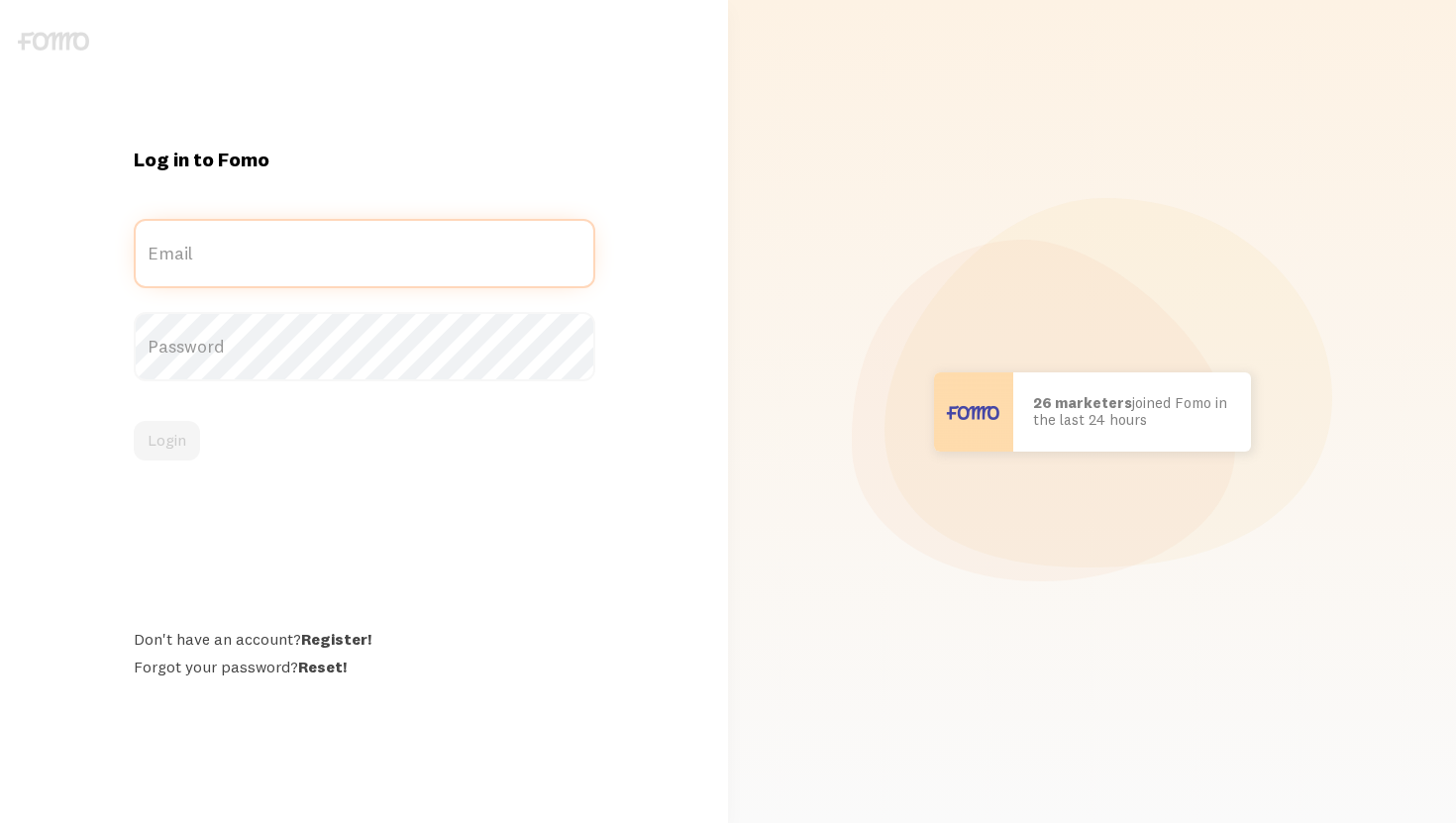click on "Email" at bounding box center (364, 254) 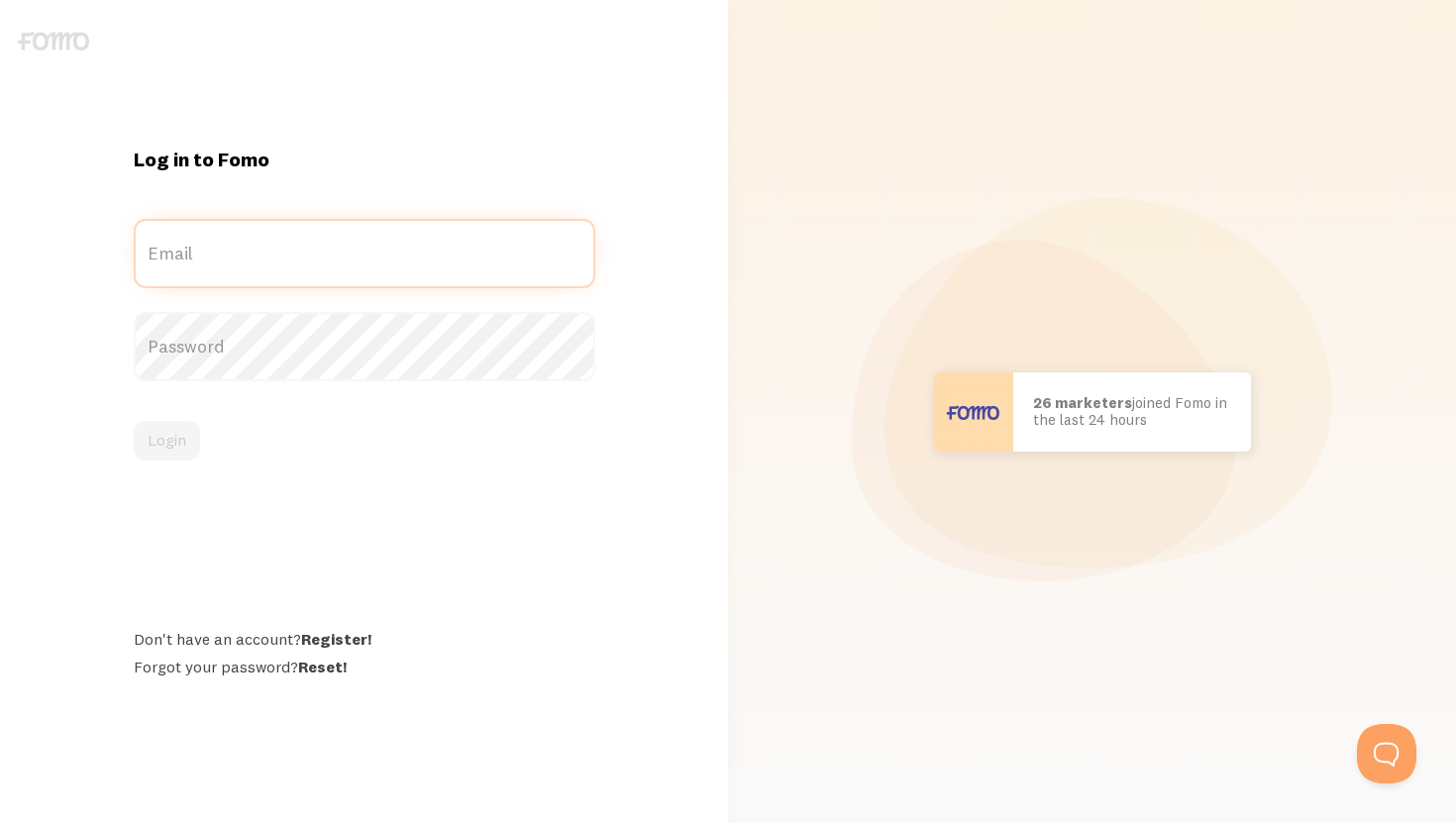 scroll, scrollTop: 0, scrollLeft: 0, axis: both 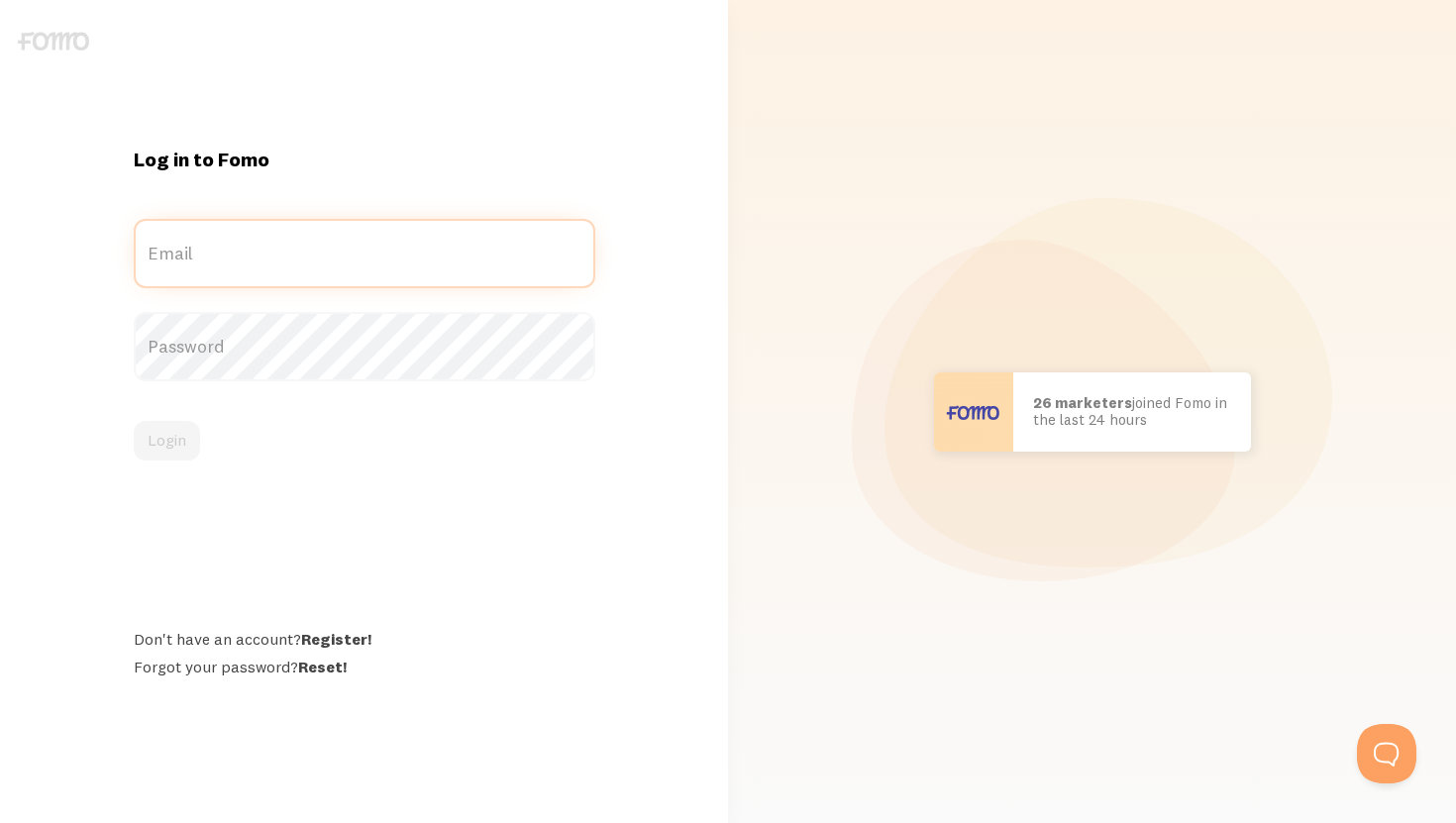 type on "n" 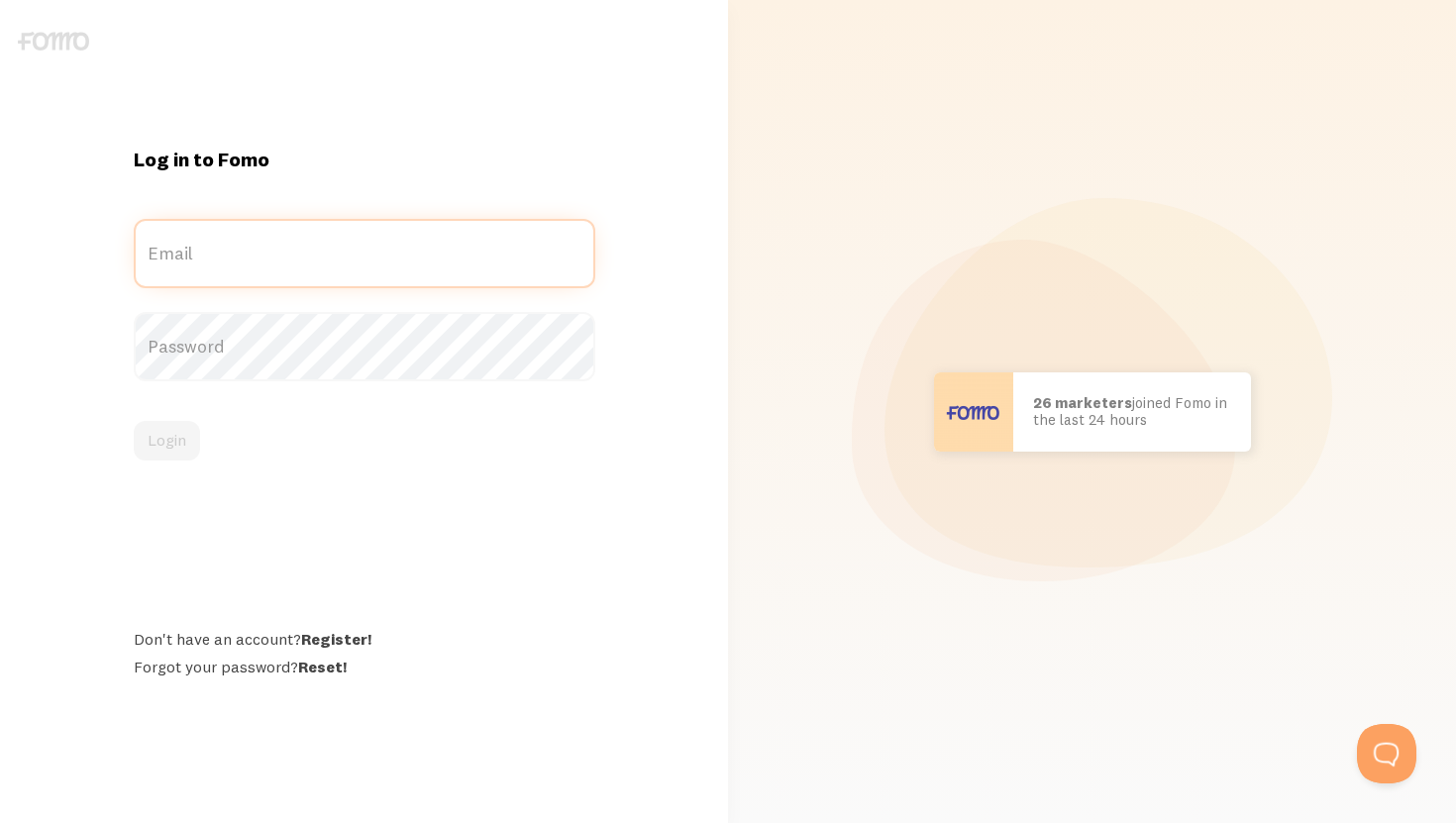 scroll, scrollTop: 0, scrollLeft: 0, axis: both 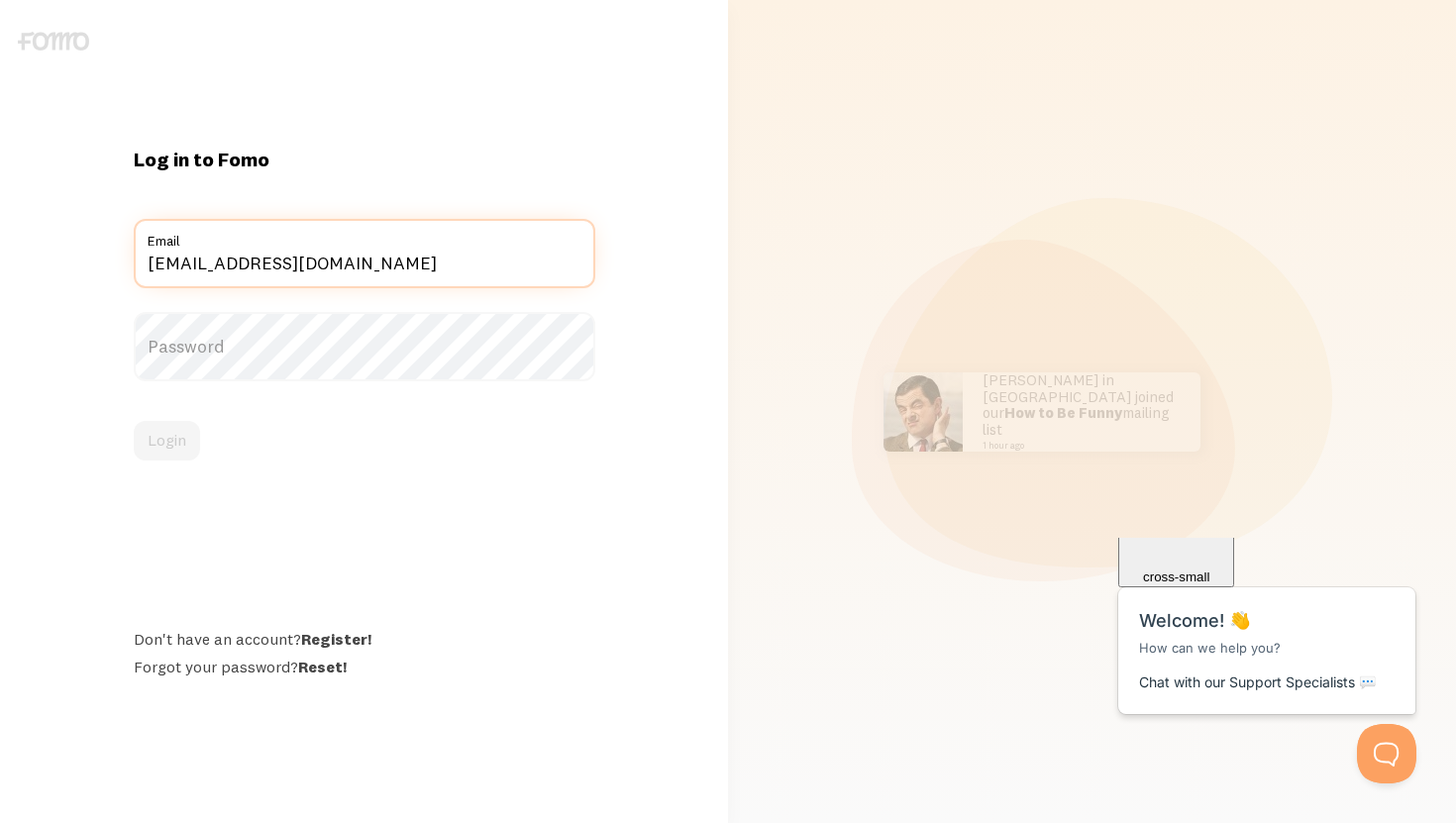type on "sdtmammadova@gmail.com" 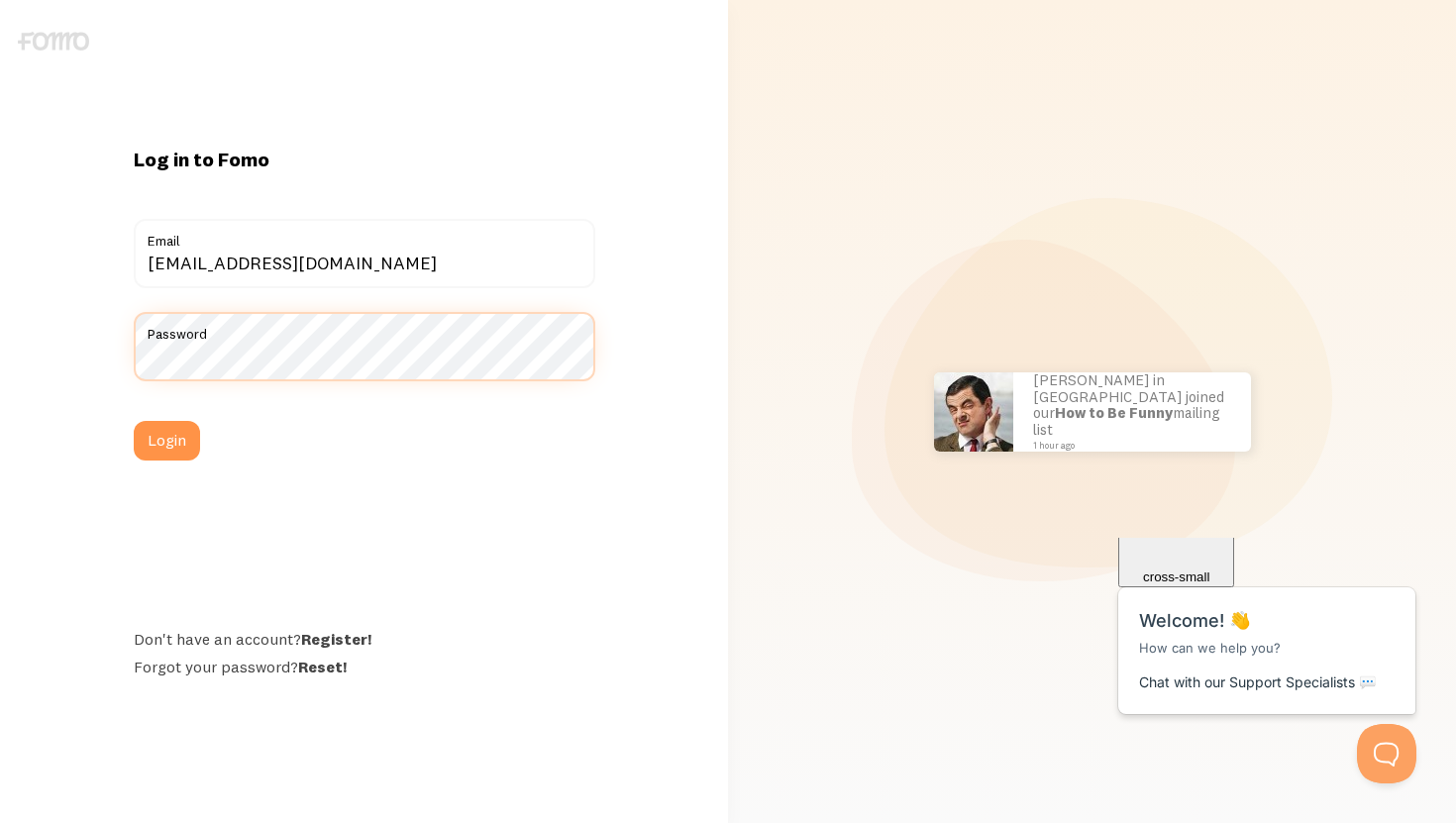 click on "Login" at bounding box center (166, 441) 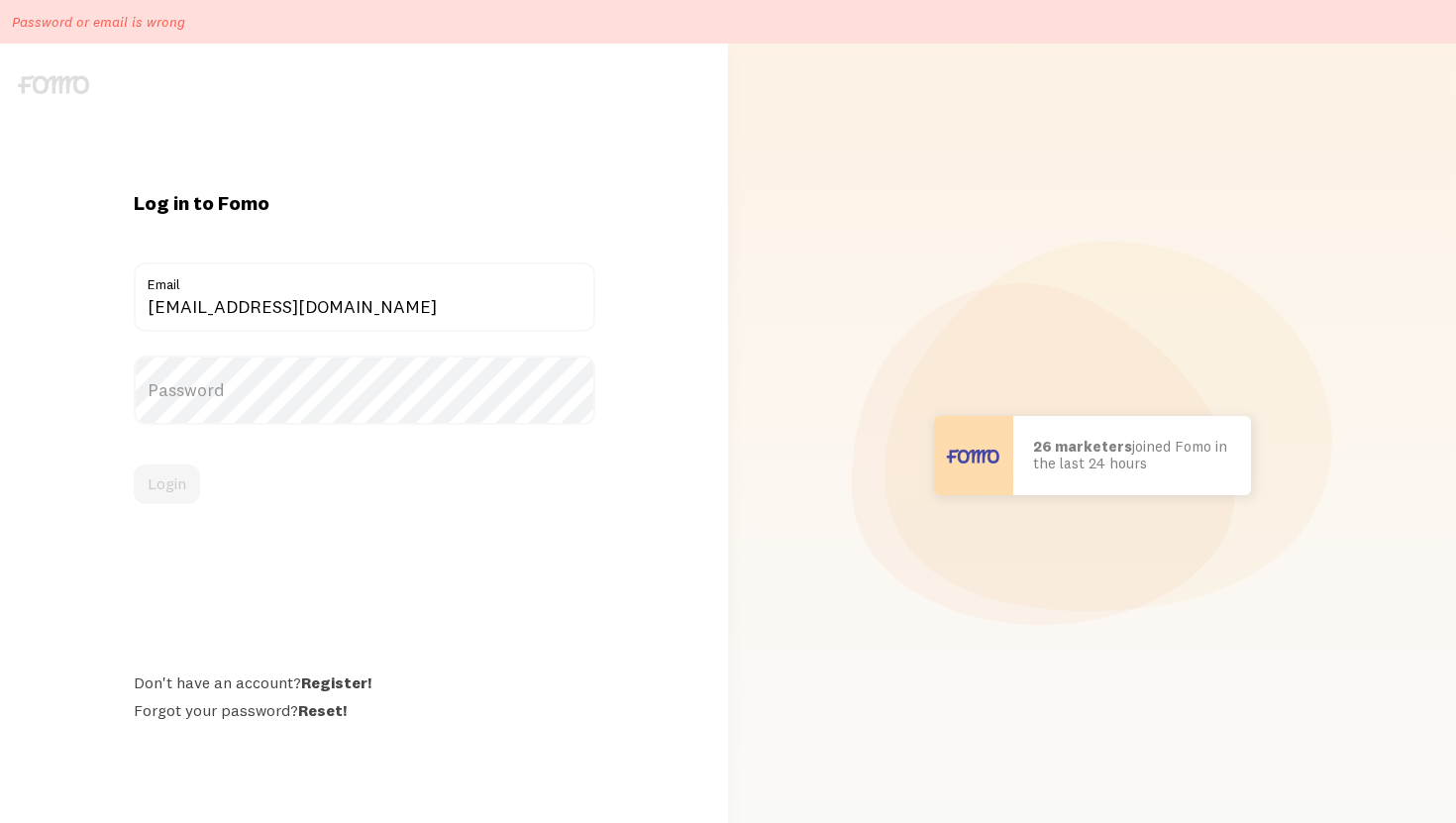 scroll, scrollTop: 0, scrollLeft: 0, axis: both 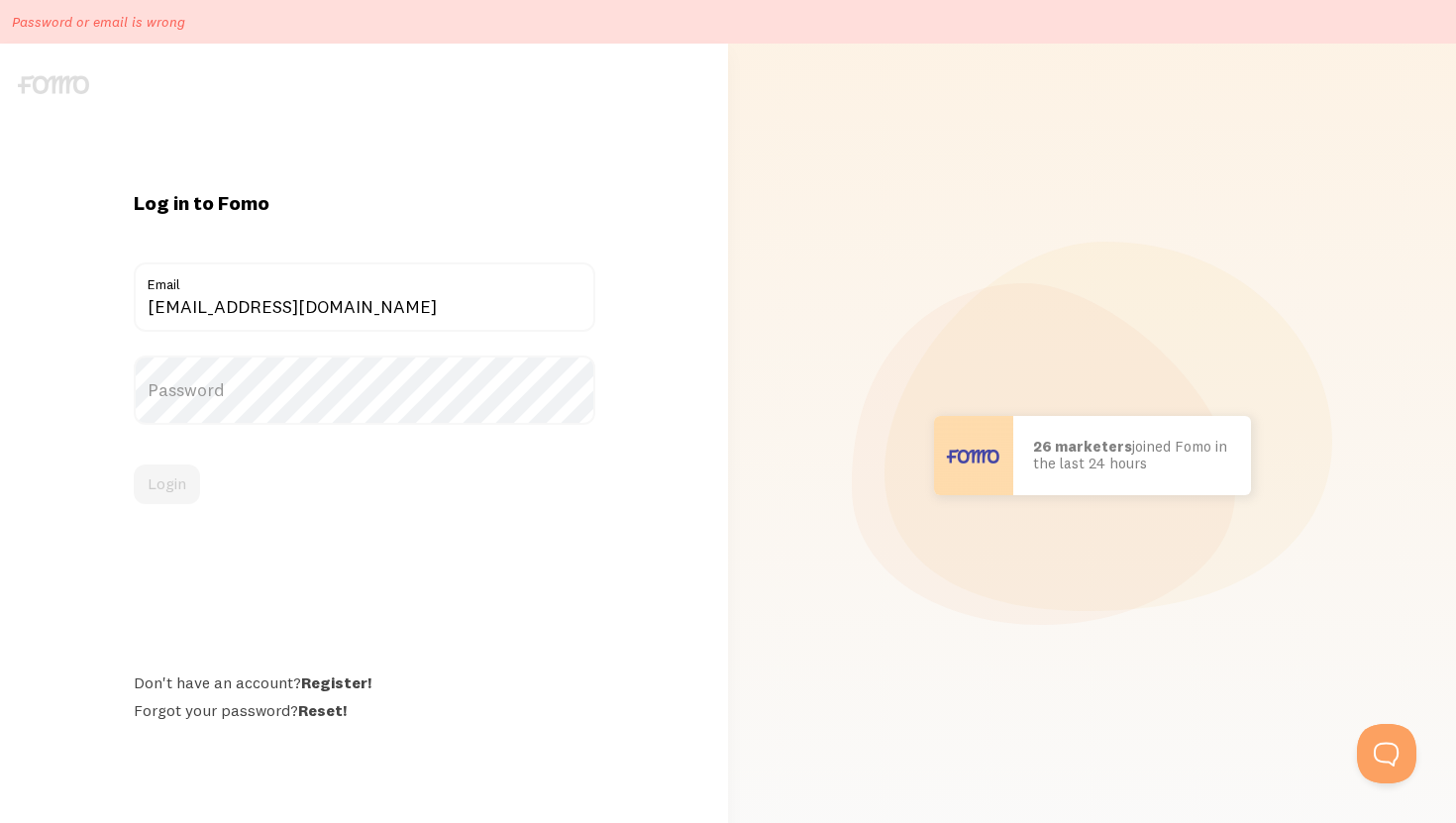 click on "Password" at bounding box center (364, 390) 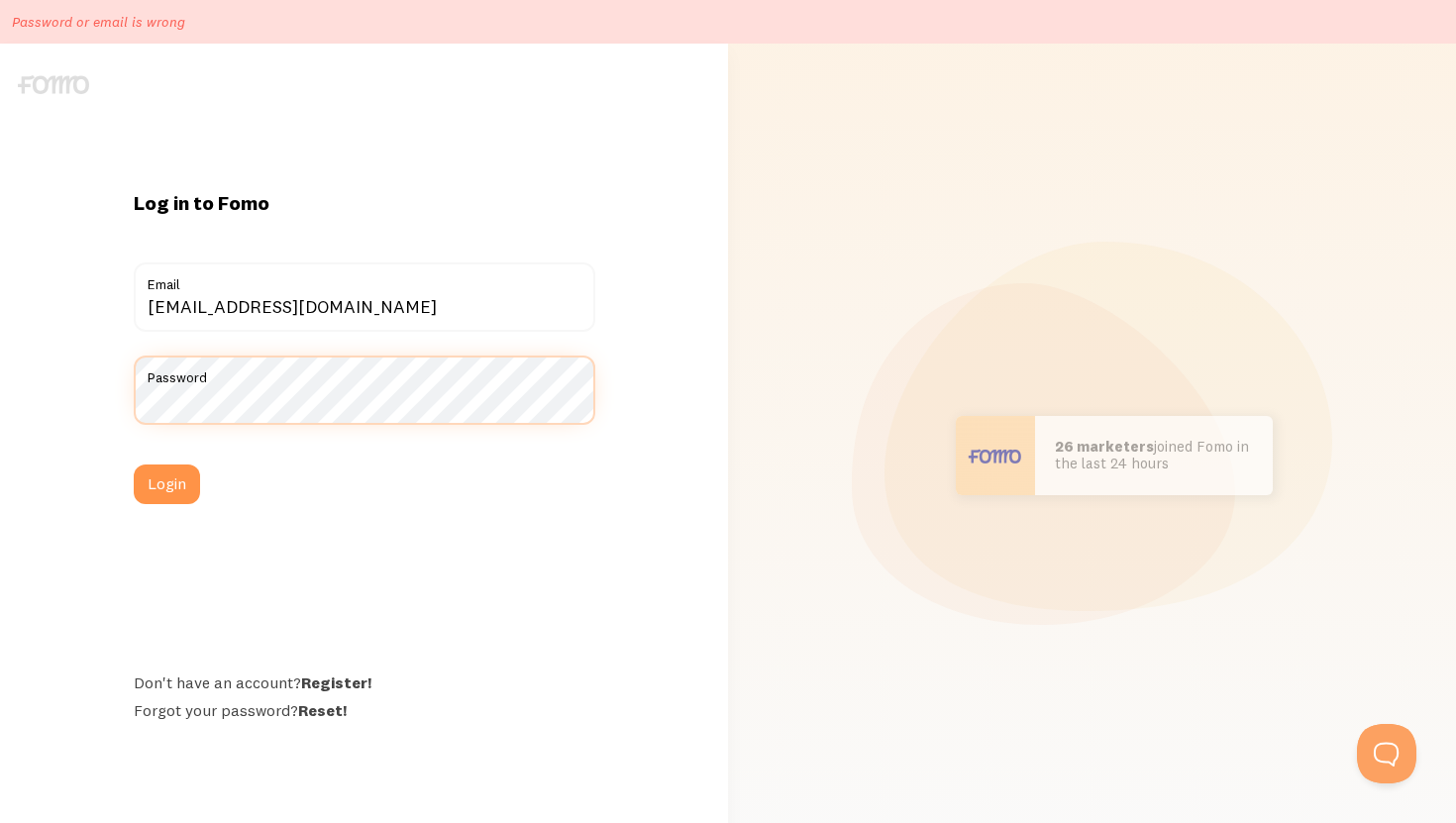 click on "Login" at bounding box center [166, 484] 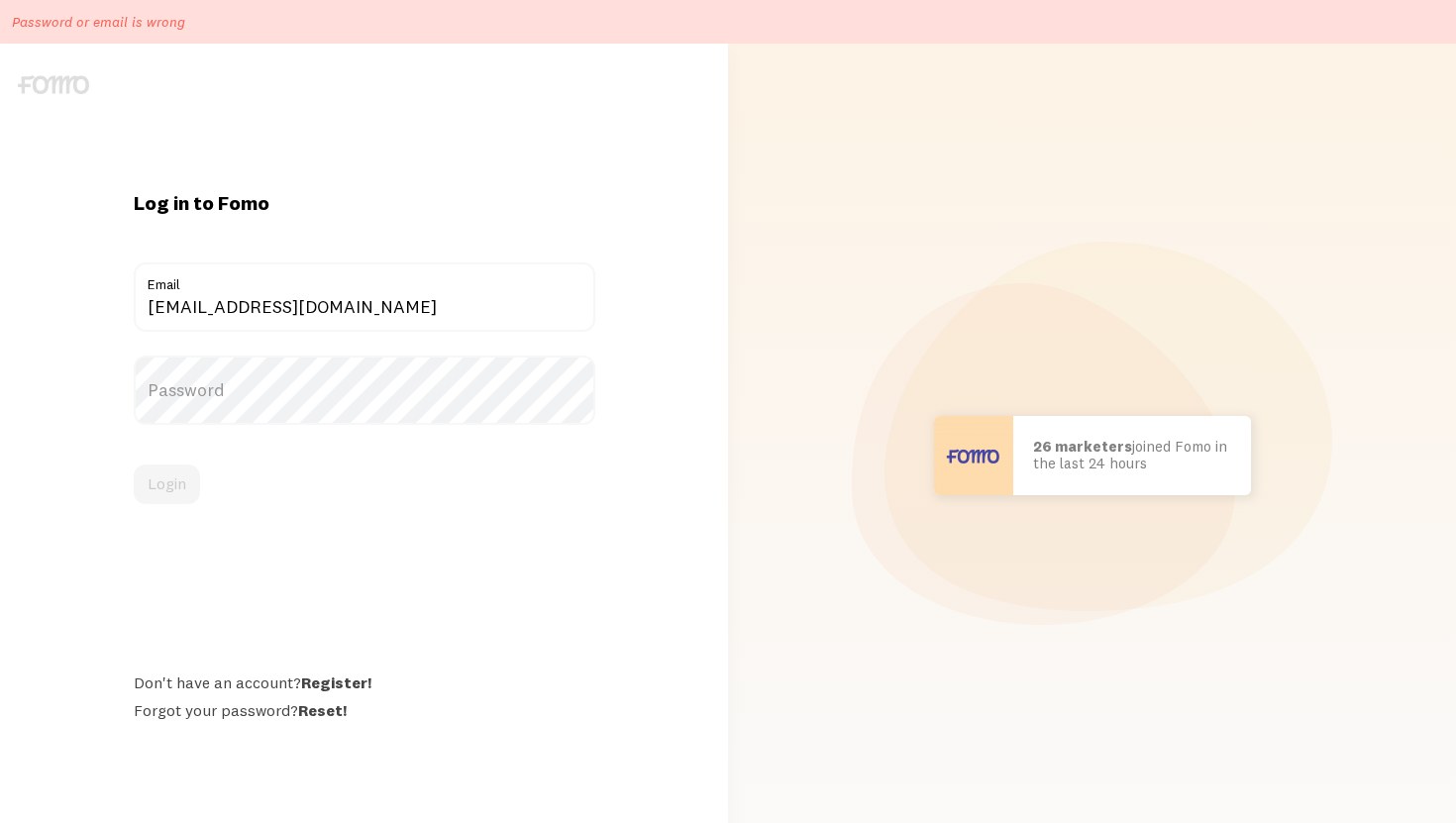 scroll, scrollTop: 0, scrollLeft: 0, axis: both 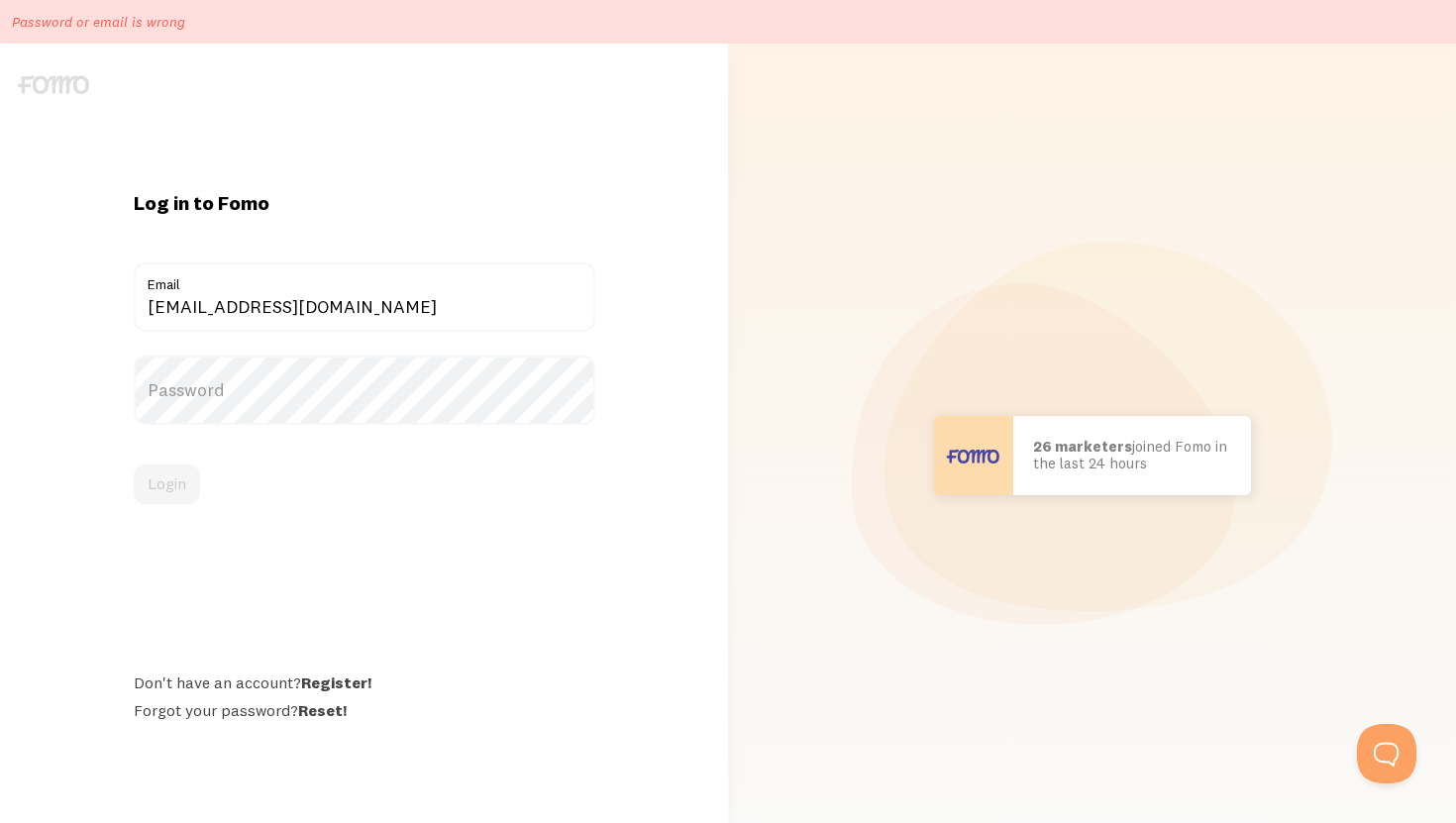 click on "Password" at bounding box center [364, 390] 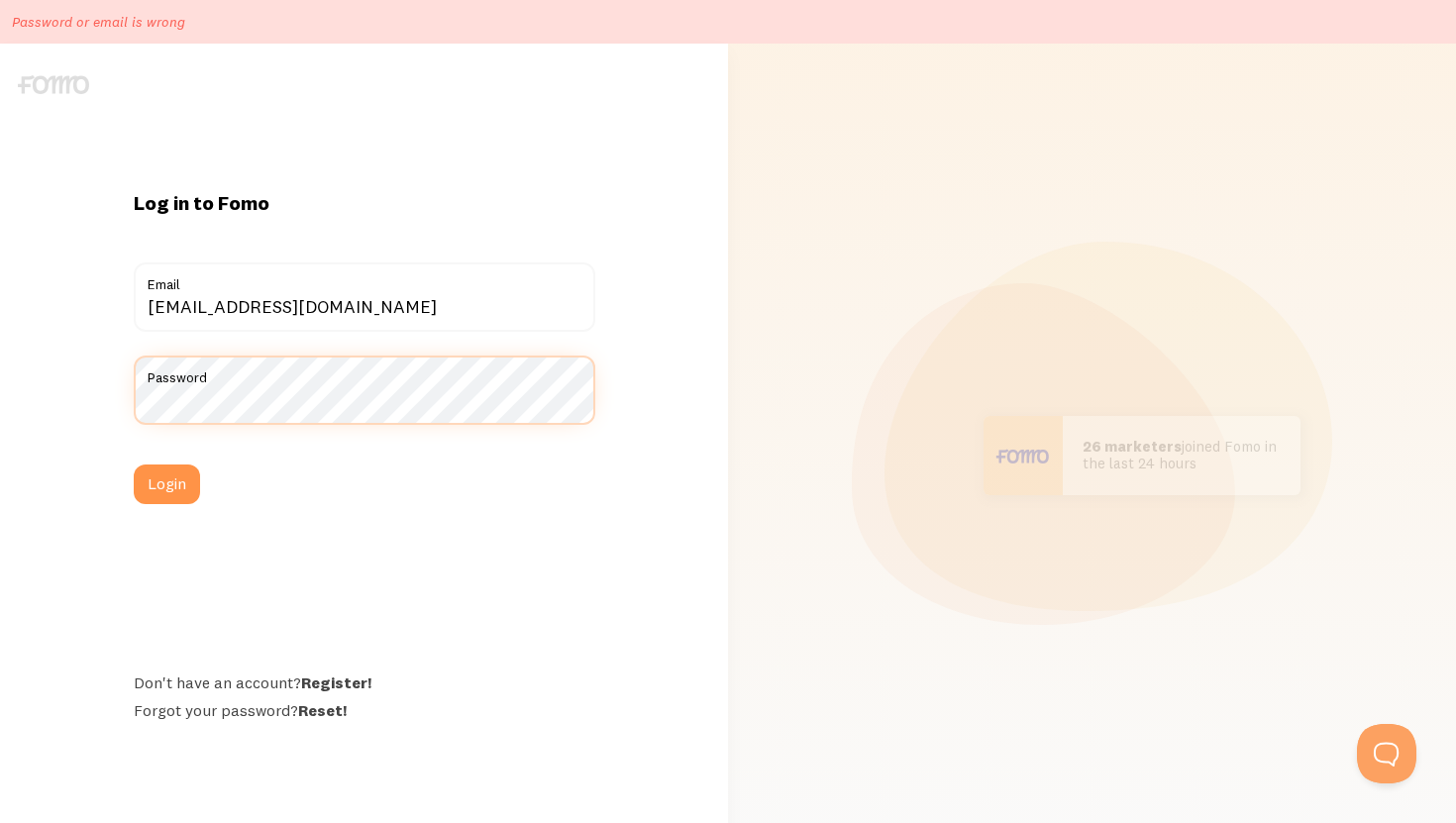 click on "Login" at bounding box center [166, 484] 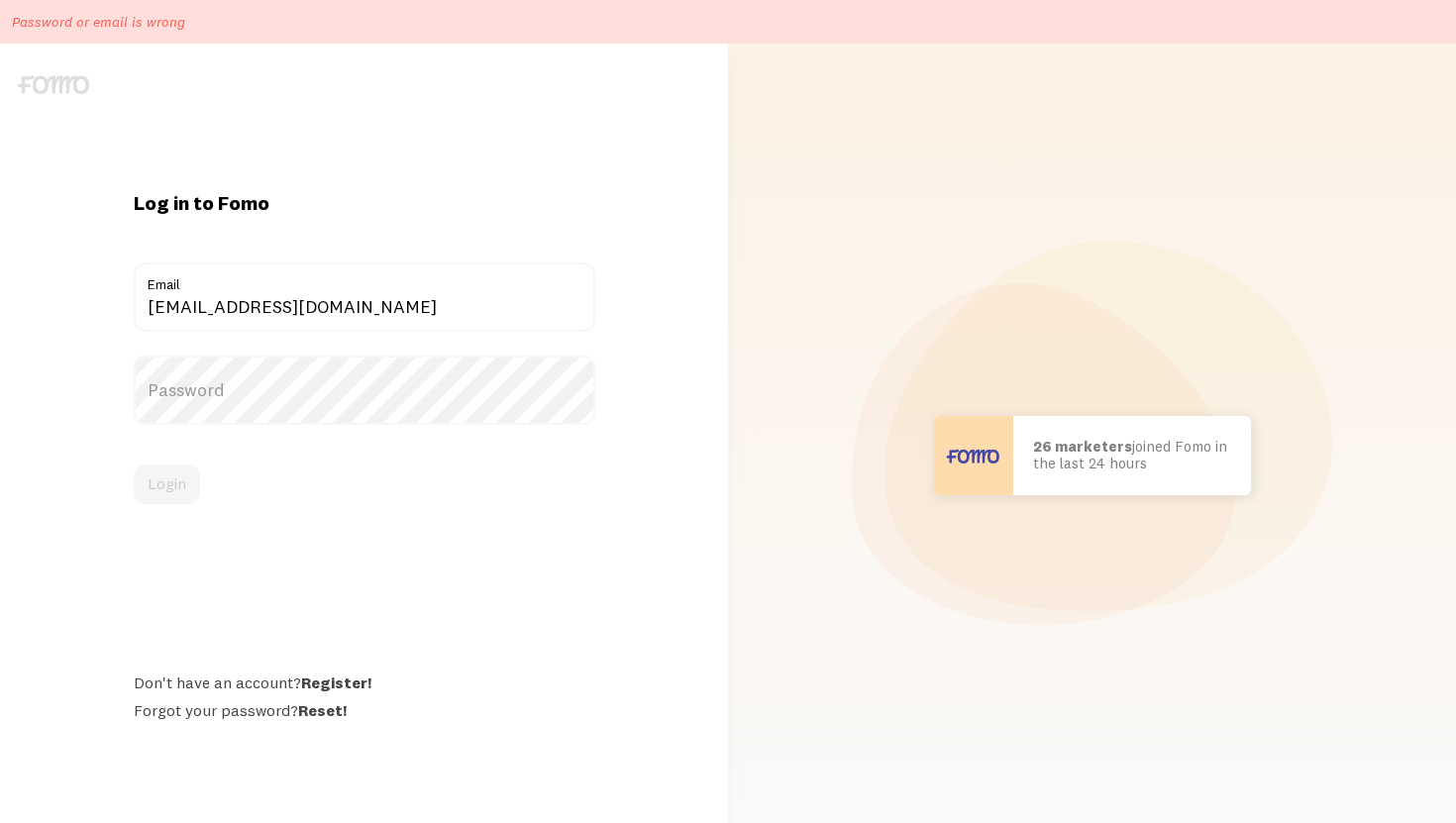 scroll, scrollTop: 0, scrollLeft: 0, axis: both 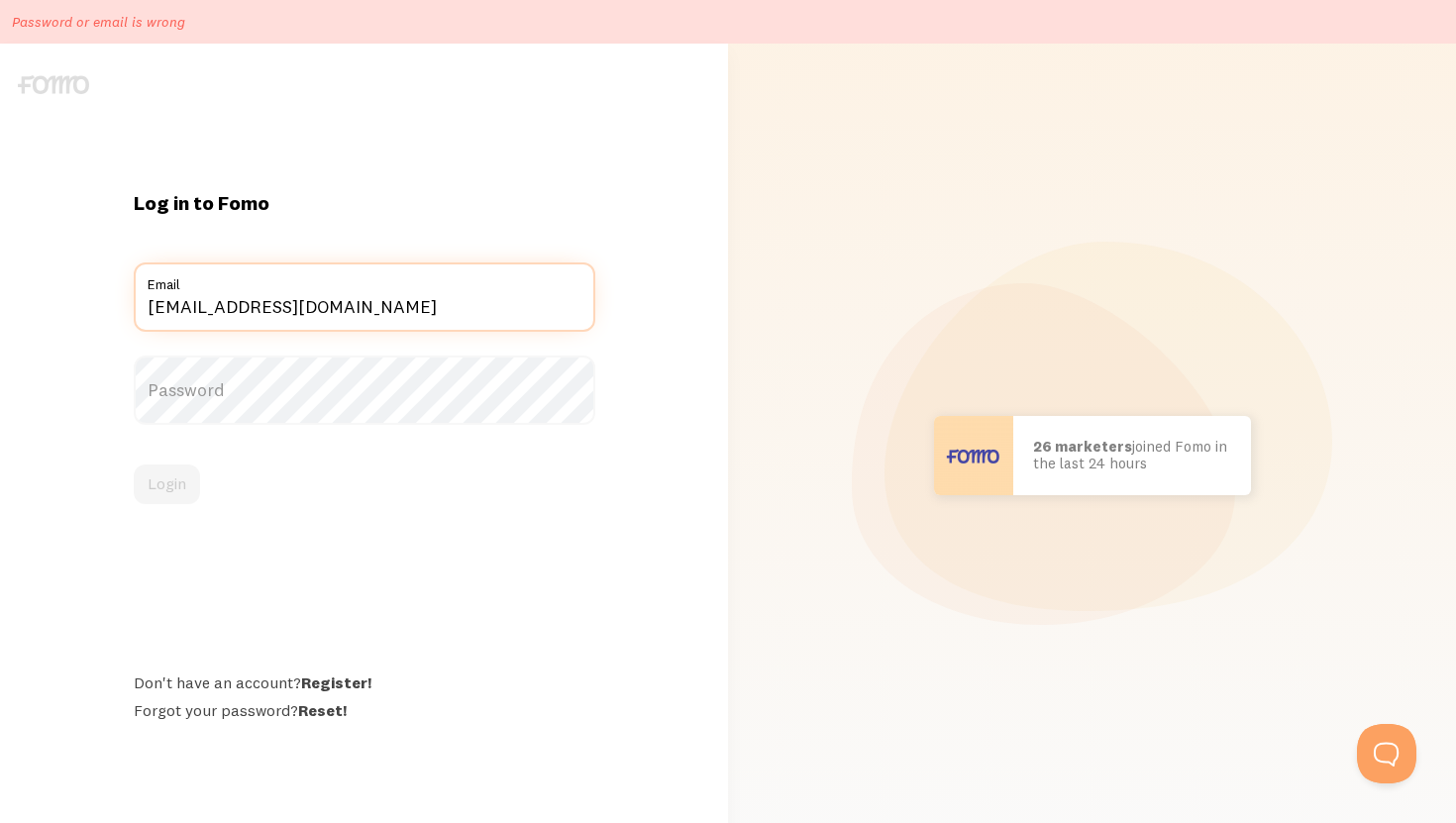 click on "[EMAIL_ADDRESS][DOMAIN_NAME]" at bounding box center [364, 297] 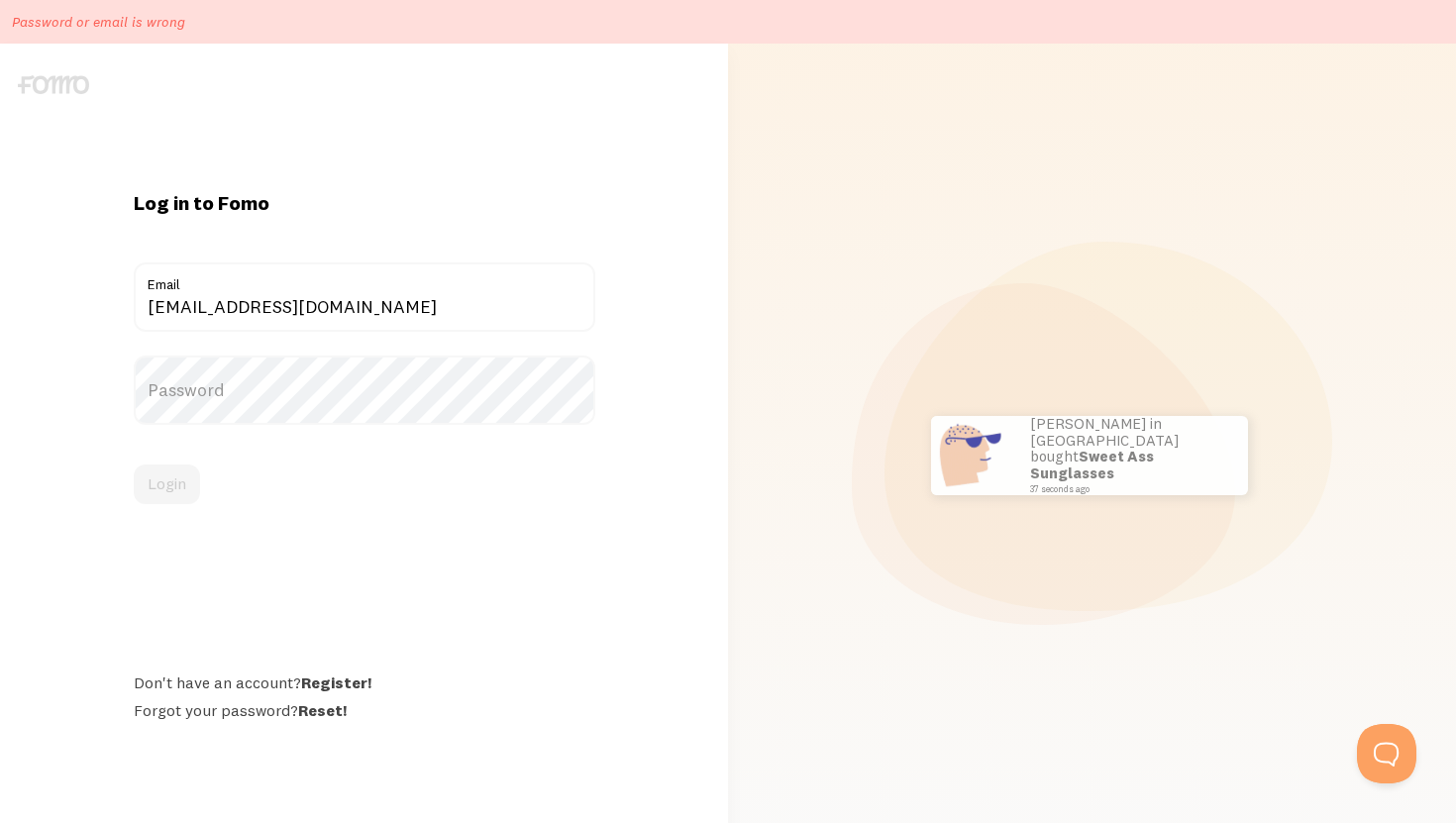 click on "Password" at bounding box center [364, 390] 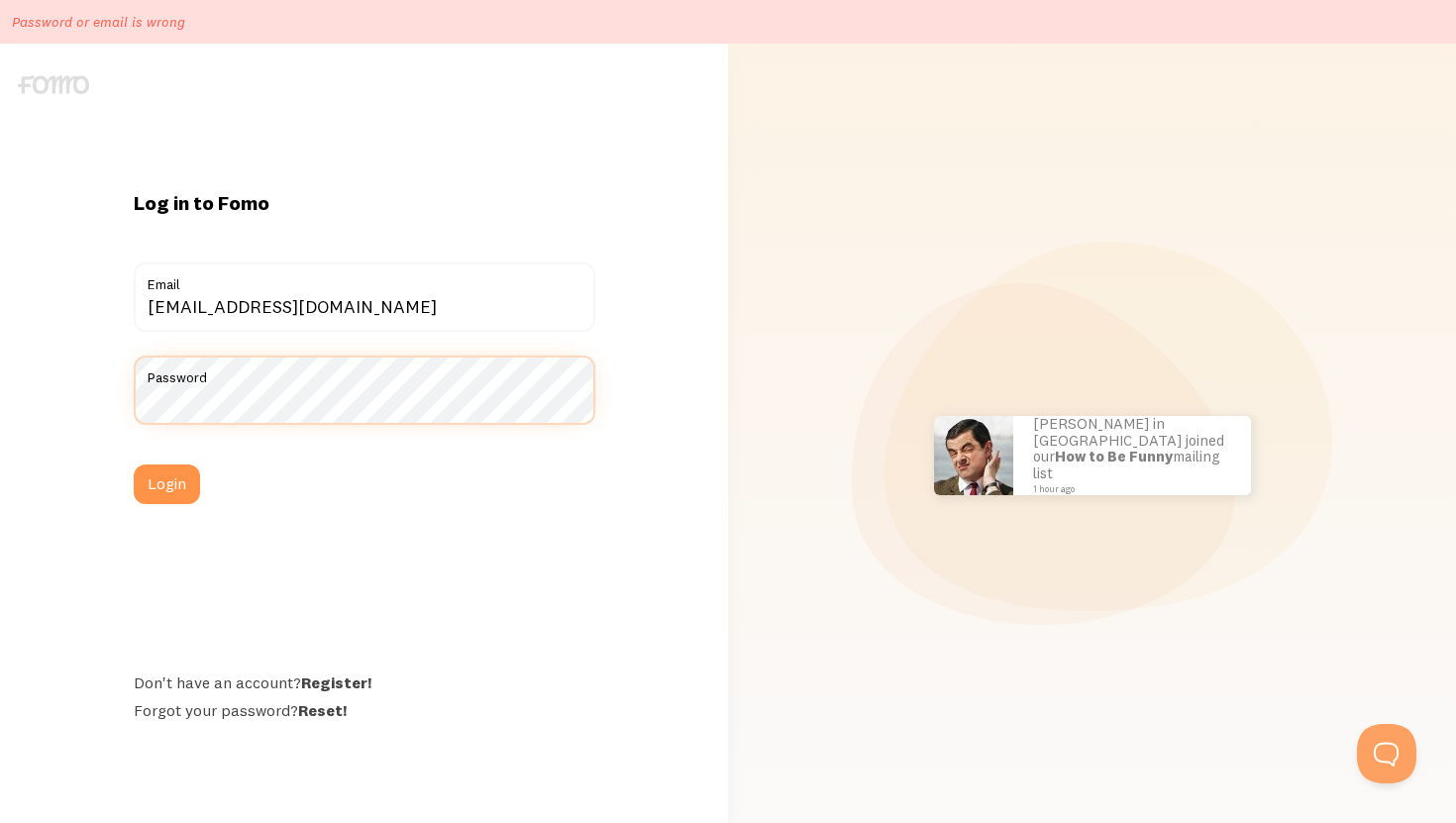 click on "Login" at bounding box center (166, 484) 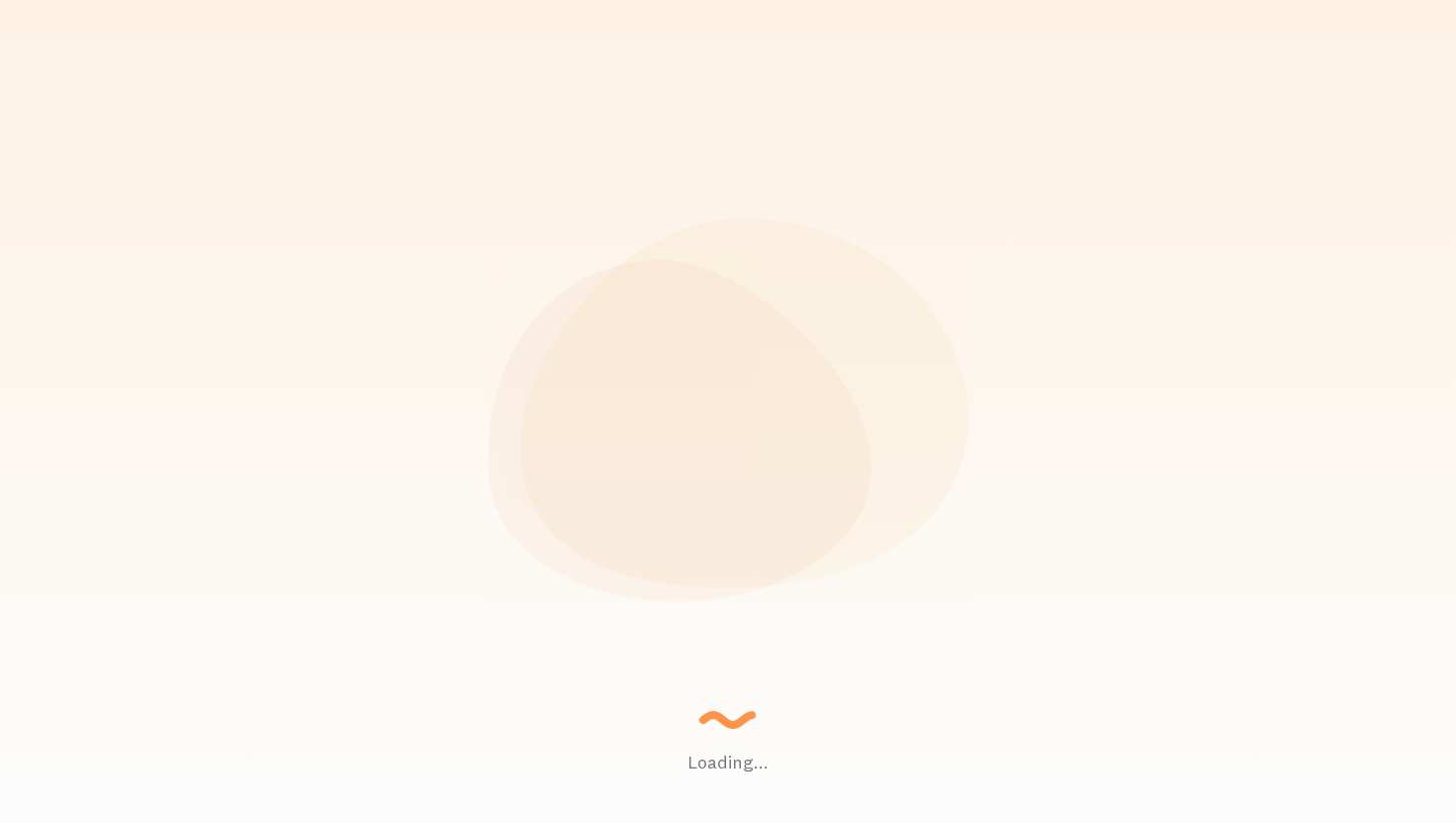 scroll, scrollTop: 0, scrollLeft: 0, axis: both 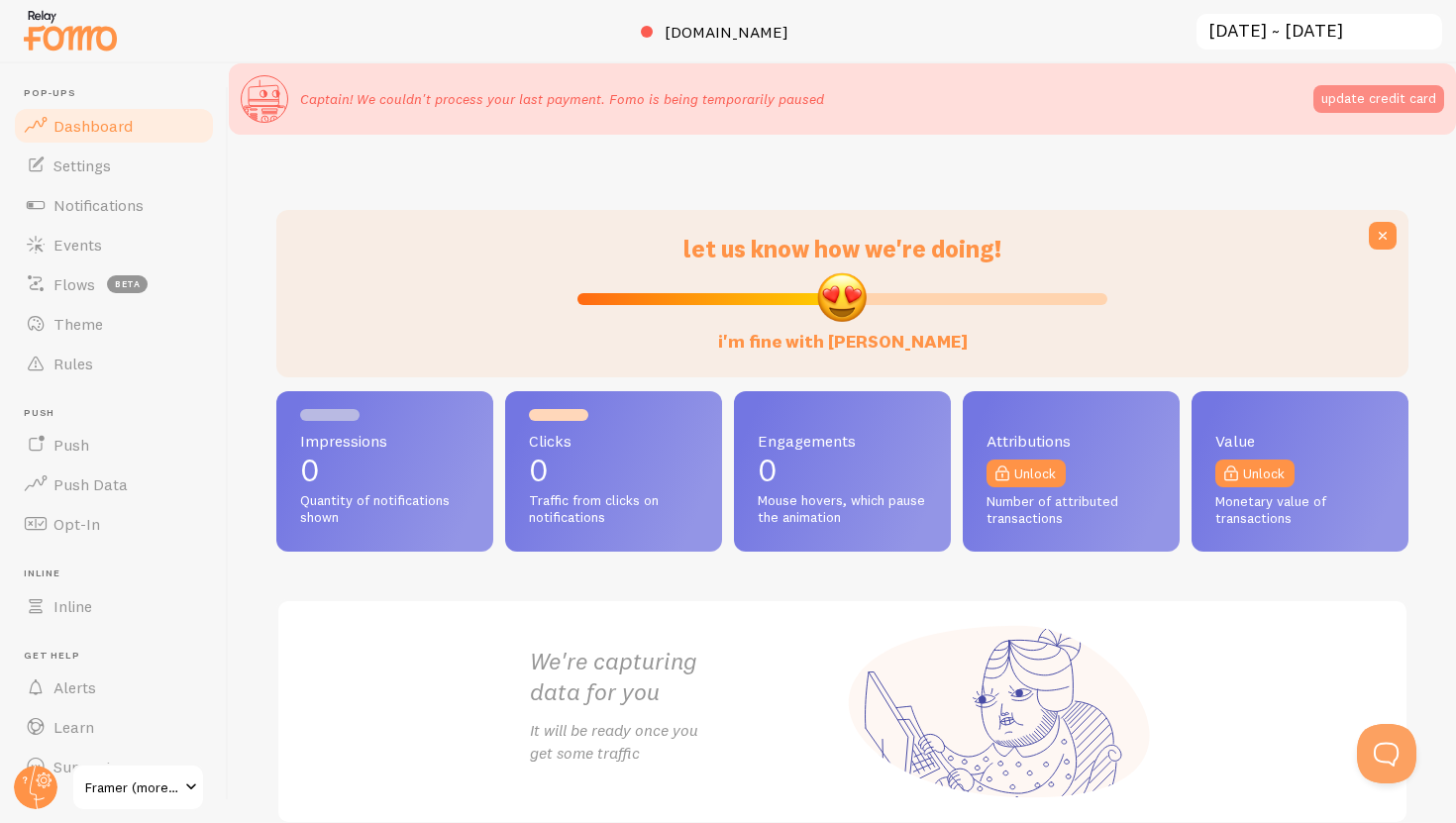click on "update credit card" at bounding box center (1379, 99) 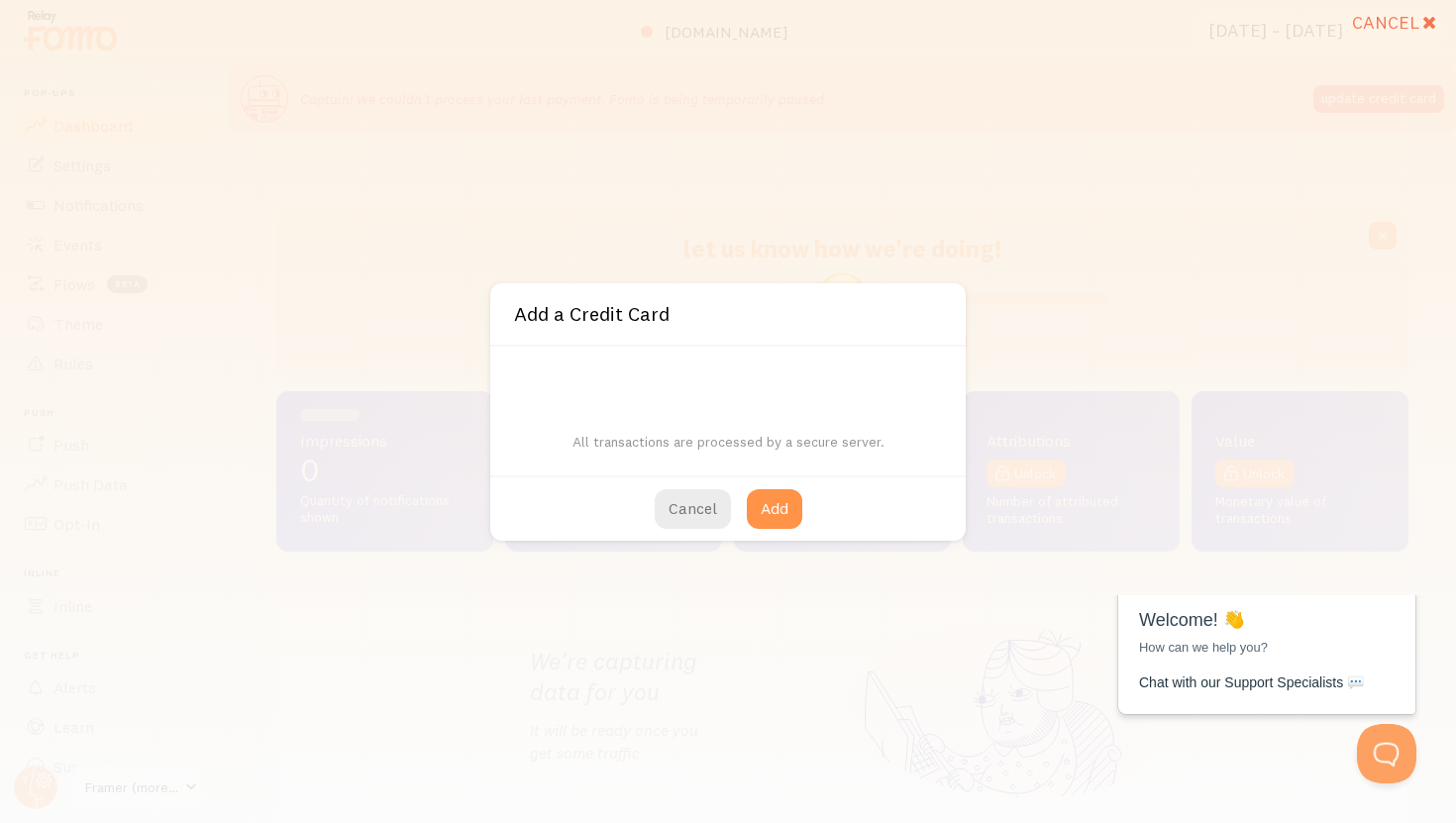 scroll, scrollTop: 0, scrollLeft: 0, axis: both 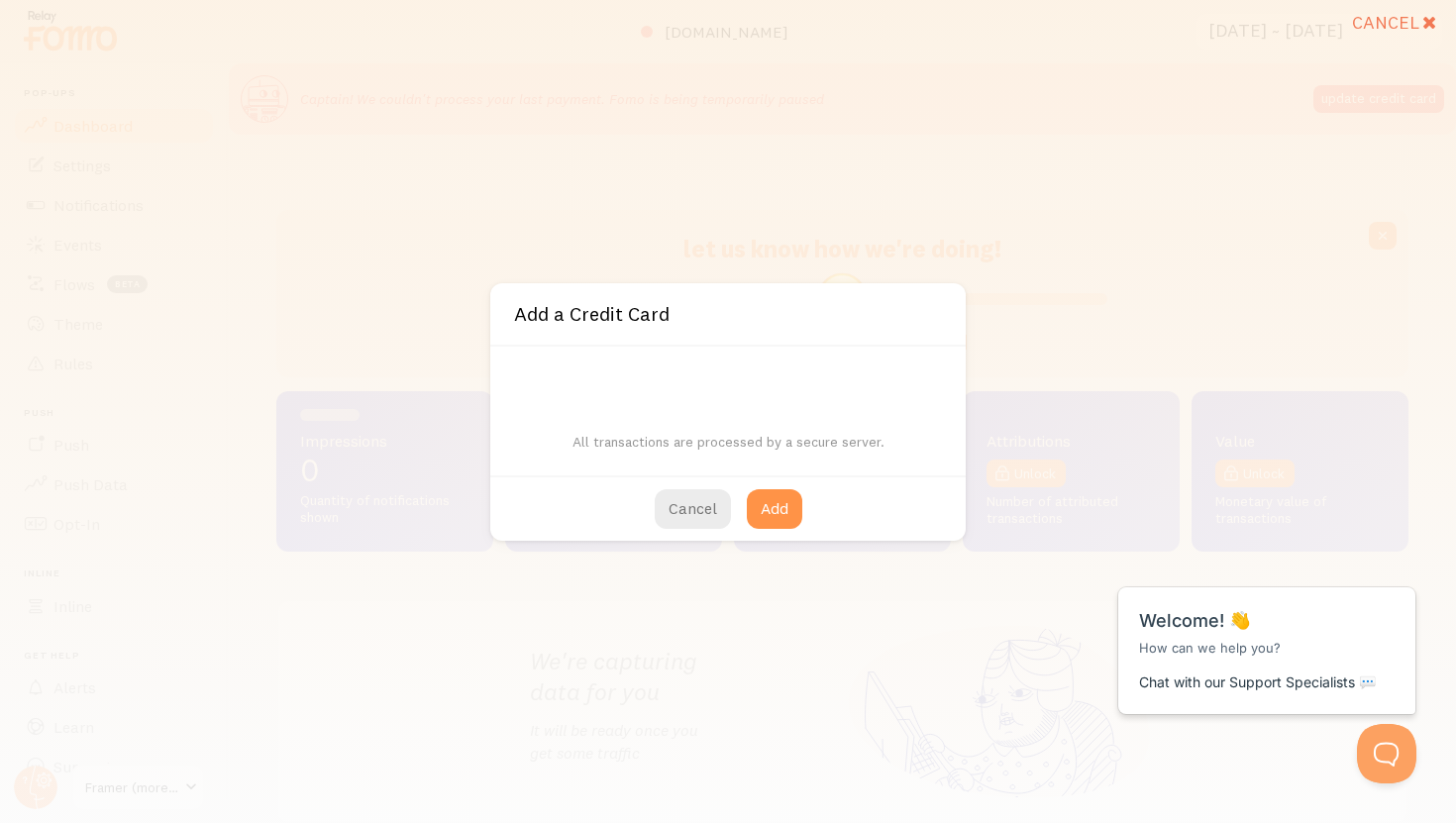 click on "All transactions are processed by a secure server." at bounding box center (728, 411) 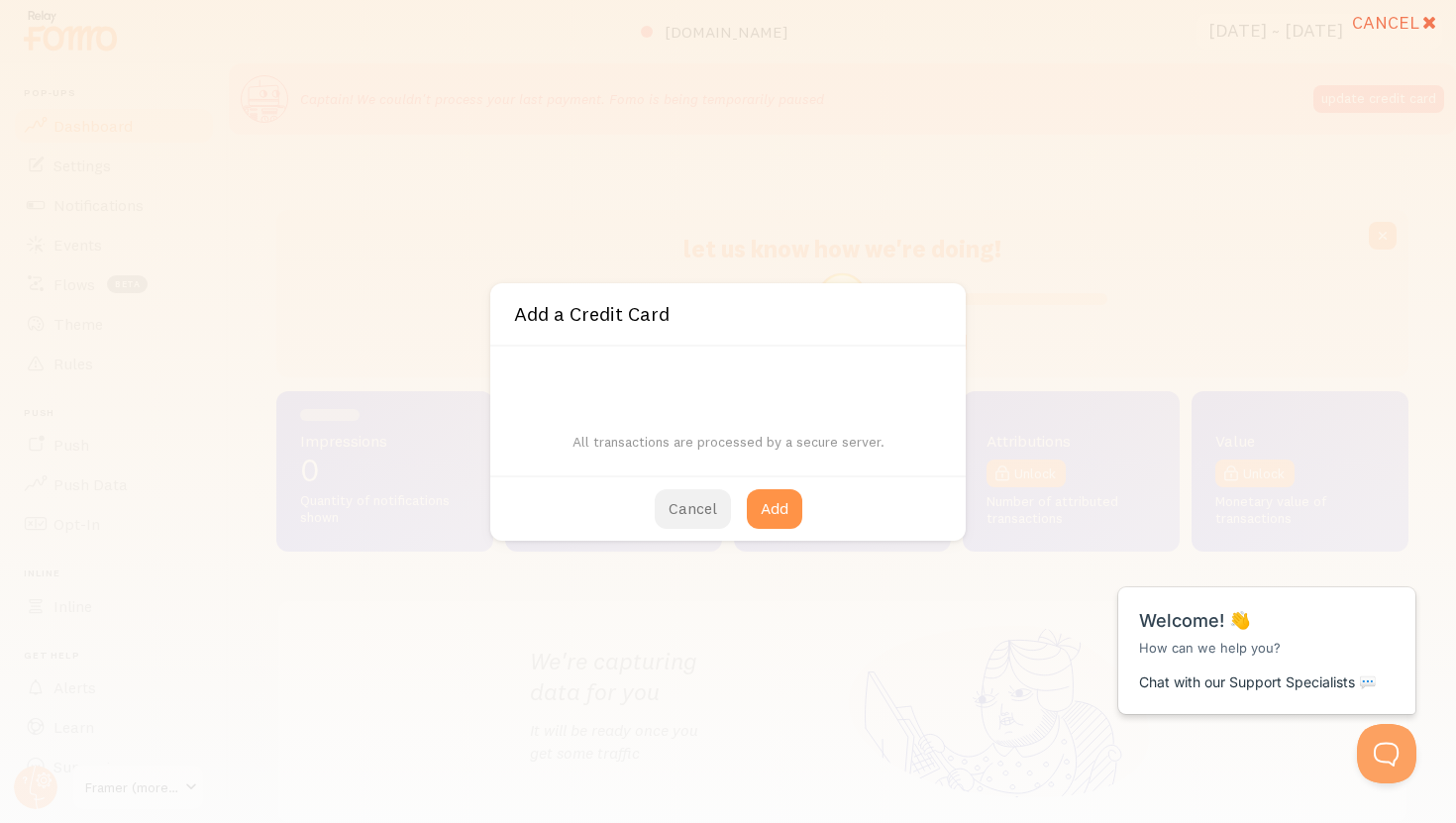 click on "Cancel" at bounding box center [692, 509] 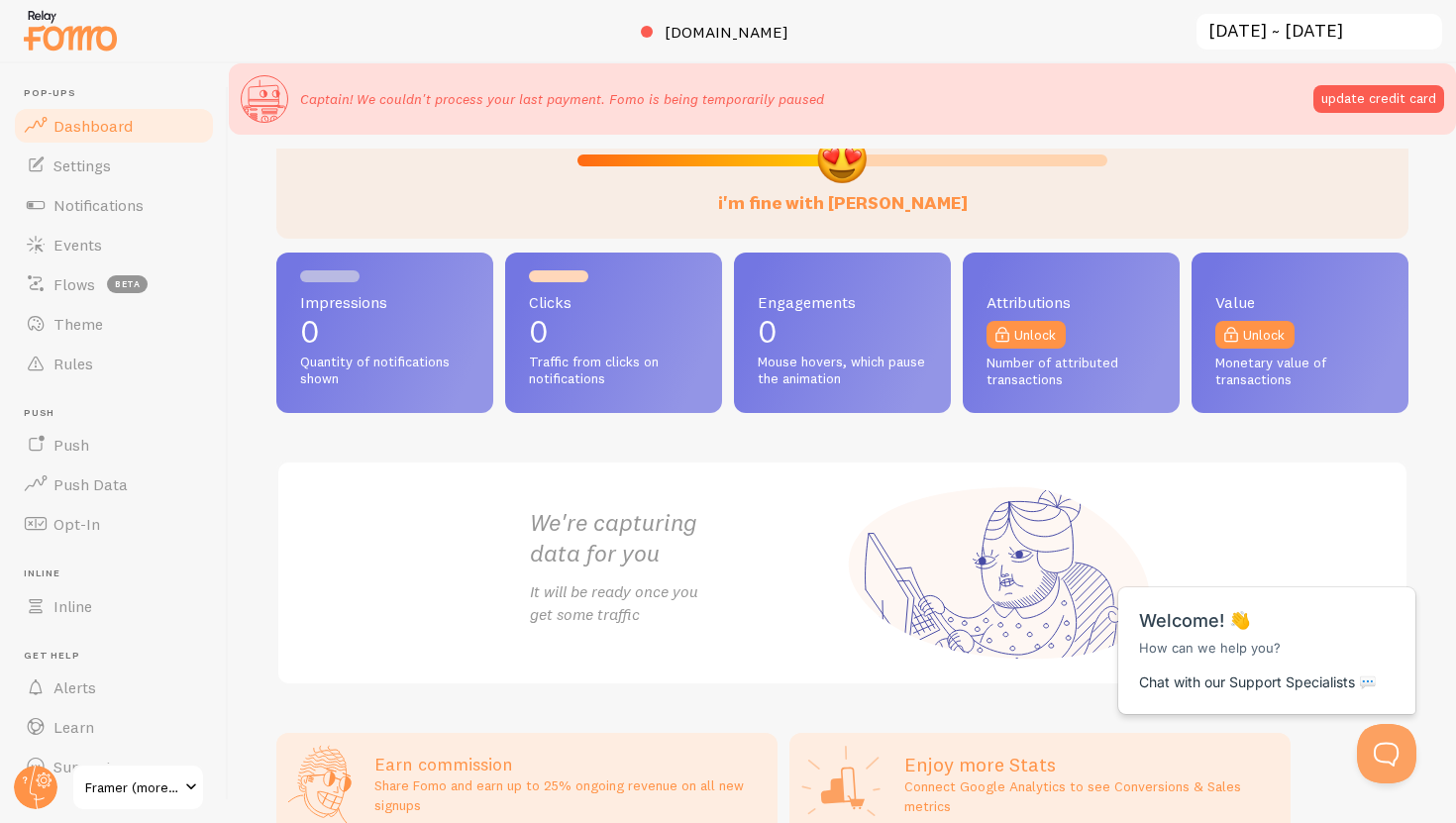 scroll, scrollTop: 161, scrollLeft: 0, axis: vertical 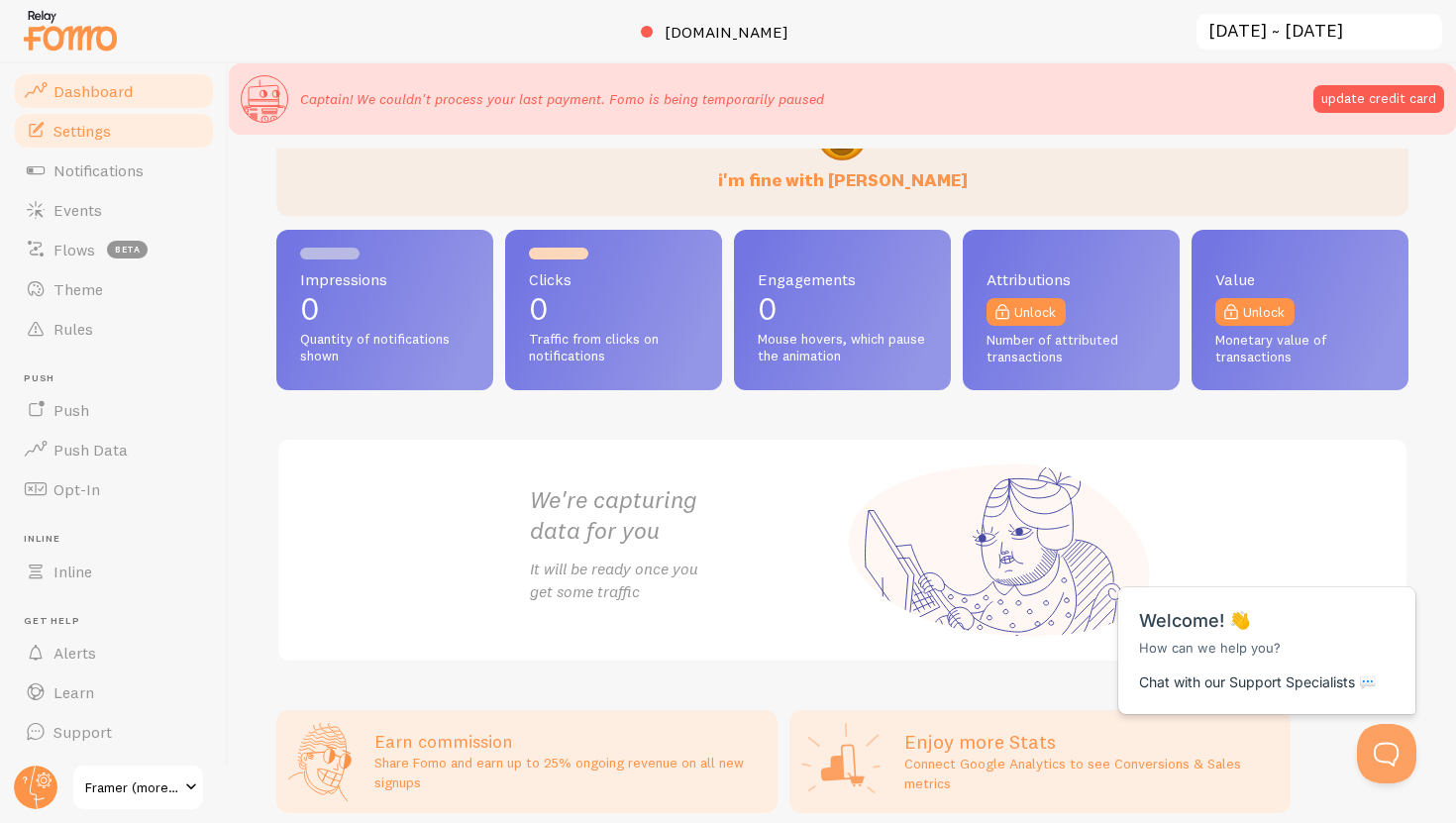 click on "Settings" at bounding box center [82, 131] 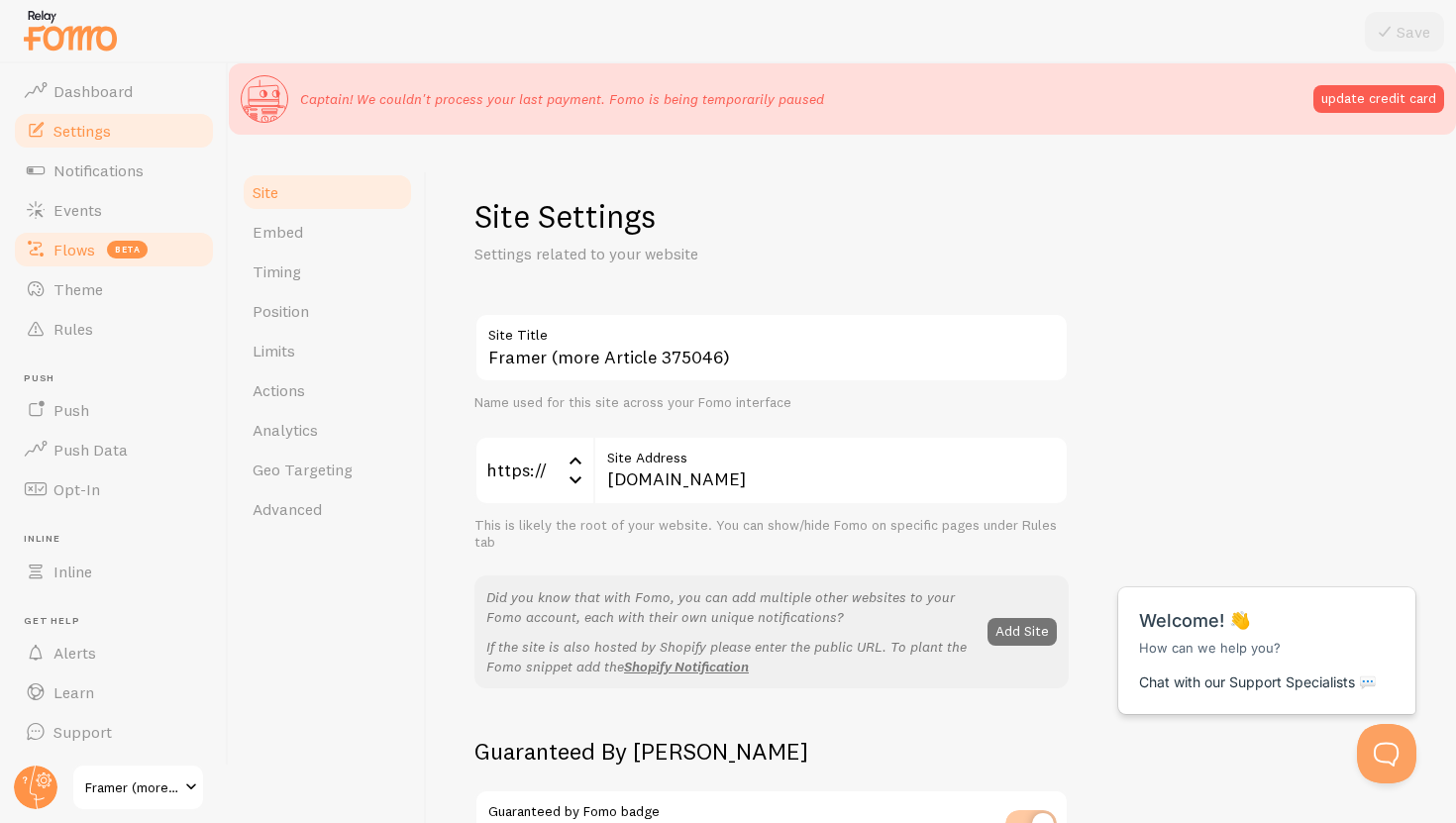 click on "Flows" at bounding box center [74, 250] 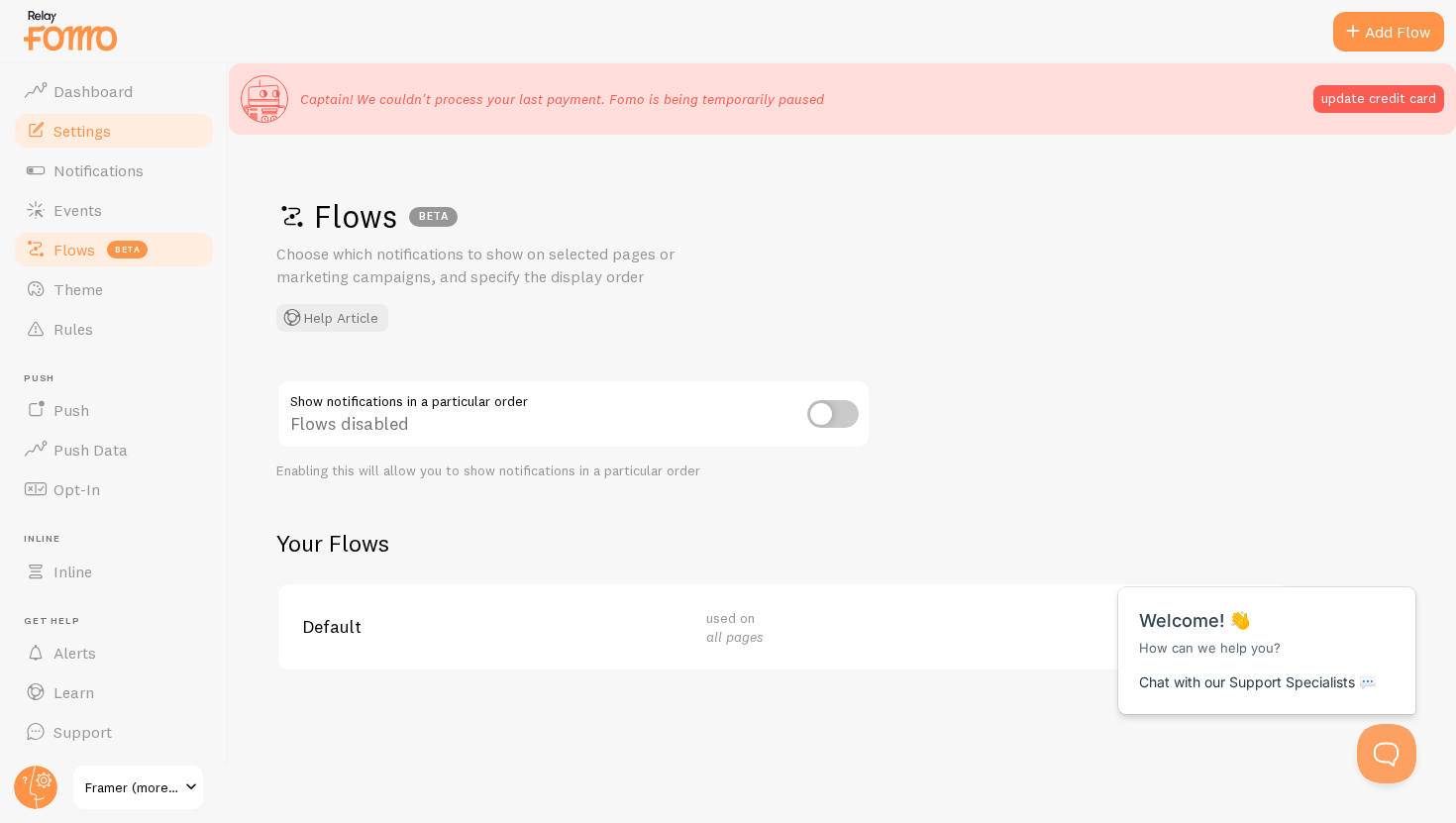 click on "Settings" at bounding box center (114, 131) 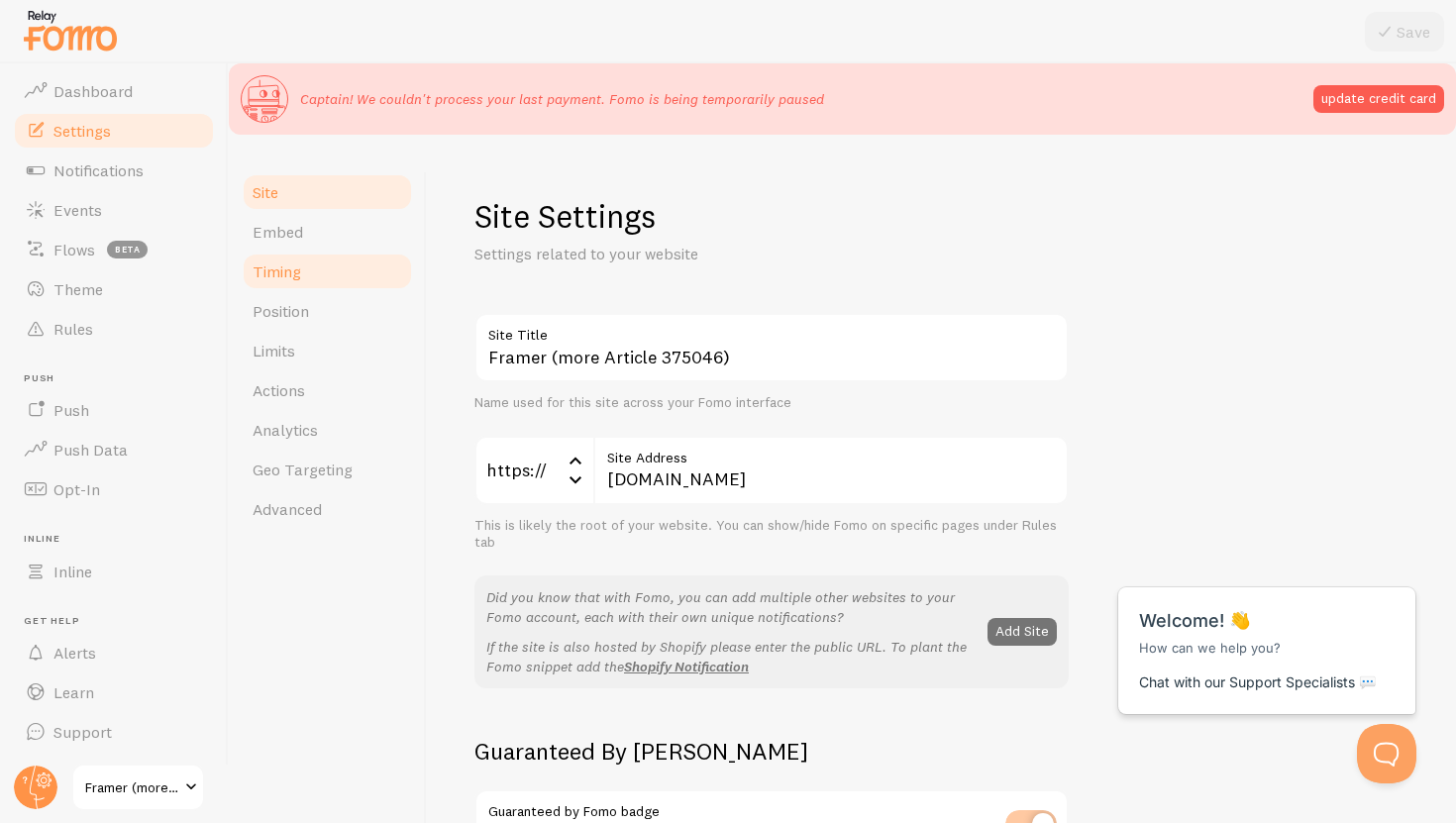 click on "Timing" at bounding box center [327, 271] 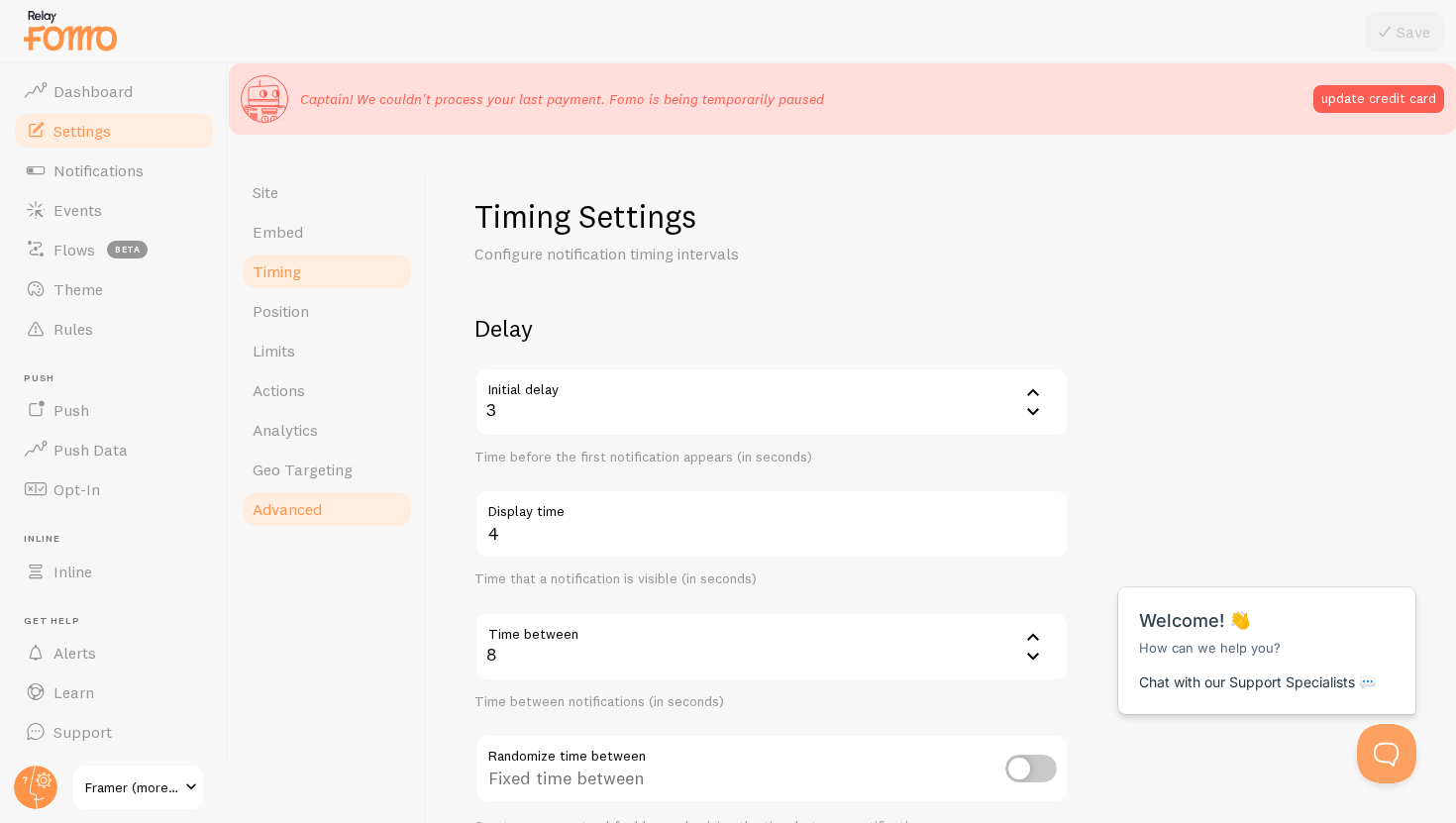 click on "Advanced" at bounding box center (327, 509) 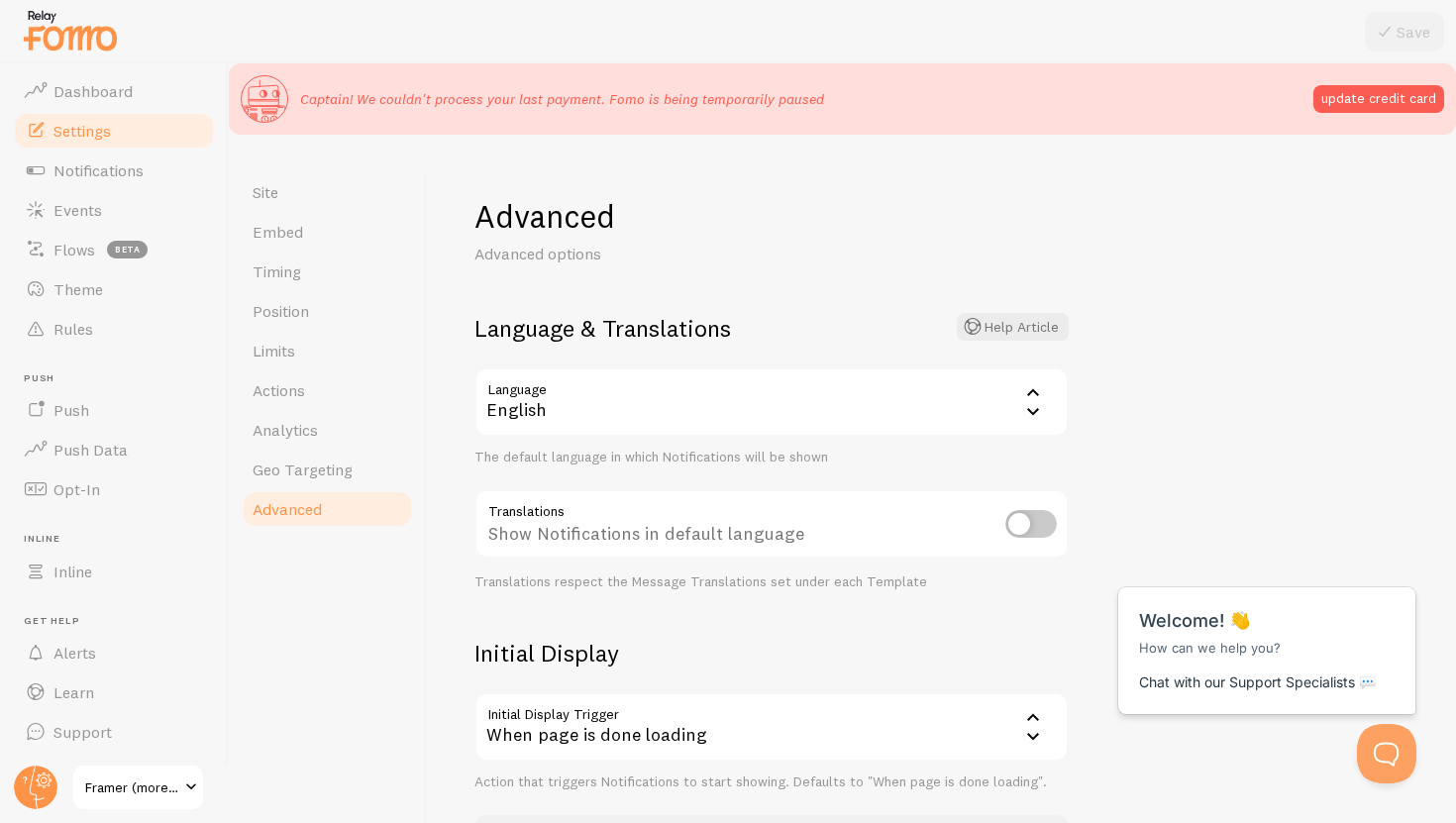 scroll, scrollTop: 326, scrollLeft: 0, axis: vertical 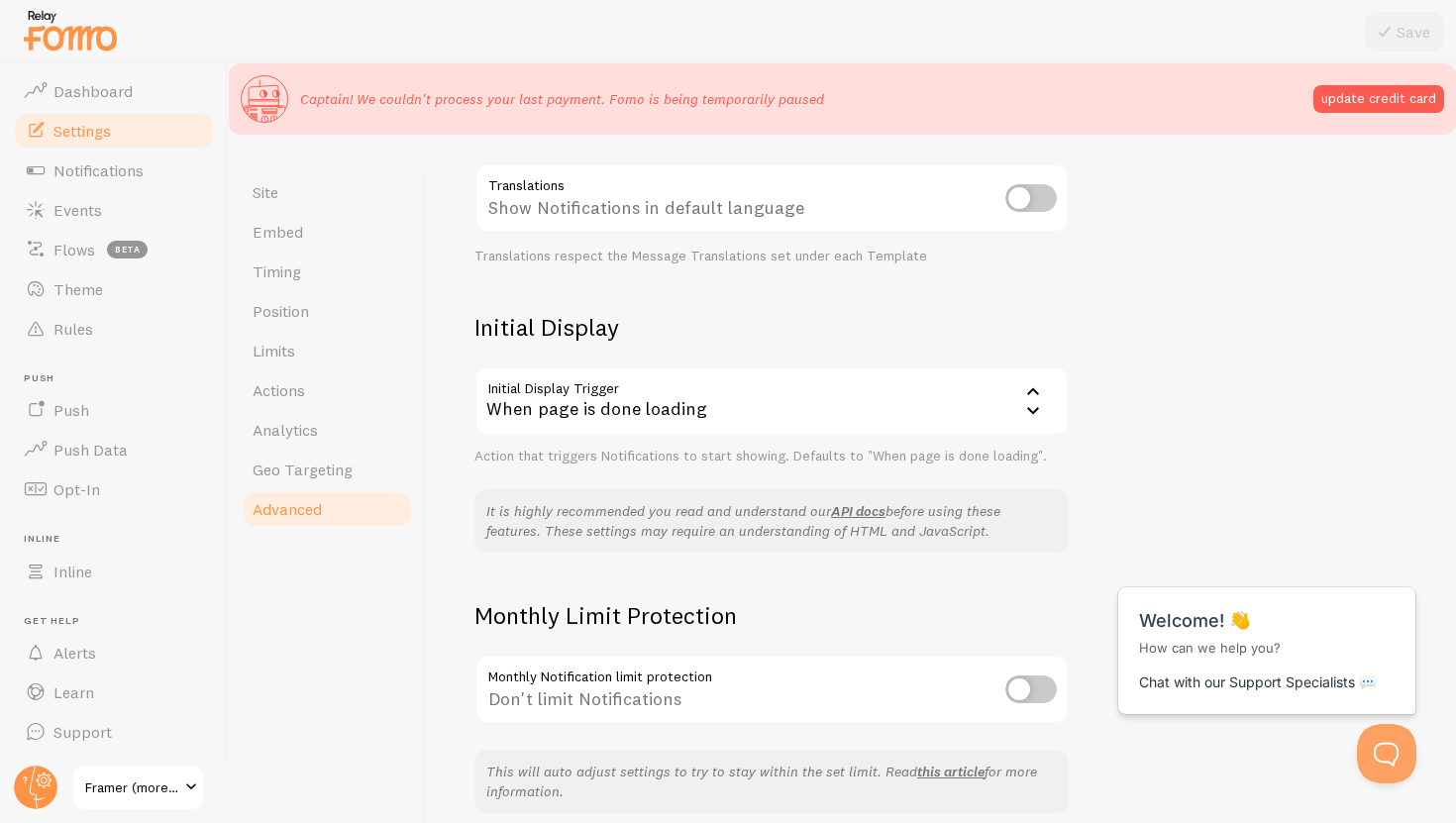 click at bounding box center (70, 30) 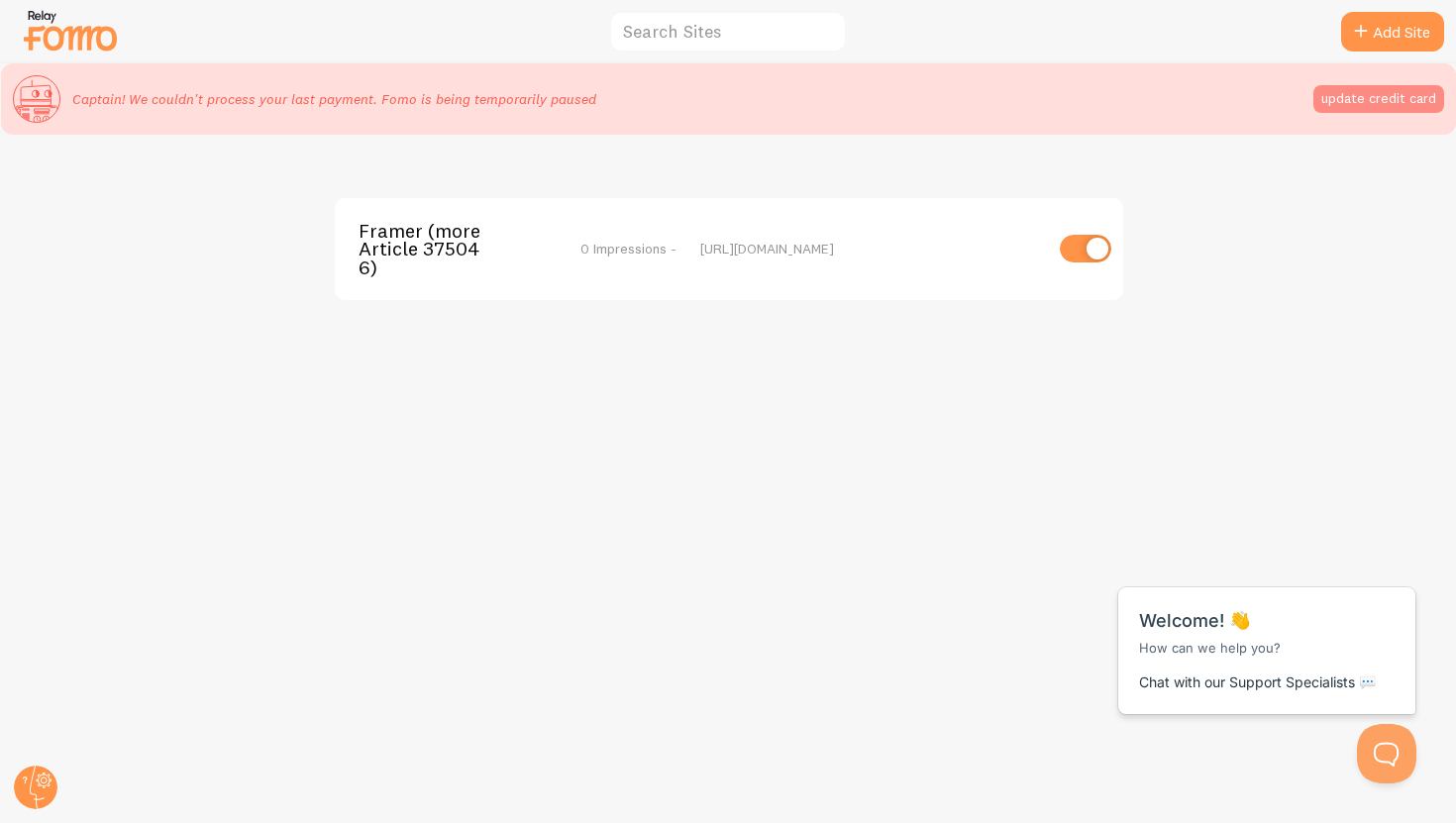 click on "update credit card" at bounding box center (1379, 99) 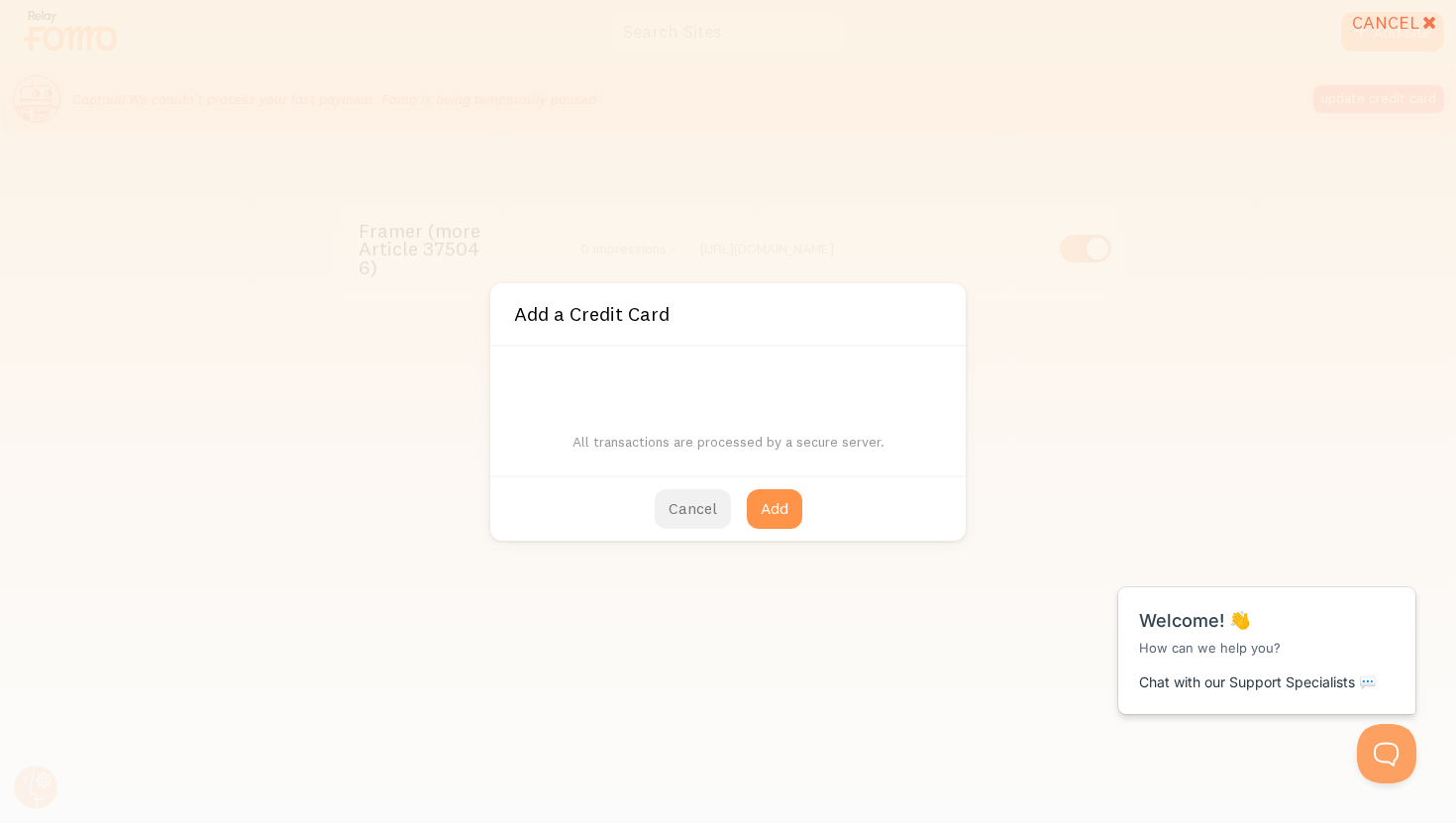 click on "Cancel" at bounding box center (692, 509) 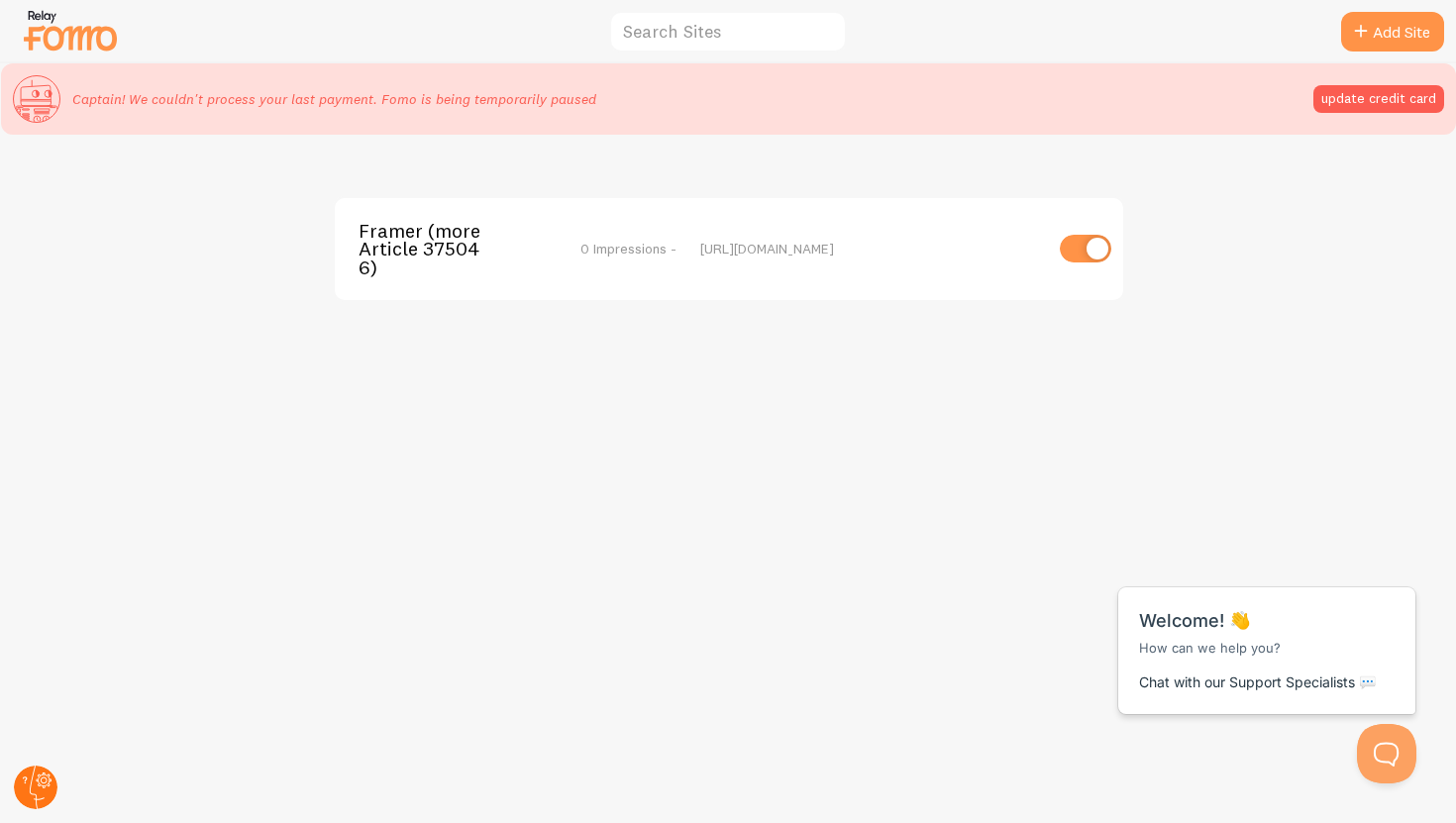 click 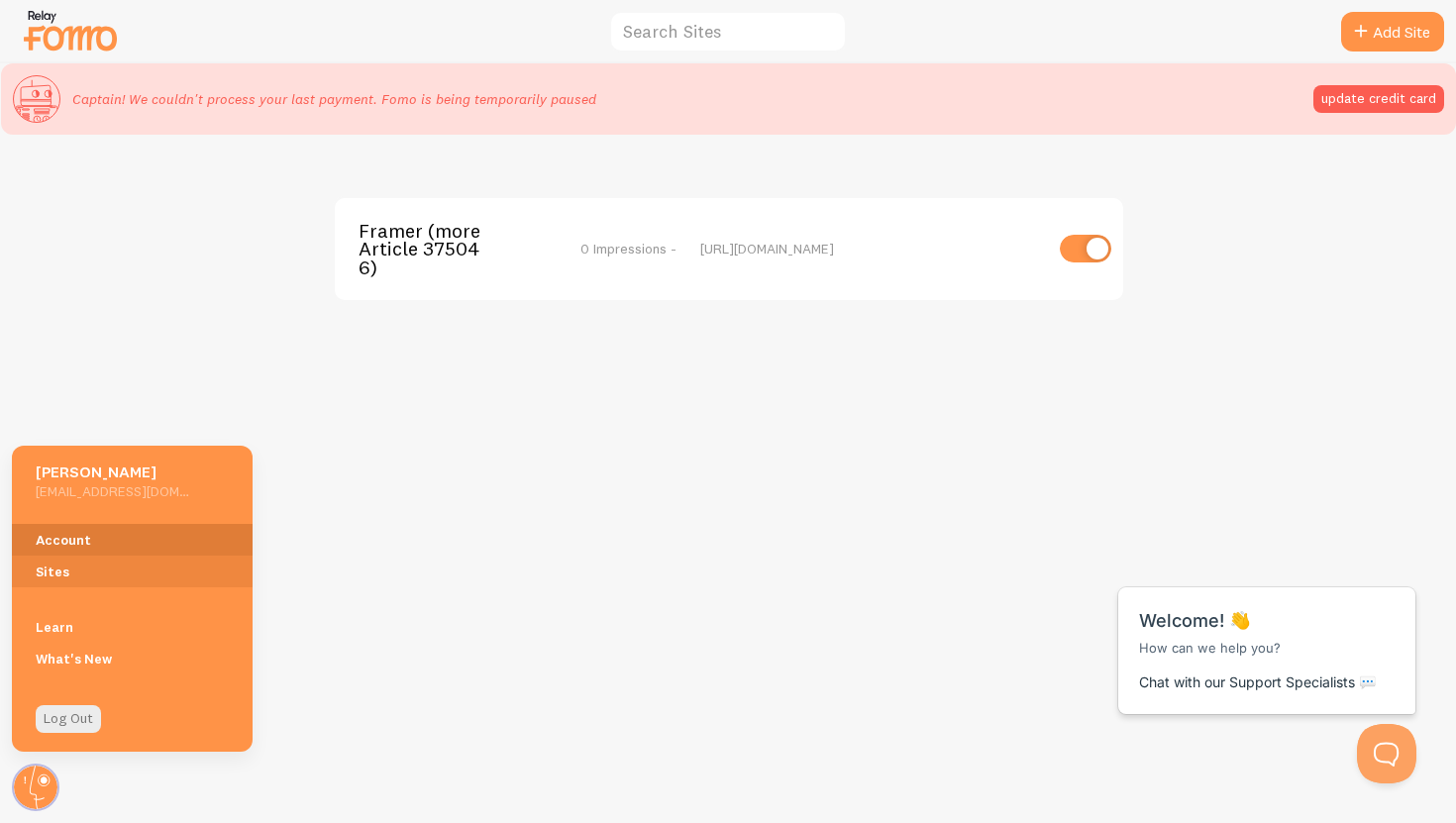 click on "Account" at bounding box center [132, 540] 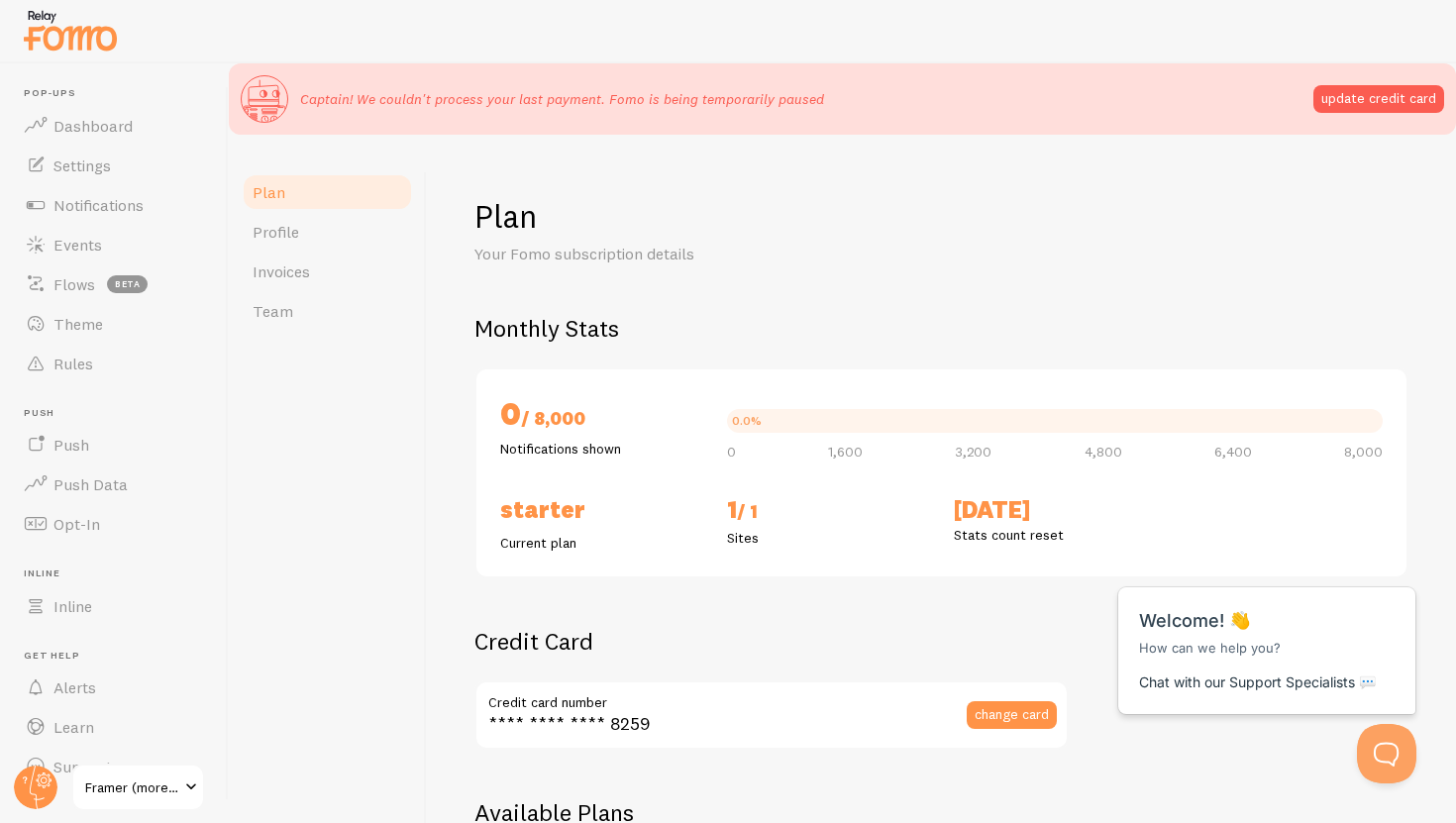 checkbox on "true" 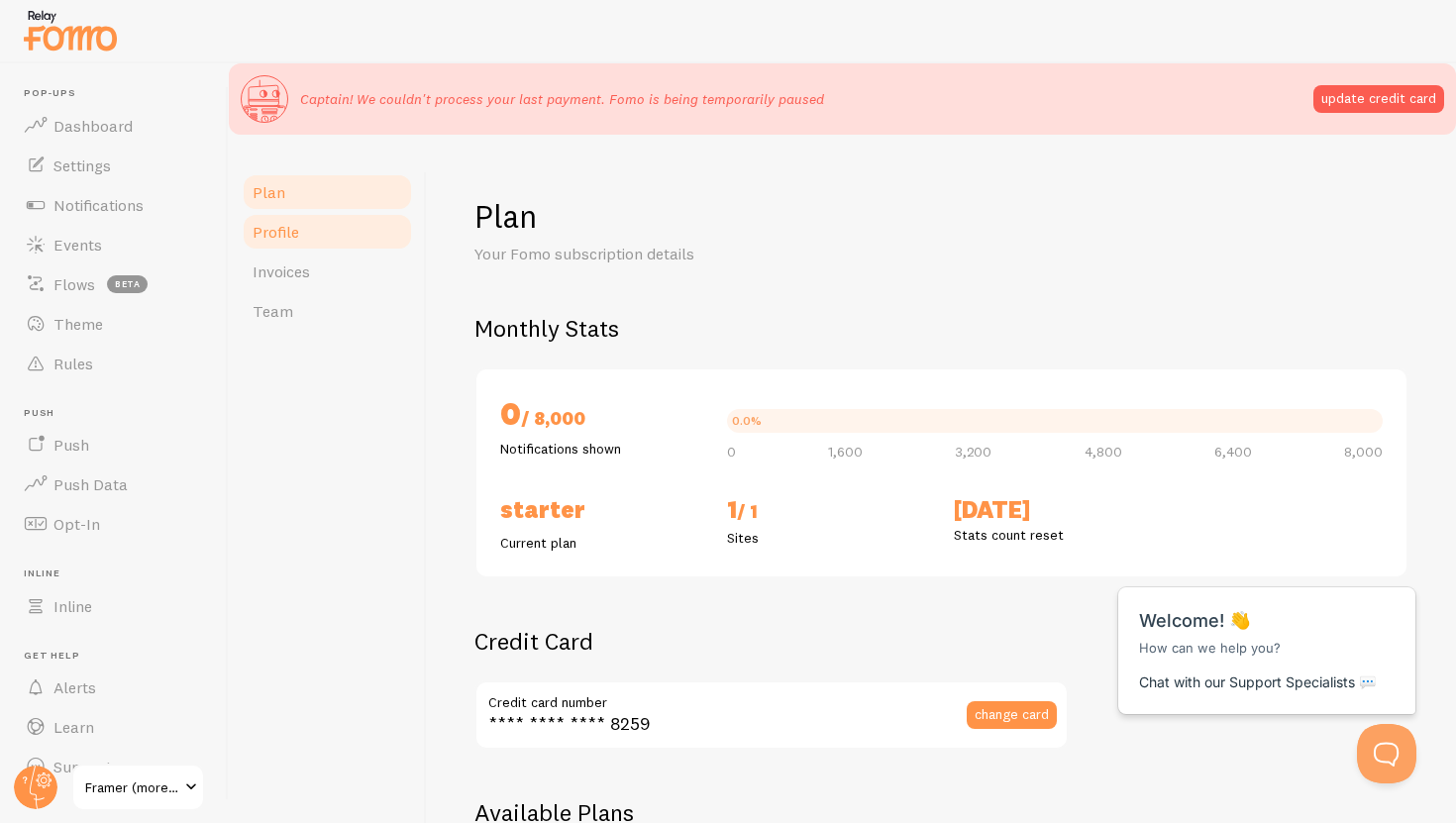 click on "Profile" at bounding box center (327, 232) 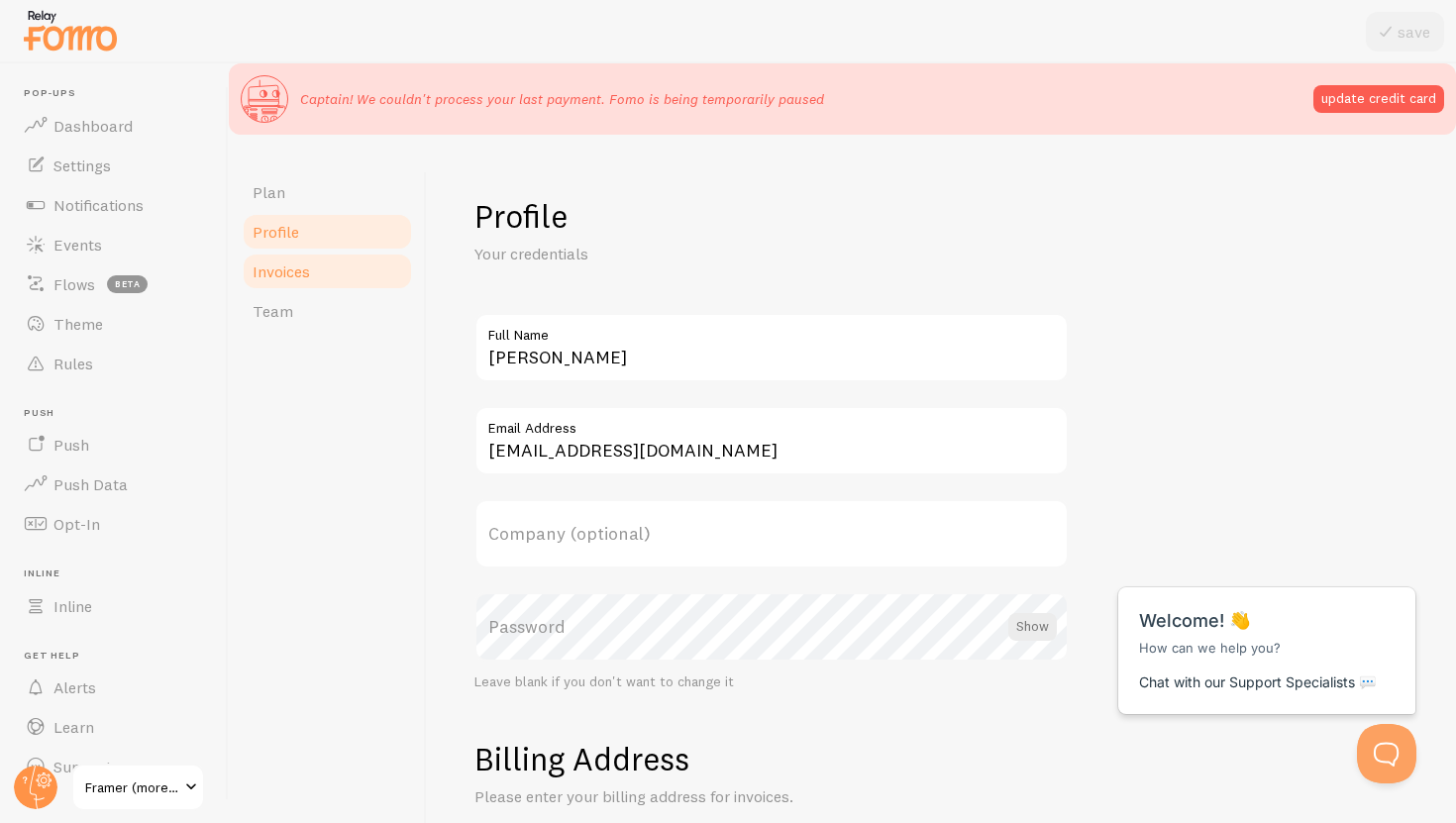 click on "Invoices" at bounding box center [281, 271] 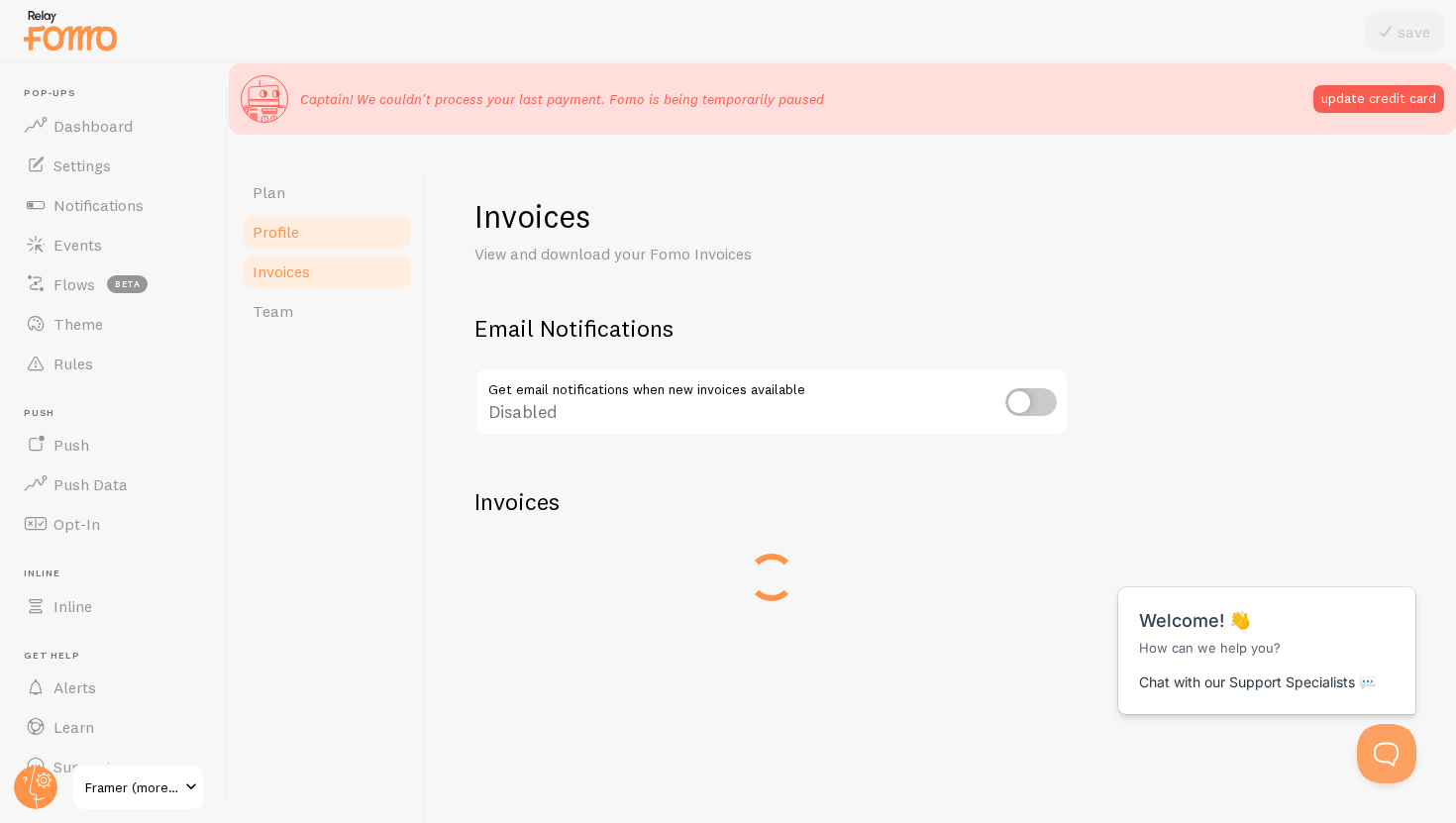 click on "Profile" at bounding box center [327, 232] 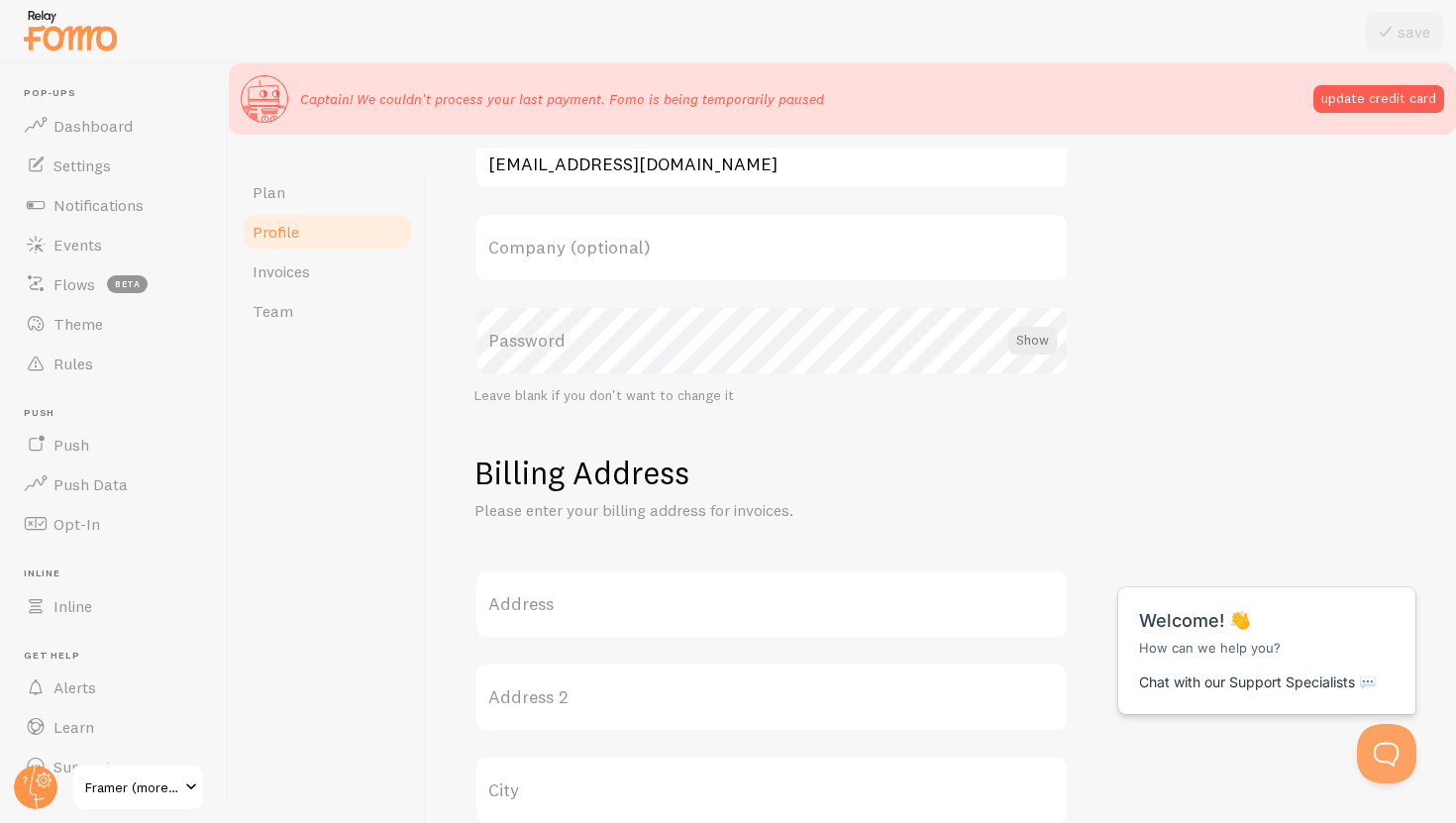 scroll, scrollTop: 0, scrollLeft: 0, axis: both 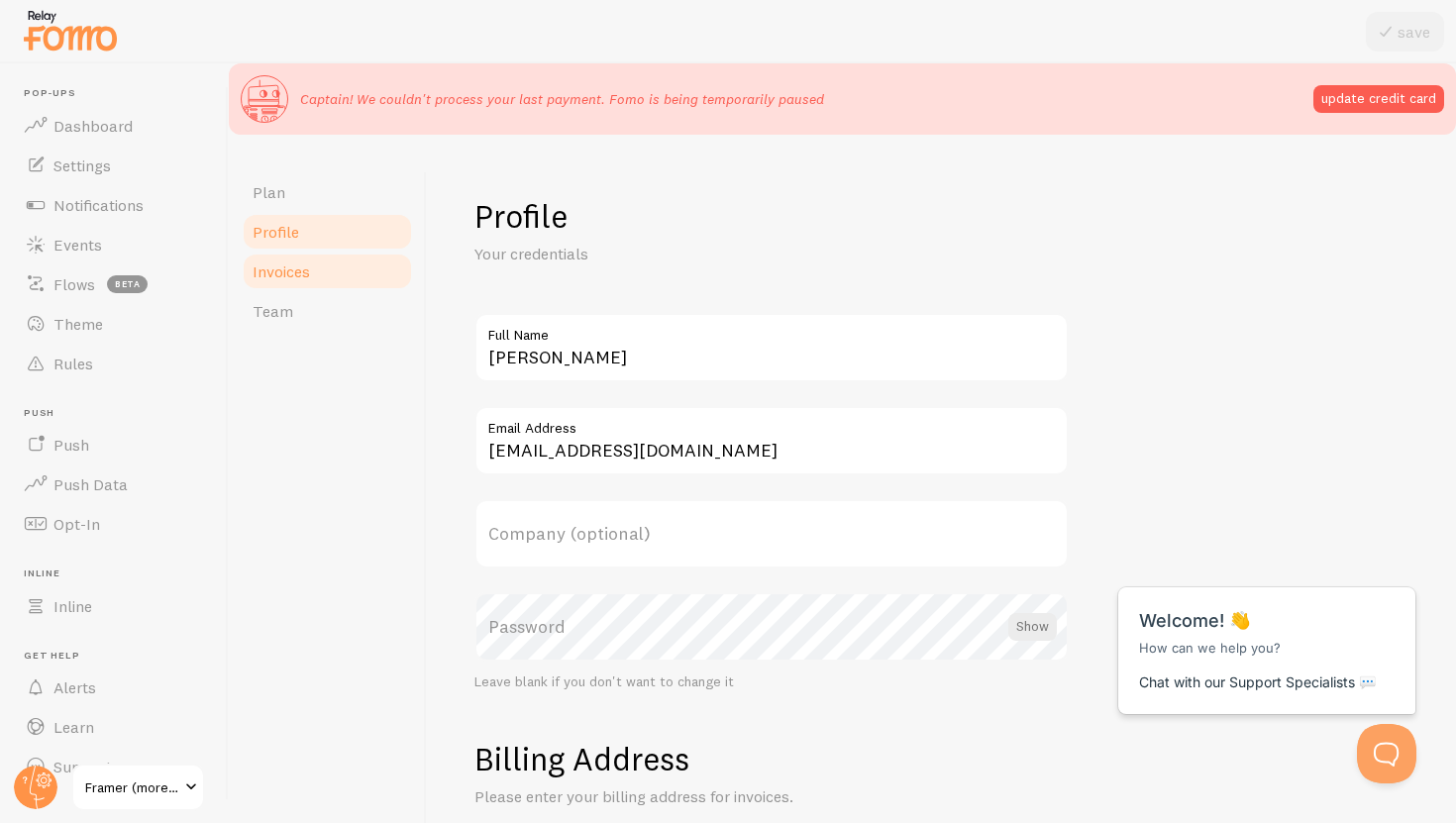 click on "Invoices" at bounding box center [327, 271] 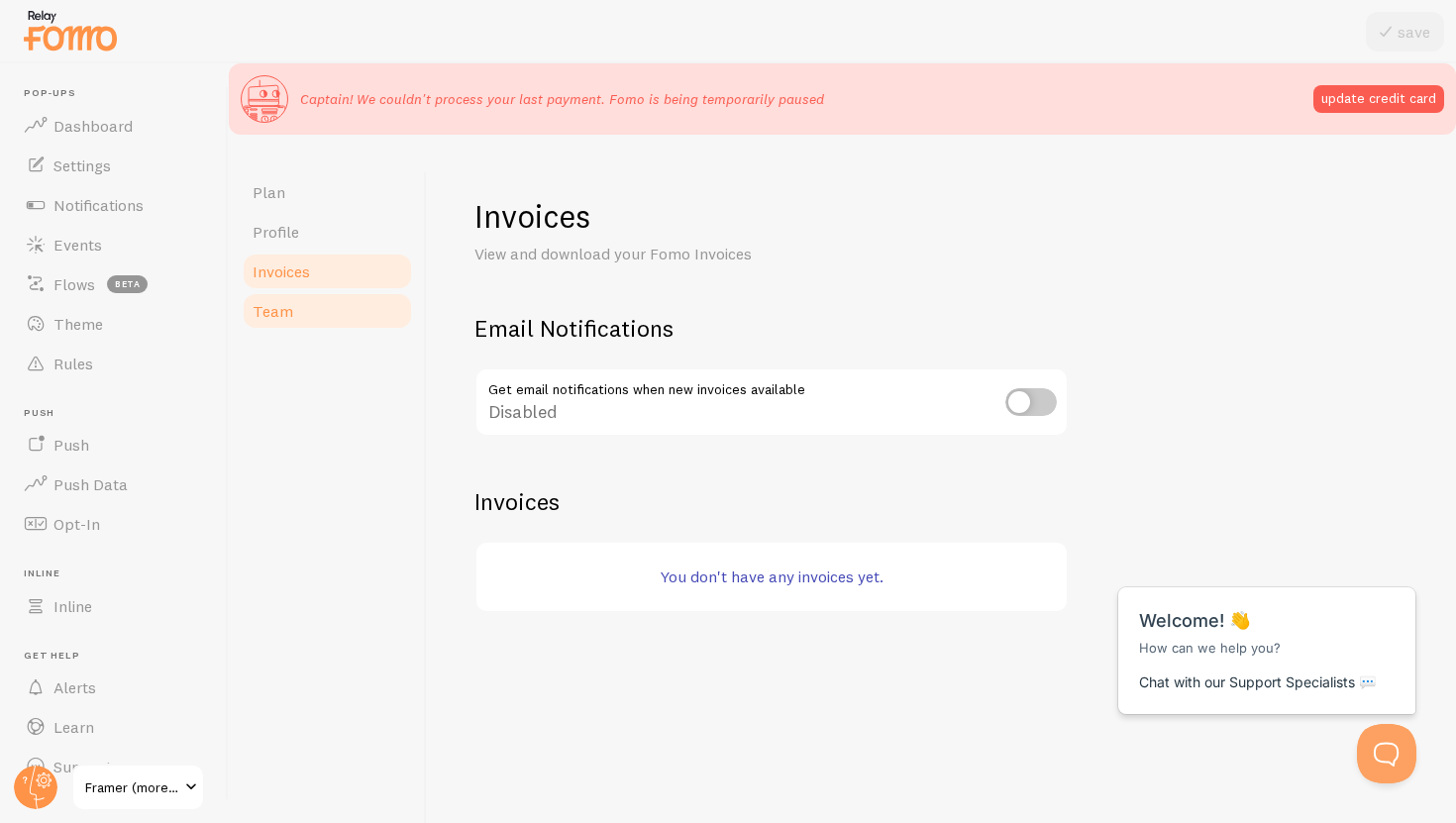 click on "Team" at bounding box center (327, 311) 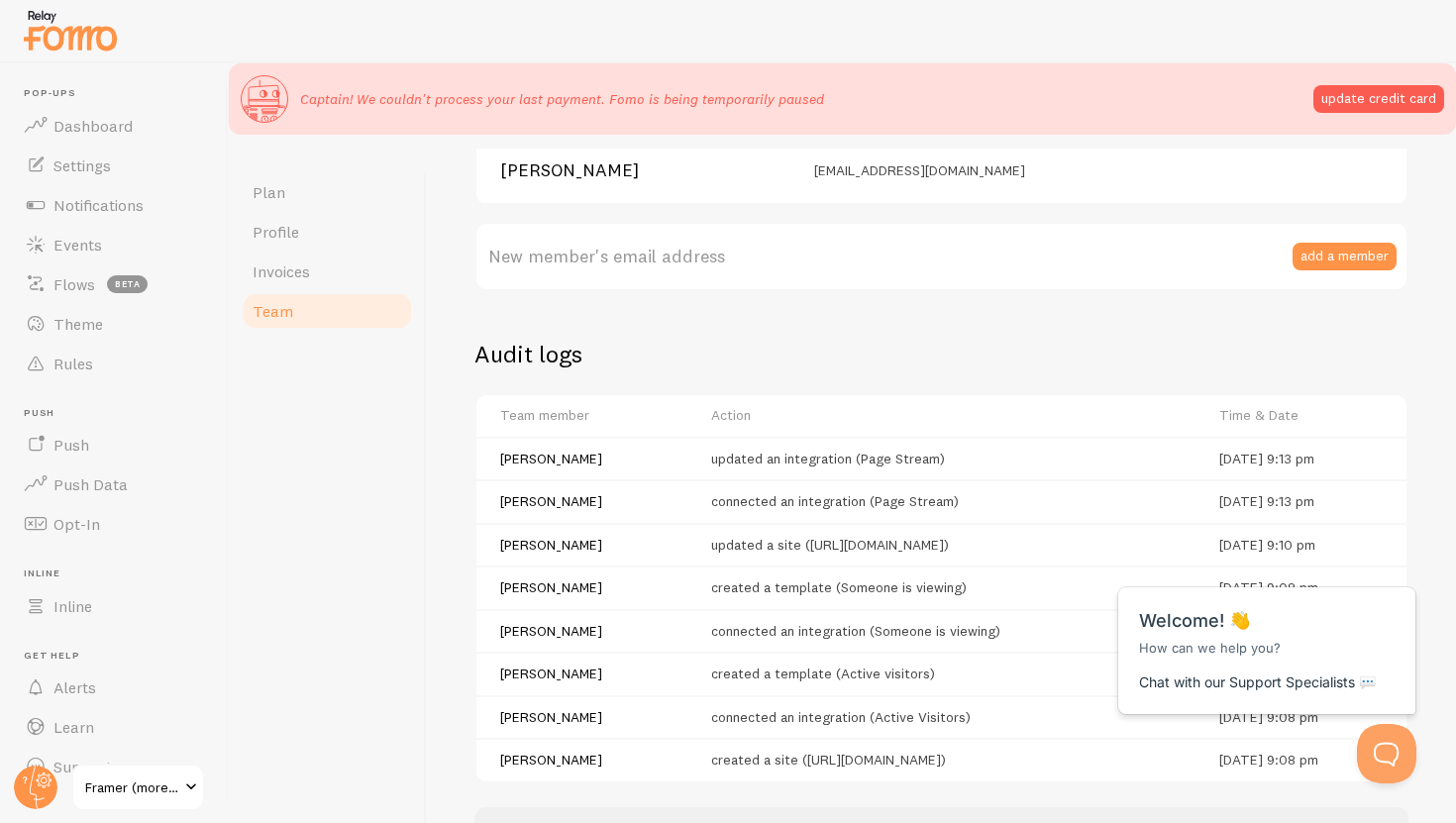 scroll, scrollTop: 367, scrollLeft: 0, axis: vertical 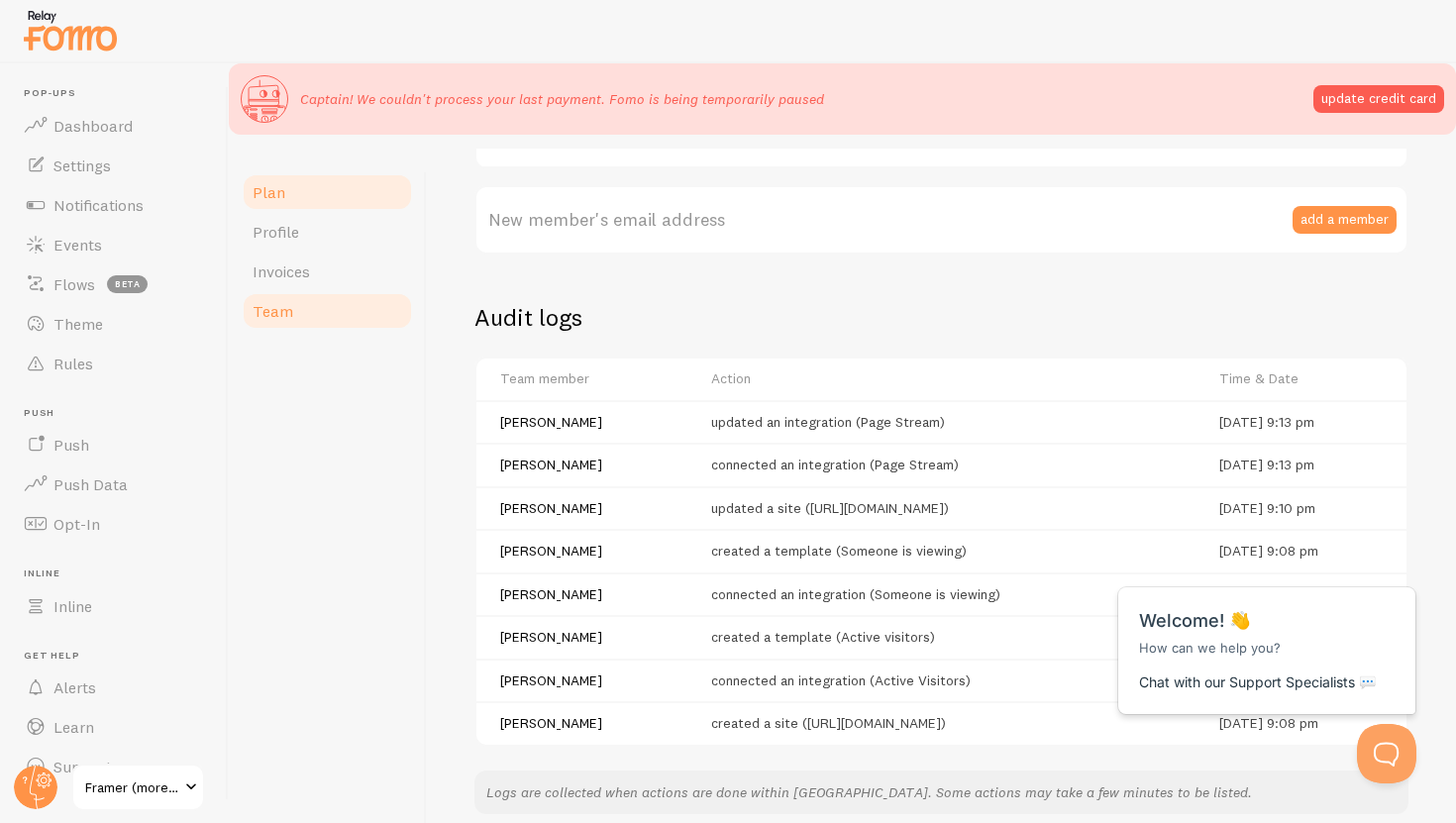 click on "Plan" at bounding box center (327, 192) 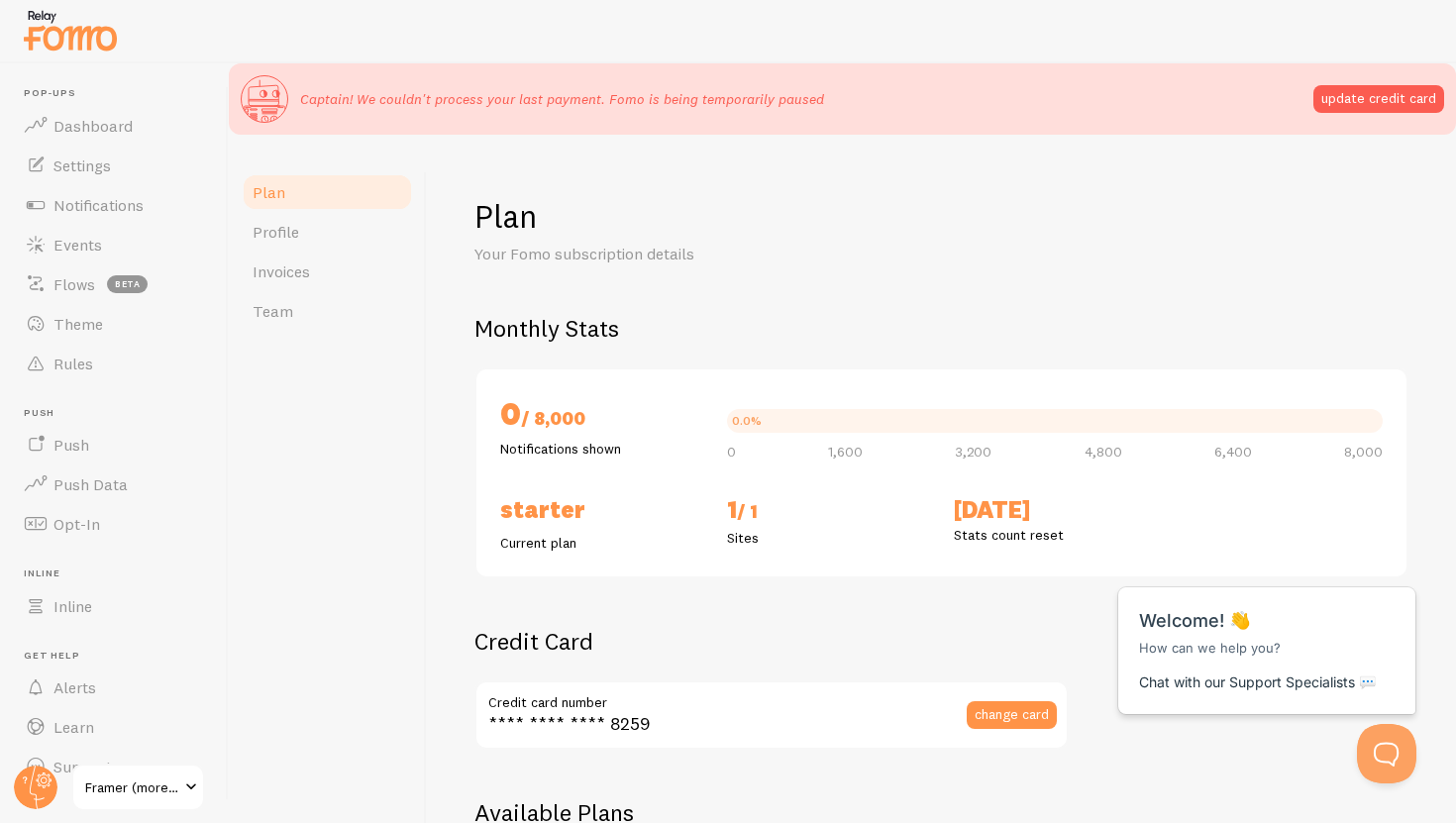 checkbox on "true" 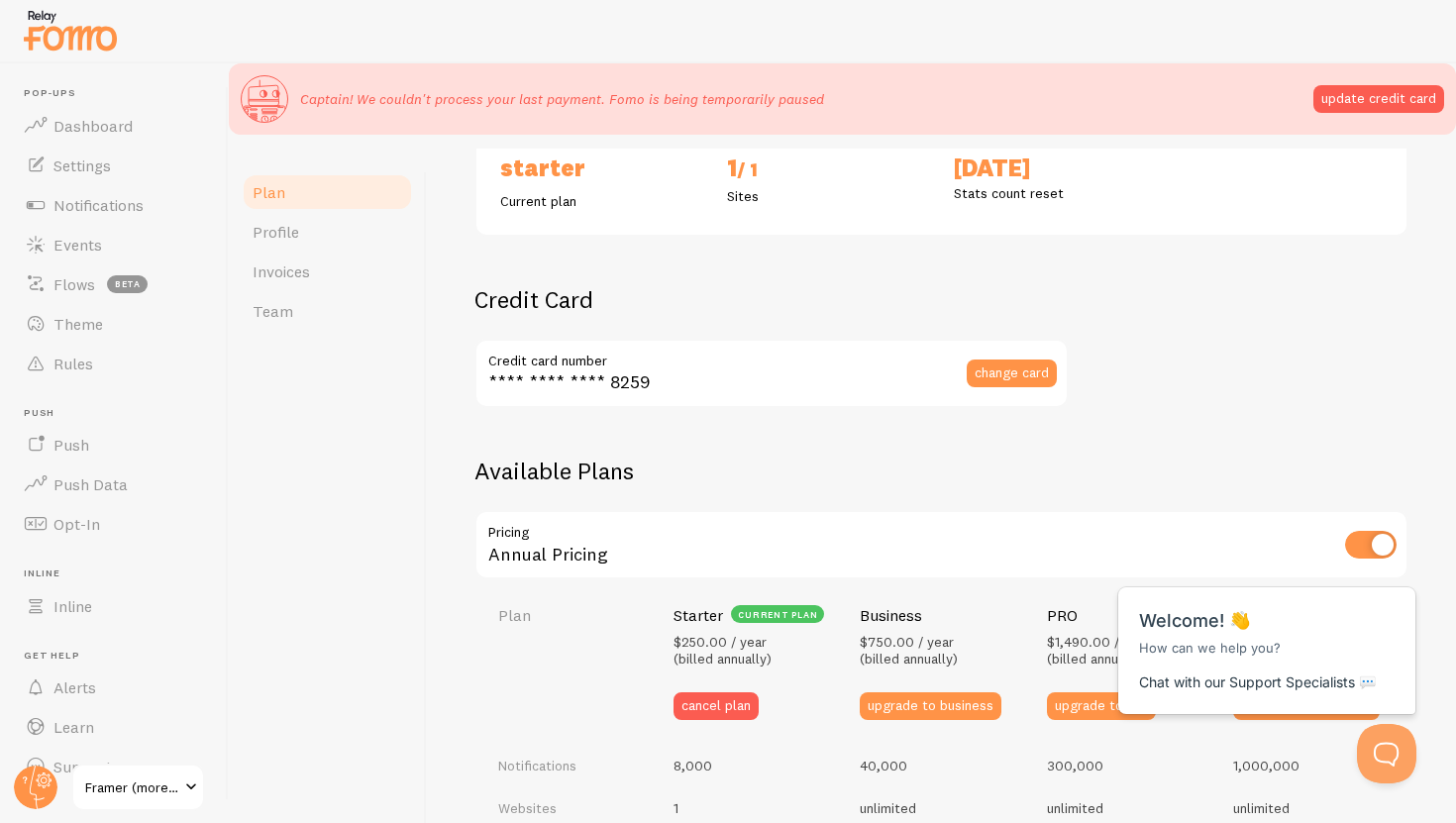 scroll, scrollTop: 361, scrollLeft: 0, axis: vertical 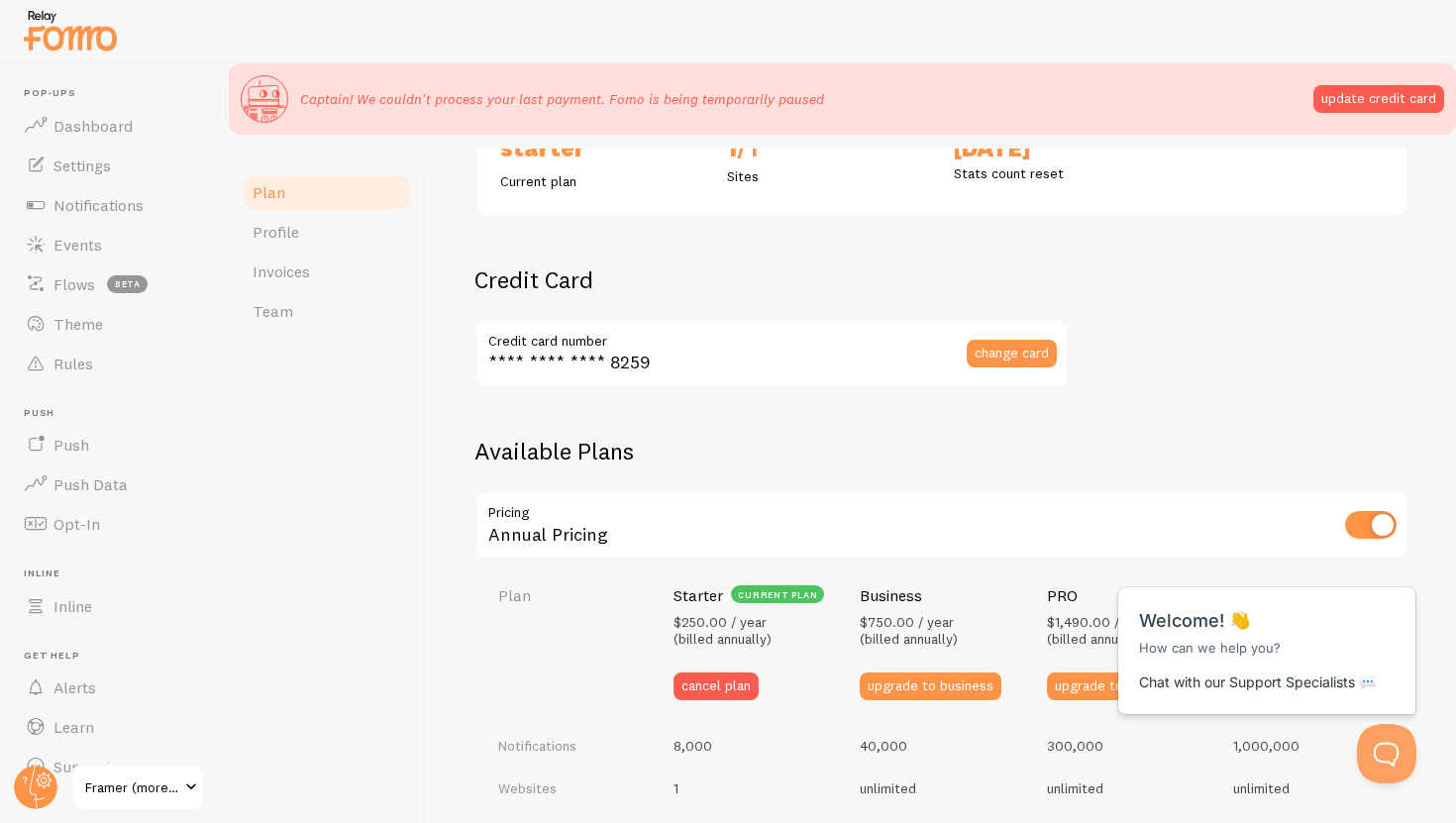 click at bounding box center [1371, 525] 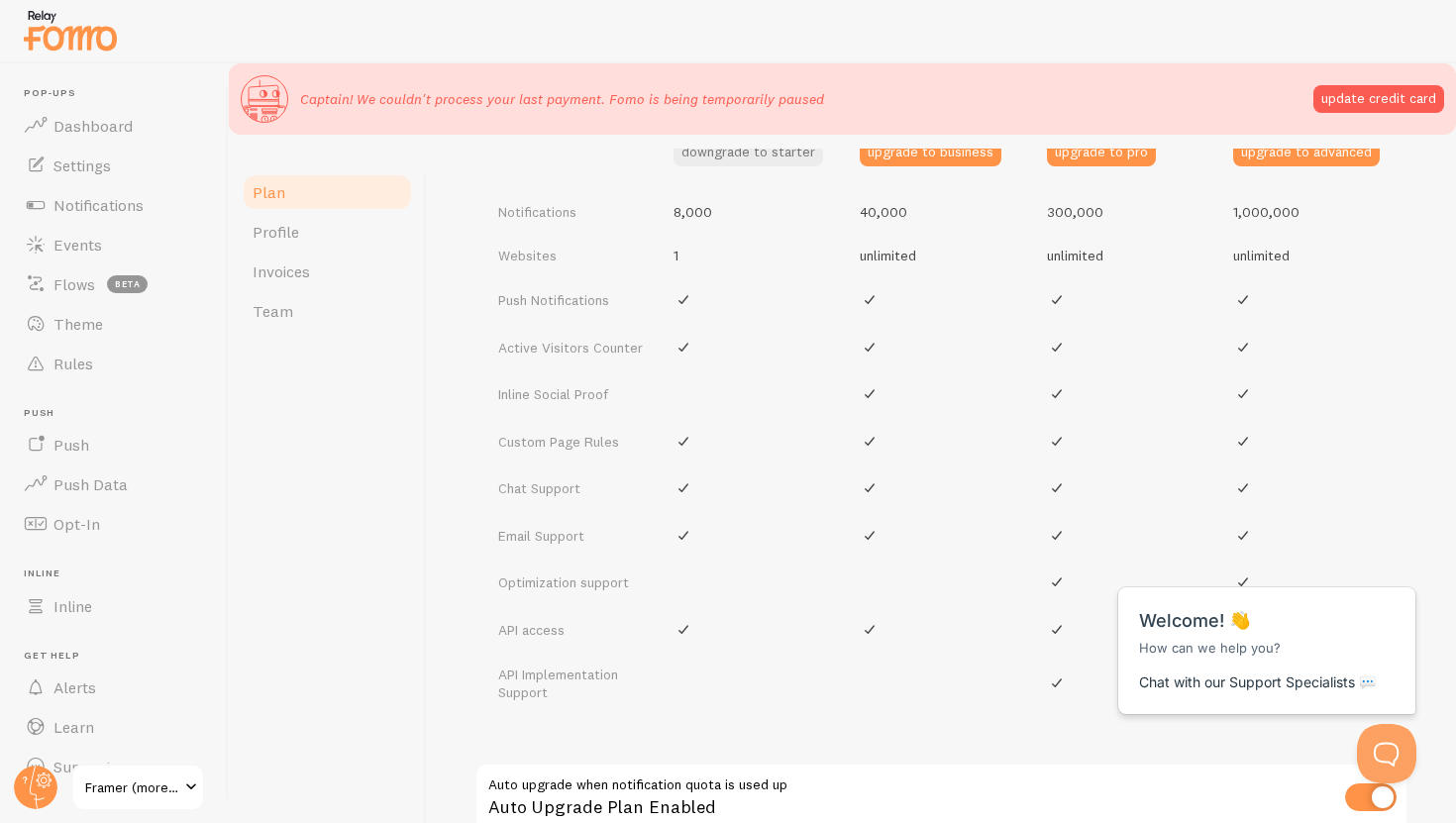 scroll, scrollTop: 870, scrollLeft: 0, axis: vertical 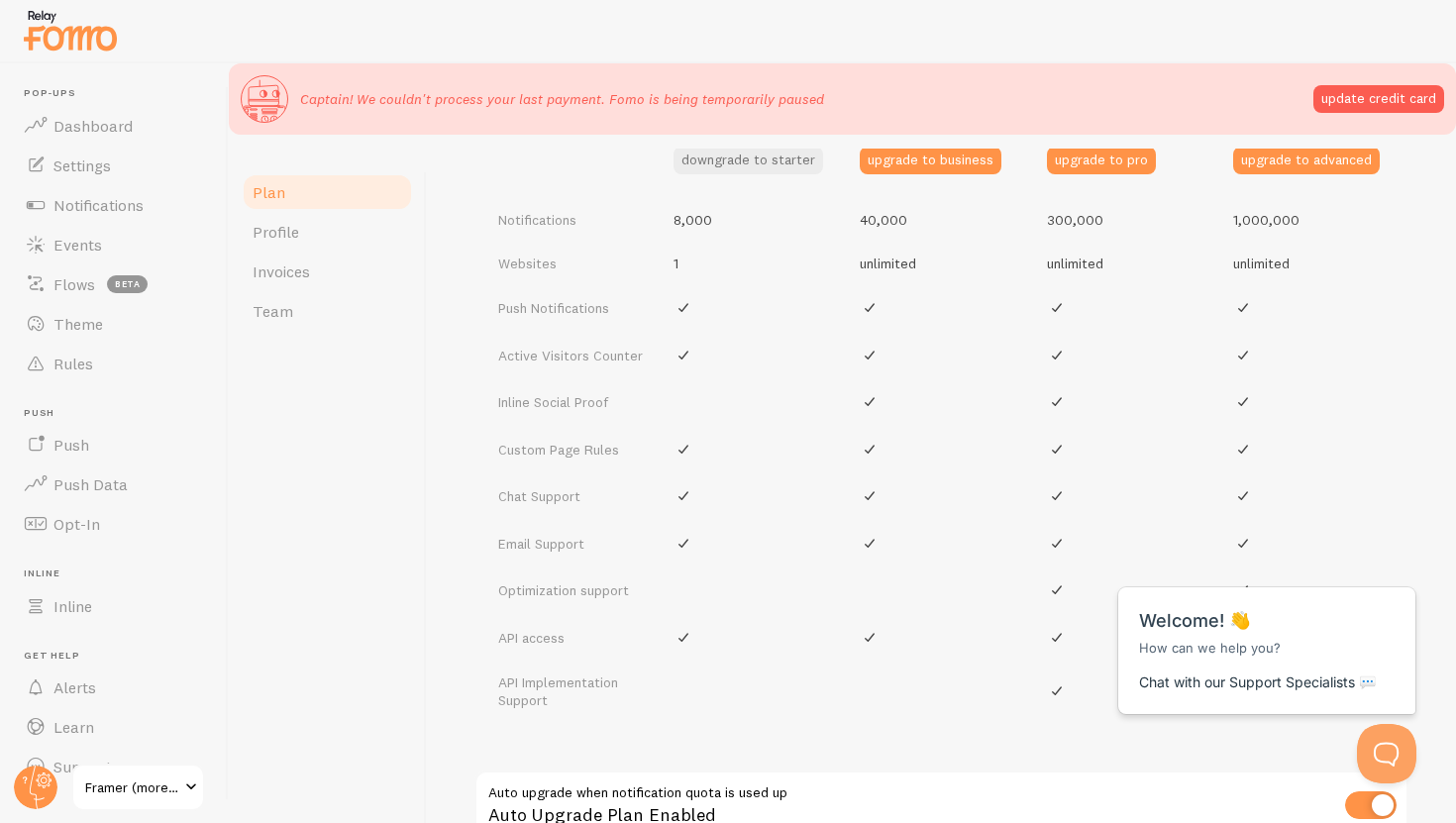 click at bounding box center [1371, 805] 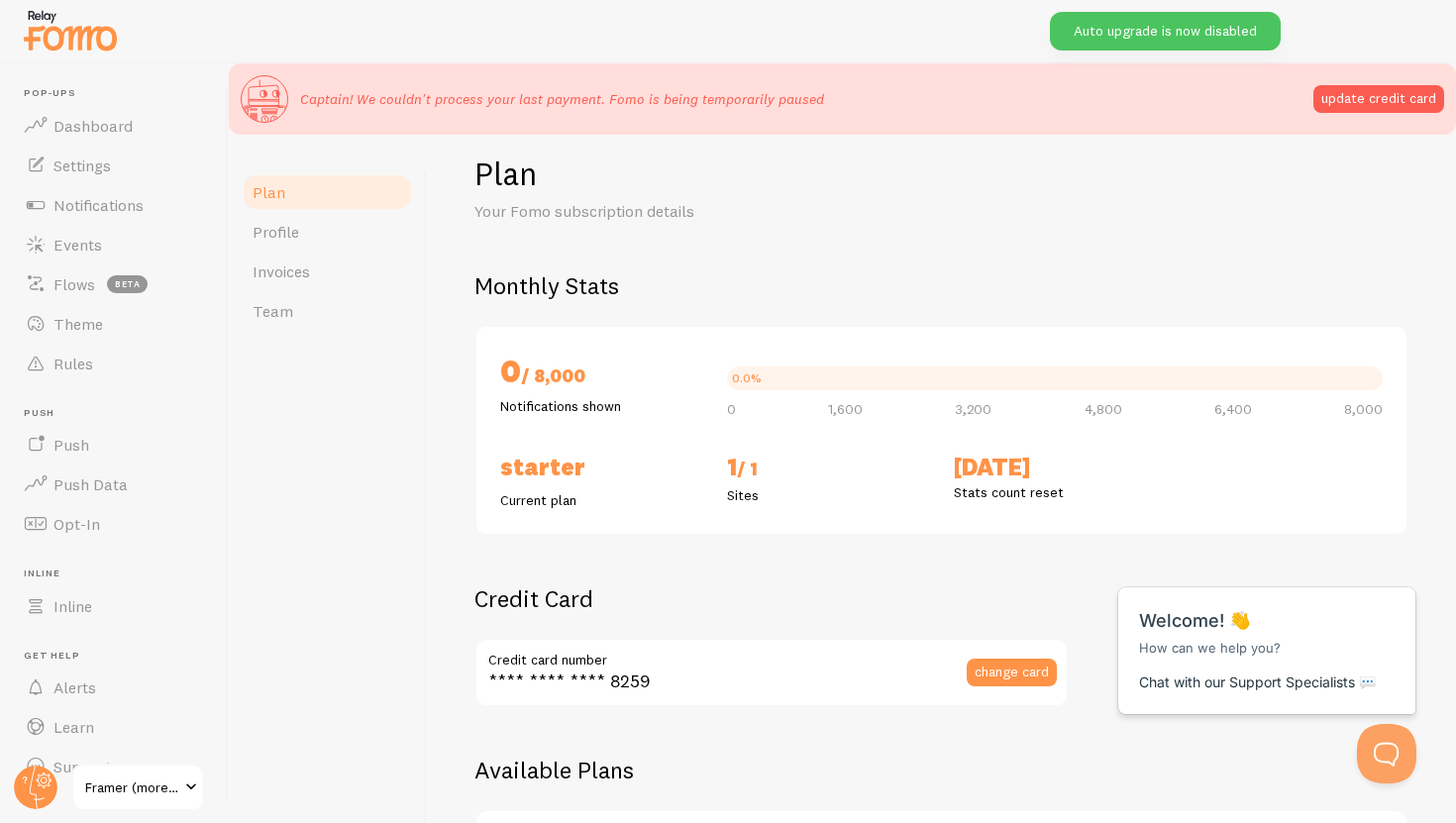 scroll, scrollTop: 71, scrollLeft: 0, axis: vertical 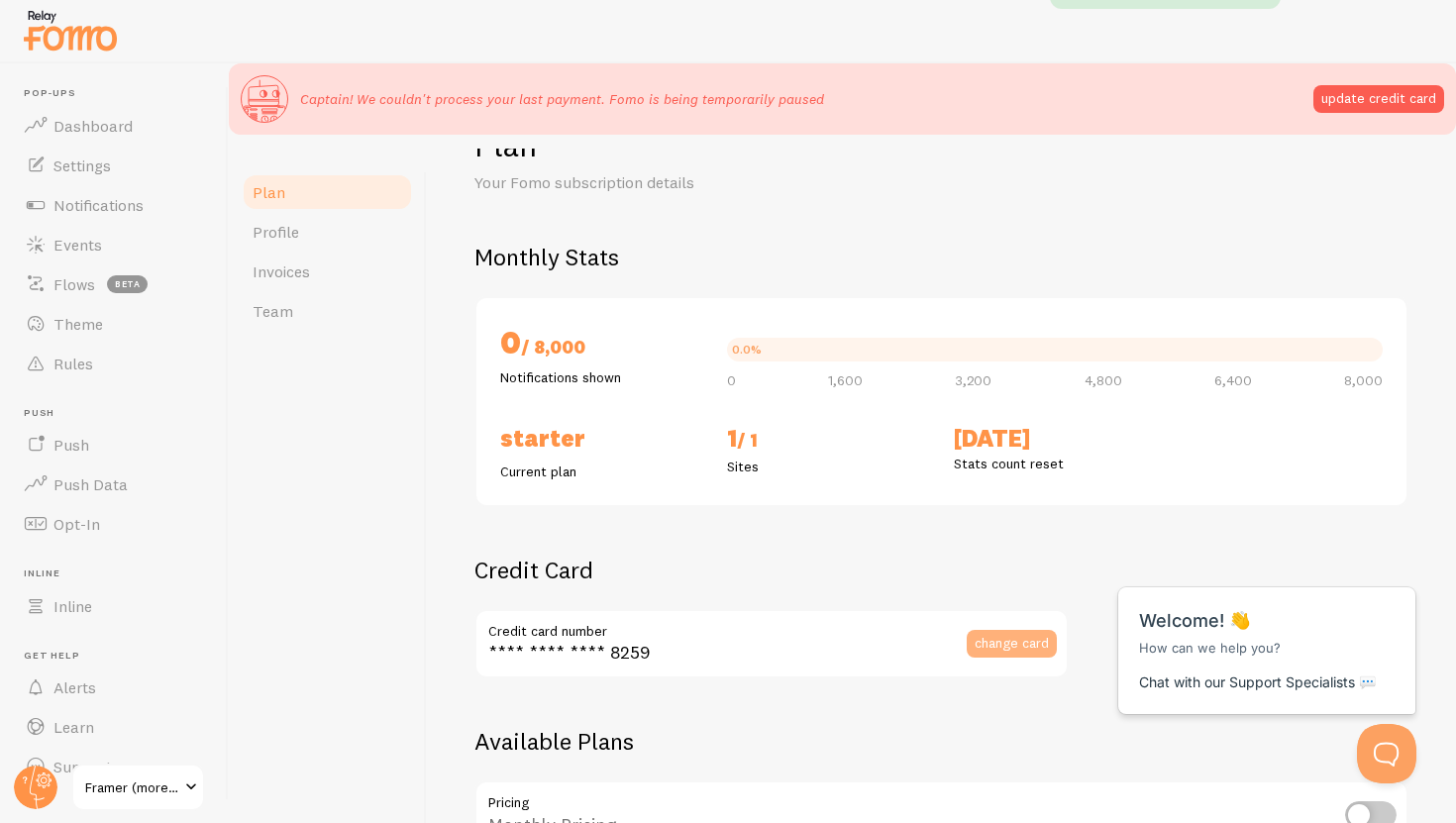 click on "change card" at bounding box center (1011, 643) 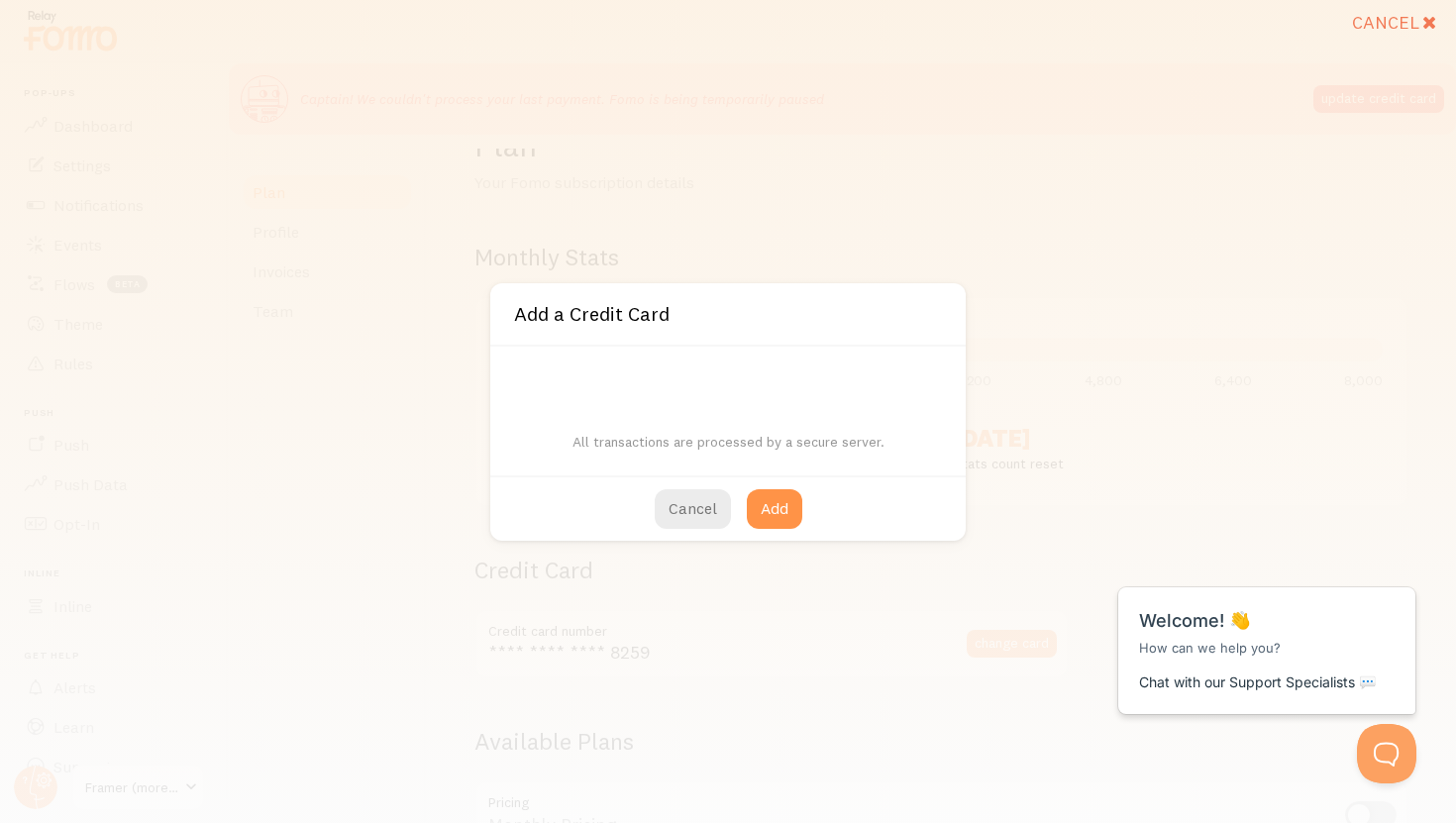 click on "All transactions are processed by a secure server." at bounding box center [728, 411] 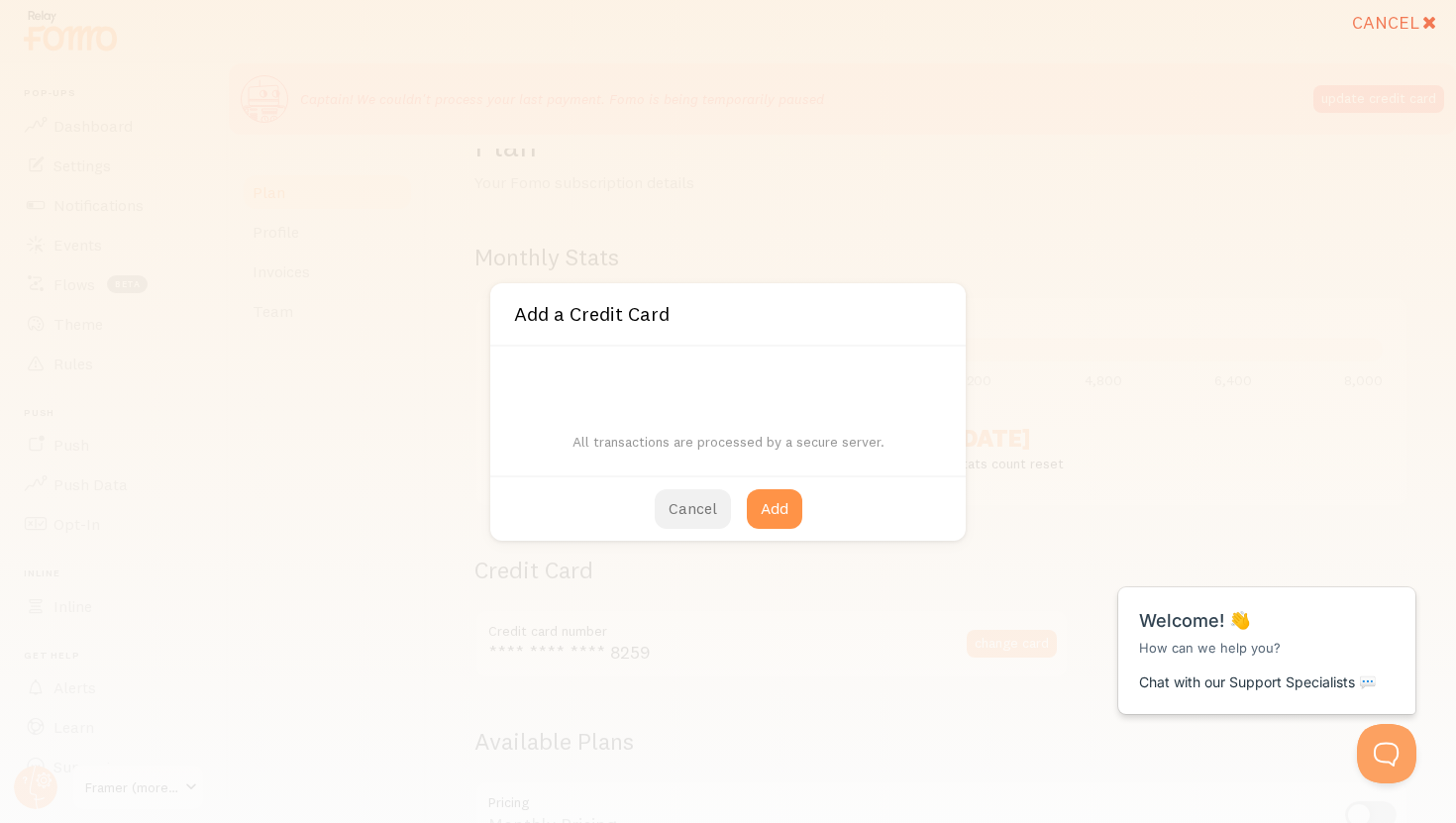 click on "Cancel" at bounding box center (692, 509) 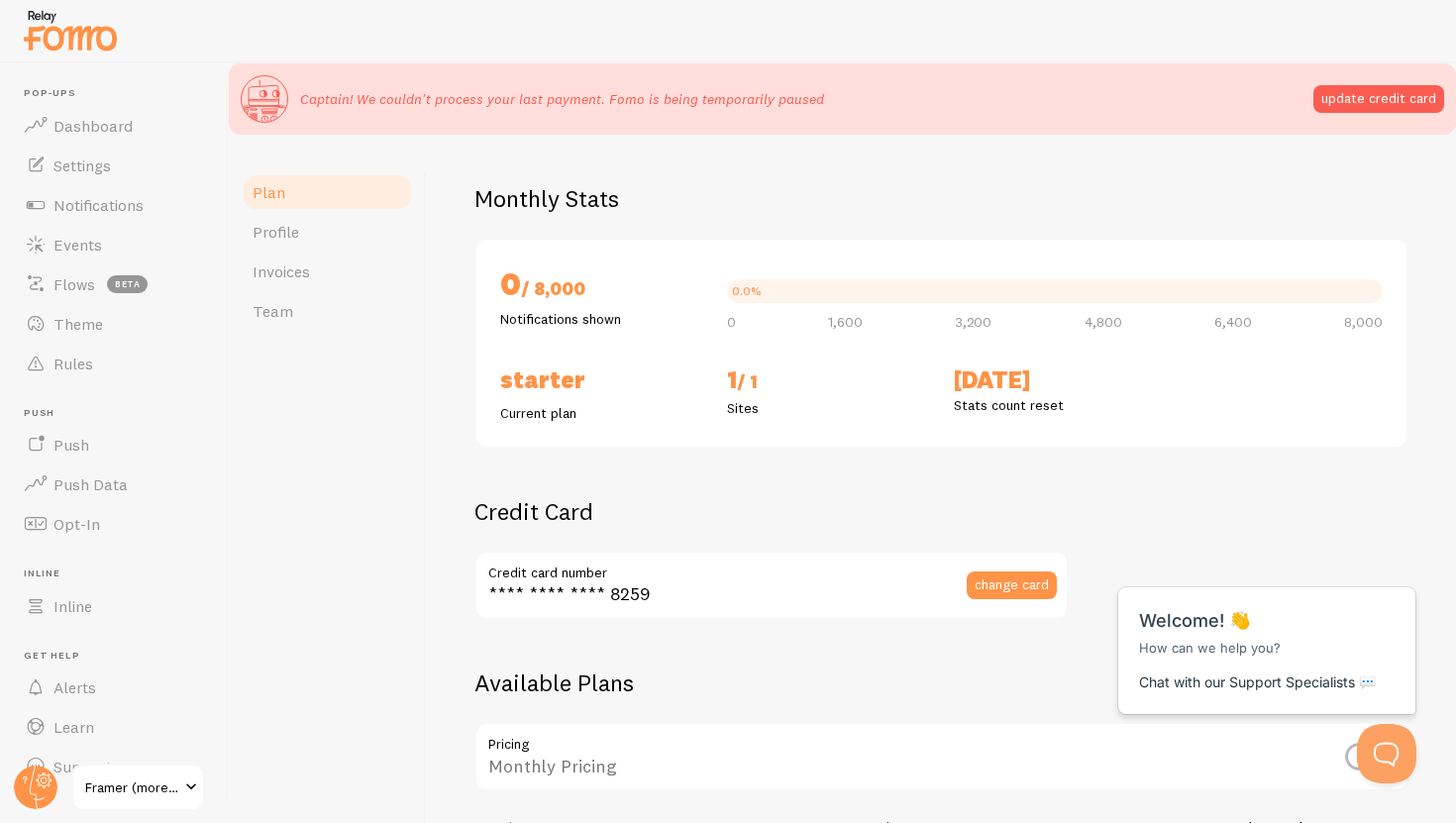 scroll, scrollTop: 206, scrollLeft: 0, axis: vertical 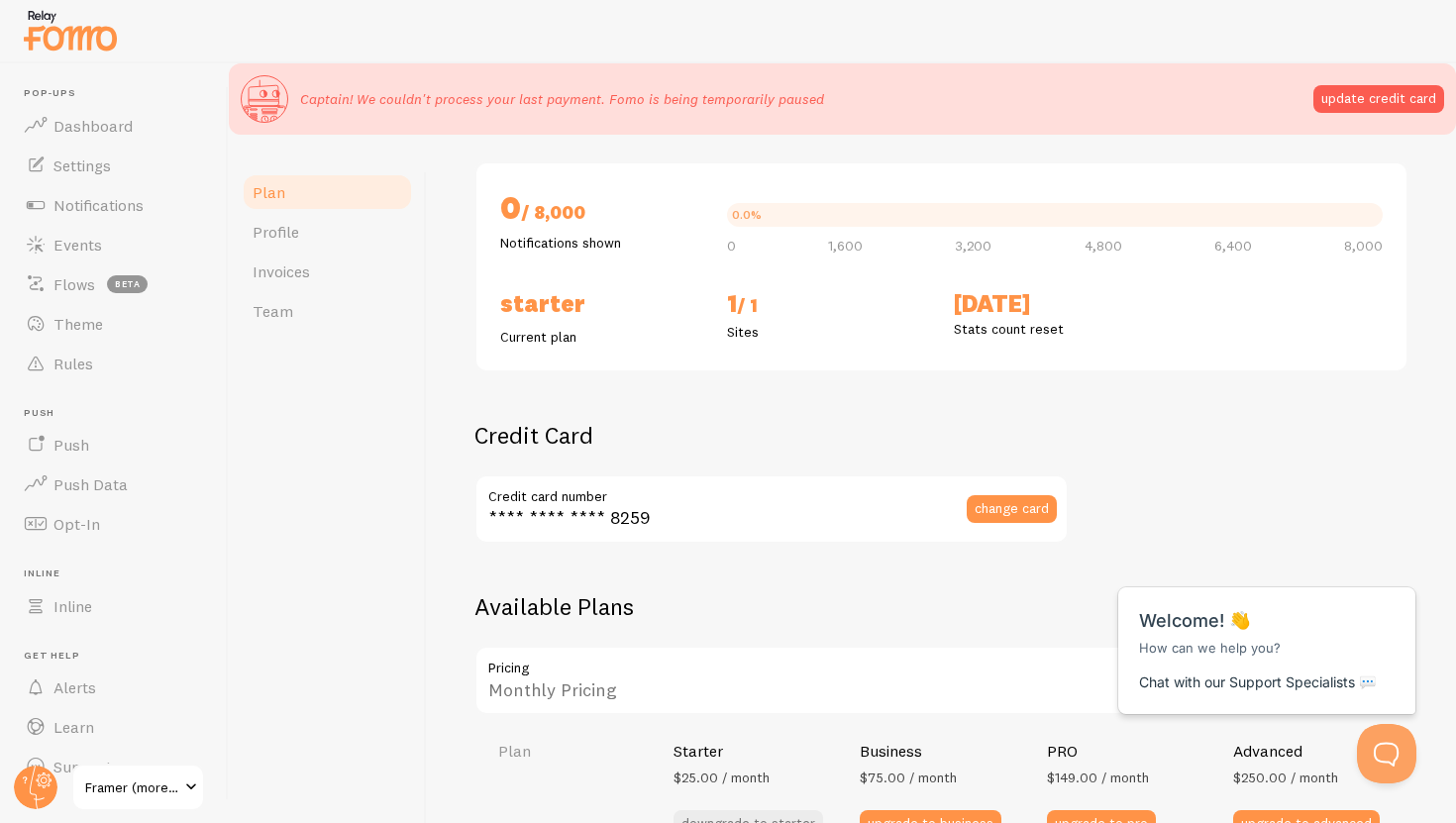 click on "Plan   Your Fomo subscription details
Monthly Stats
0
/ 8,000
Notifications shown
0.0%
0
1,600
3,200
4,800
6,400
8,000
Starter
Current plan
1  / 1   Sites
[DATE]
Stats count reset     Credit Card     **** **** **** 8259   Credit card number     change card               Available Plans         Pricing   Monthly Pricing         Plan   Starter     $25.00 /
month
downgrade to
starter
Business     $75.00 /
month
upgrade to
business
PRO     $149.00 /
month    Advanced     $250.00 /
month      Notifications" at bounding box center [941, 783] 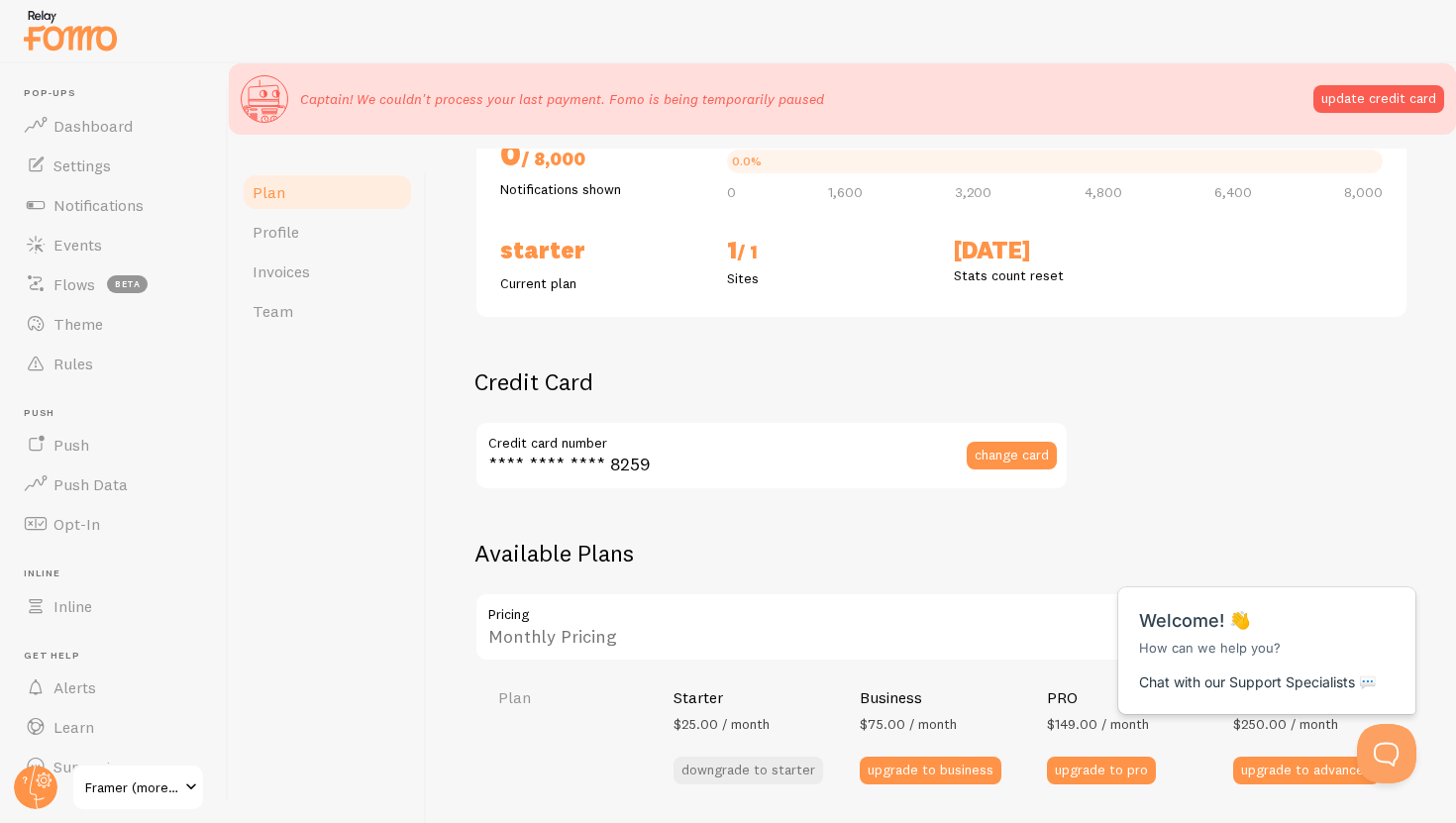scroll, scrollTop: 218, scrollLeft: 0, axis: vertical 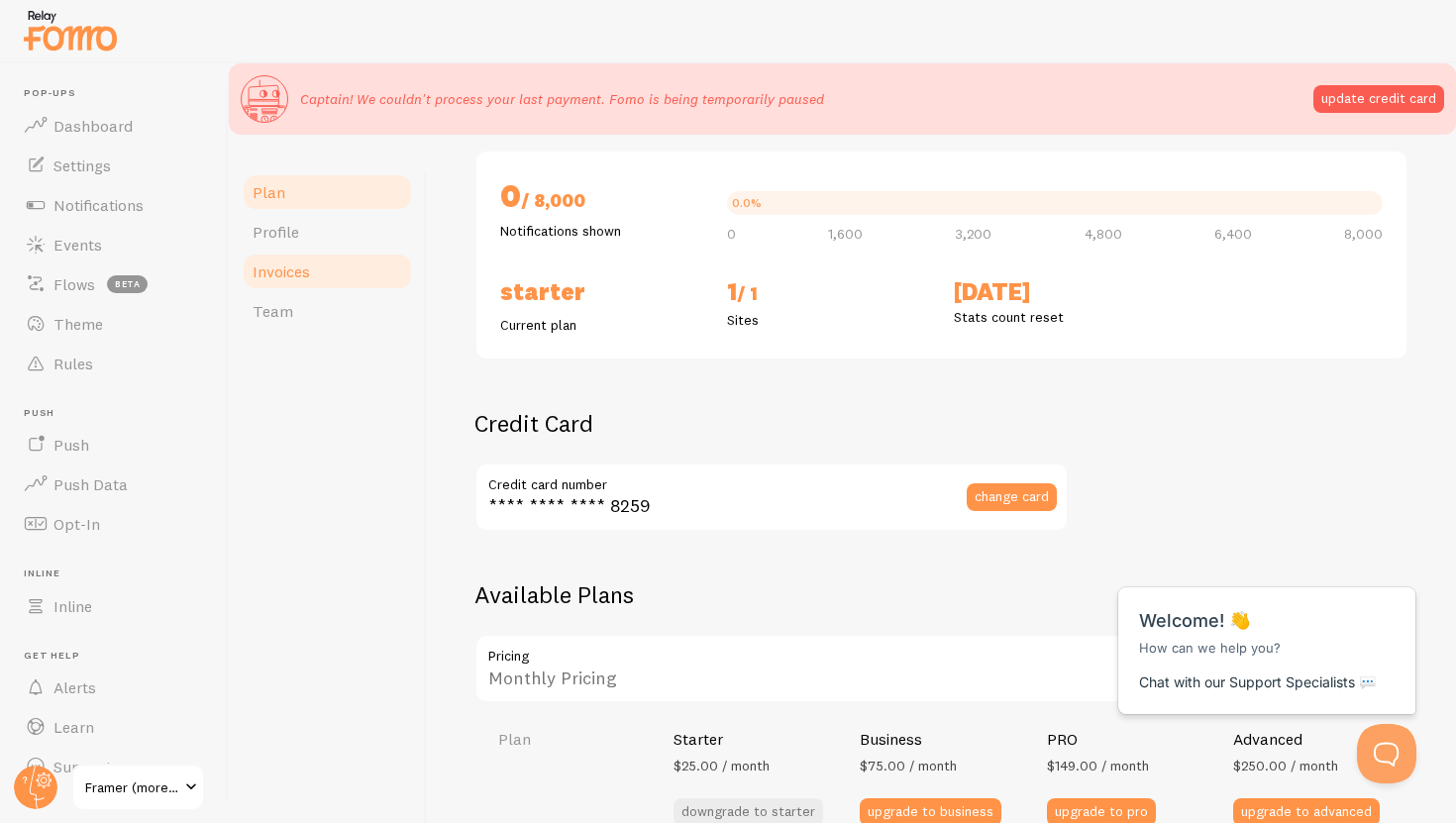 click on "Invoices" at bounding box center (327, 271) 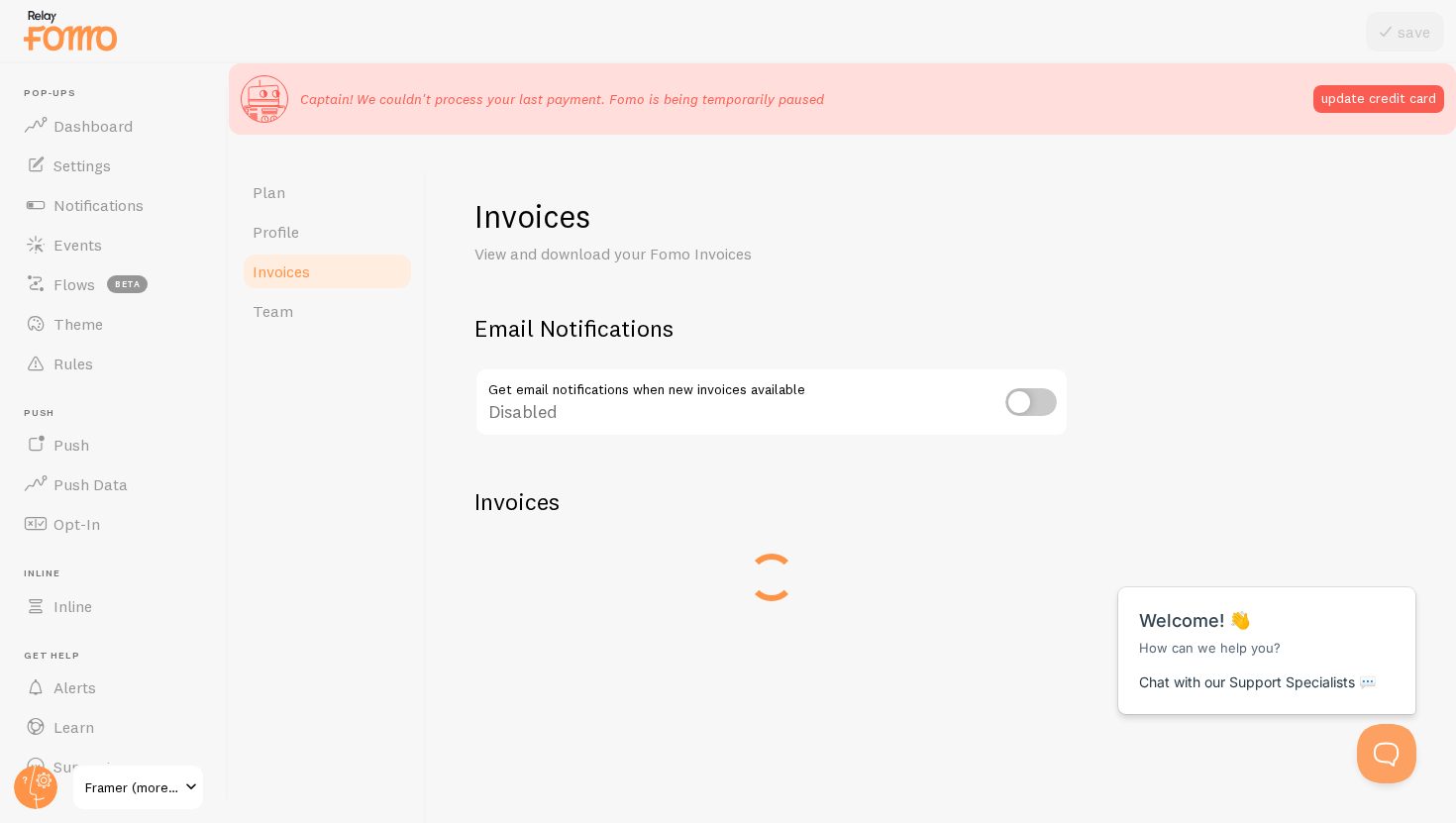 scroll, scrollTop: 0, scrollLeft: 0, axis: both 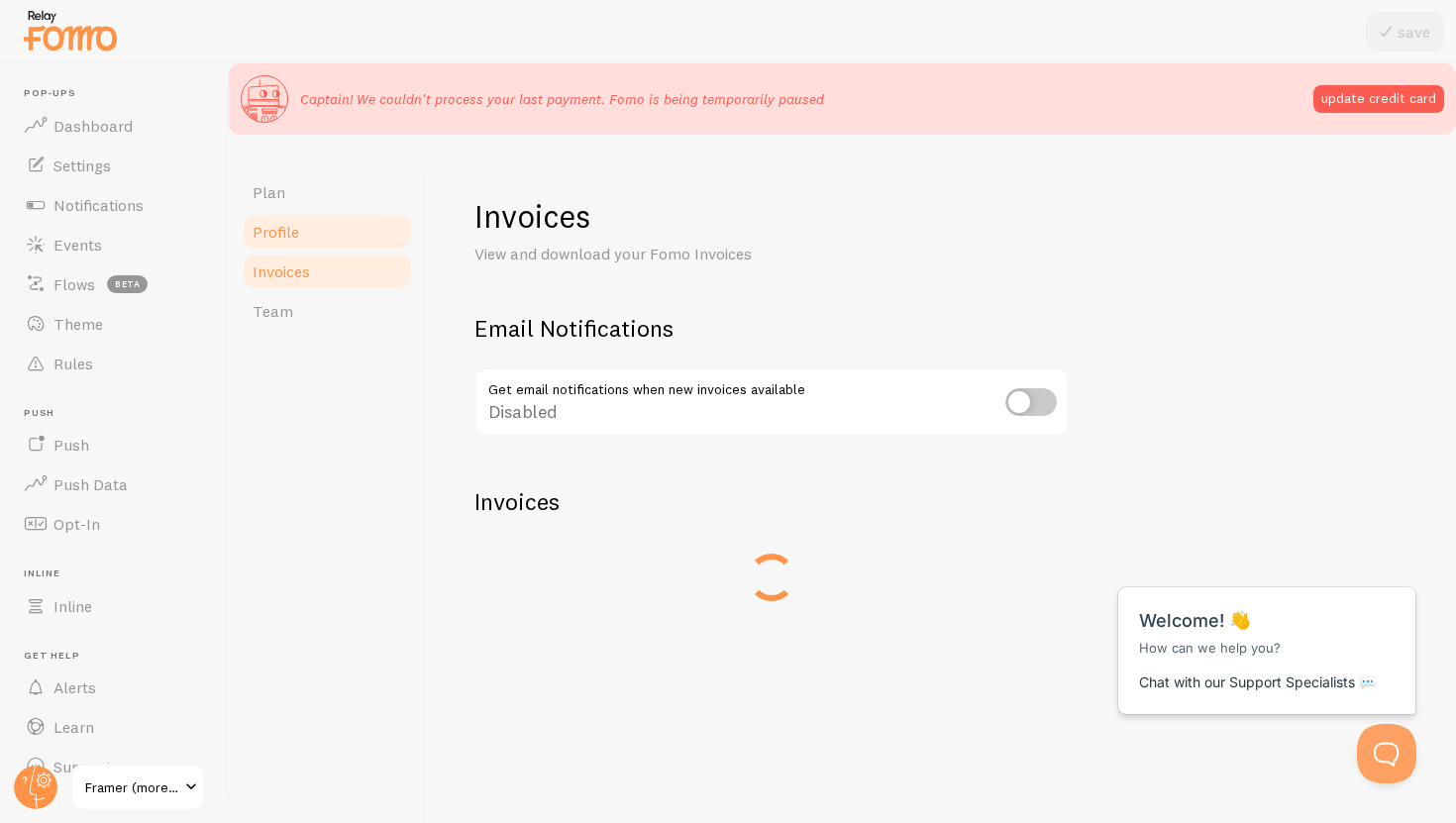 click on "Profile" at bounding box center [327, 232] 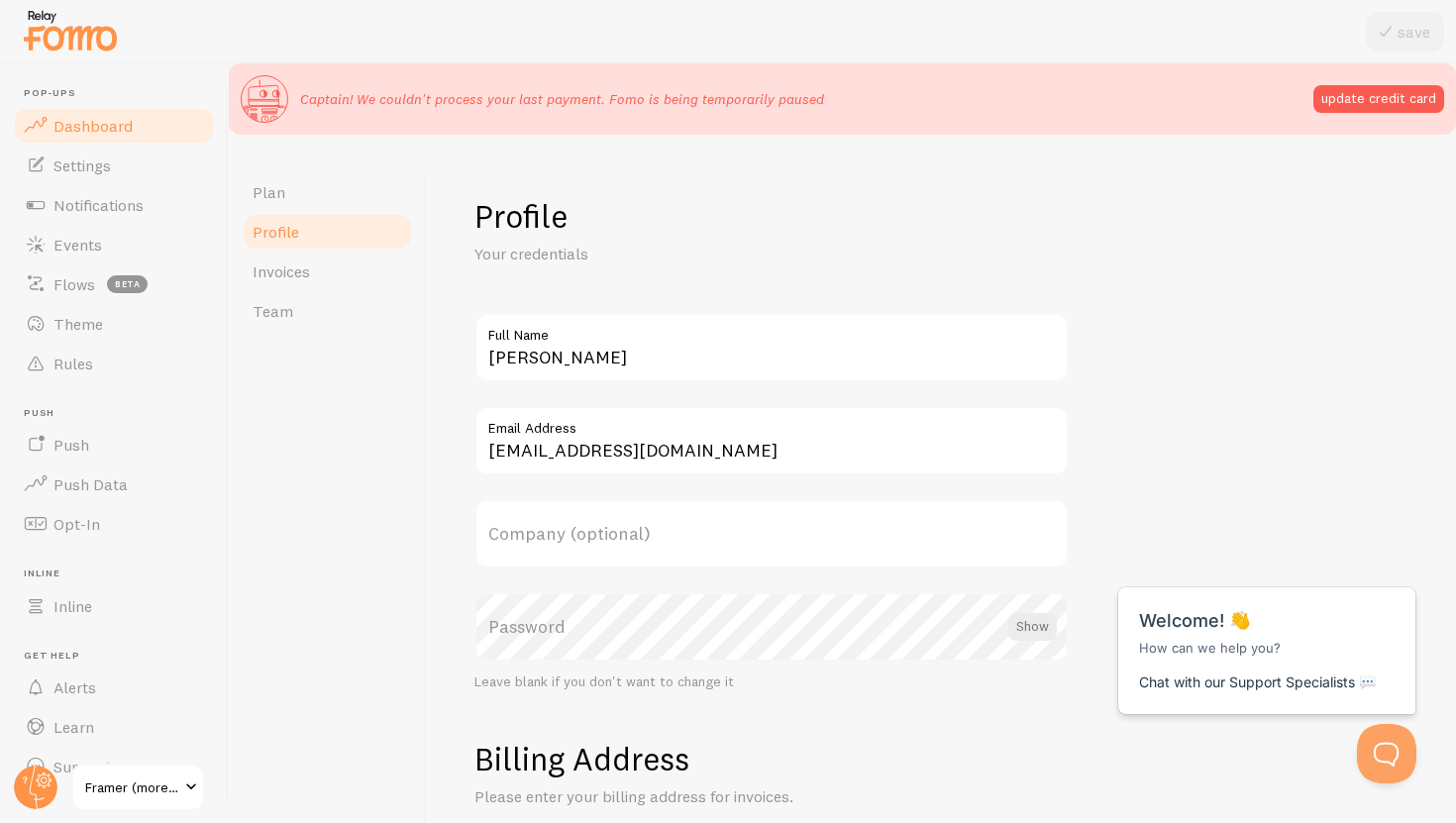 click on "Dashboard" at bounding box center [93, 126] 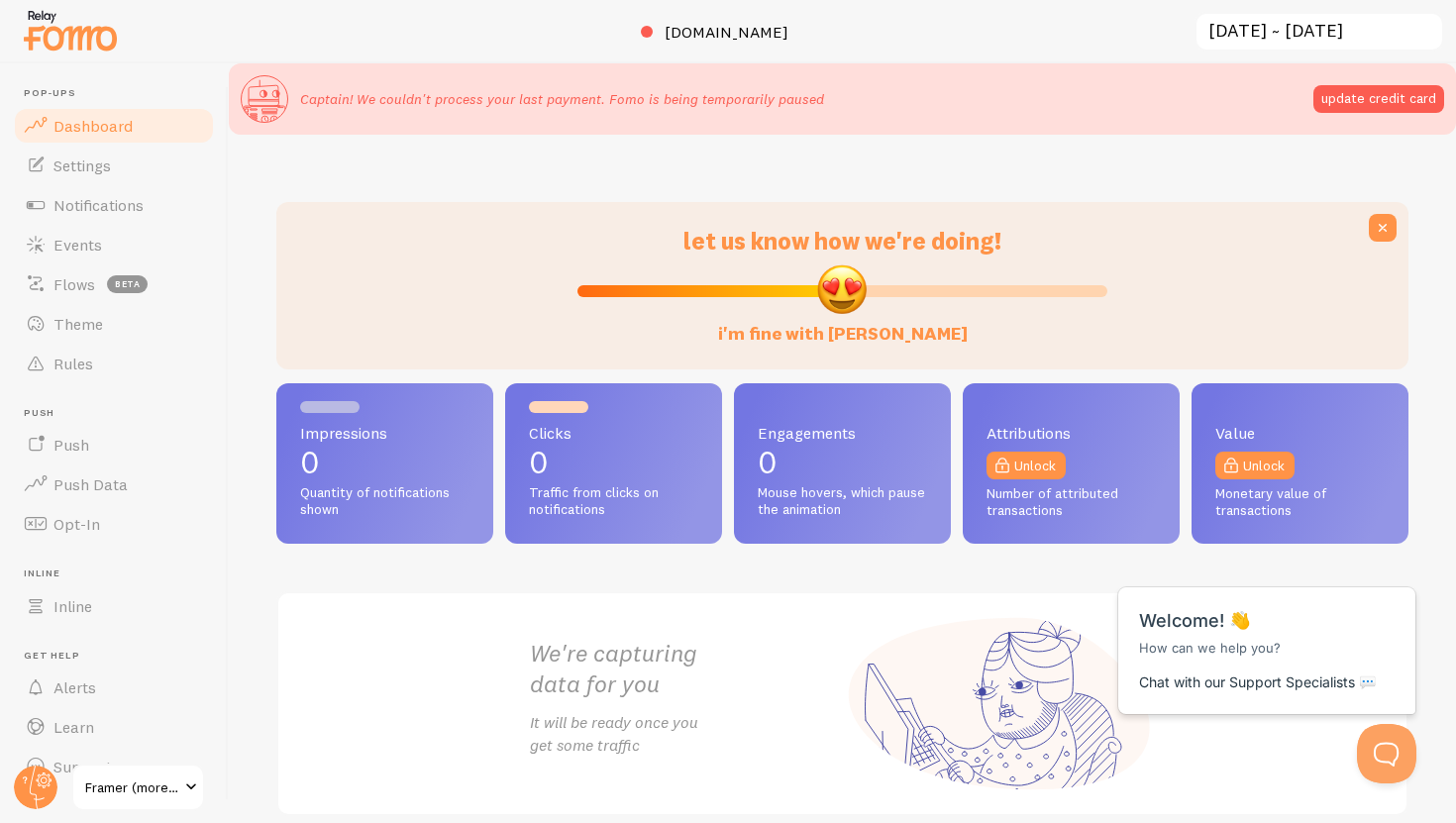 scroll, scrollTop: 0, scrollLeft: 0, axis: both 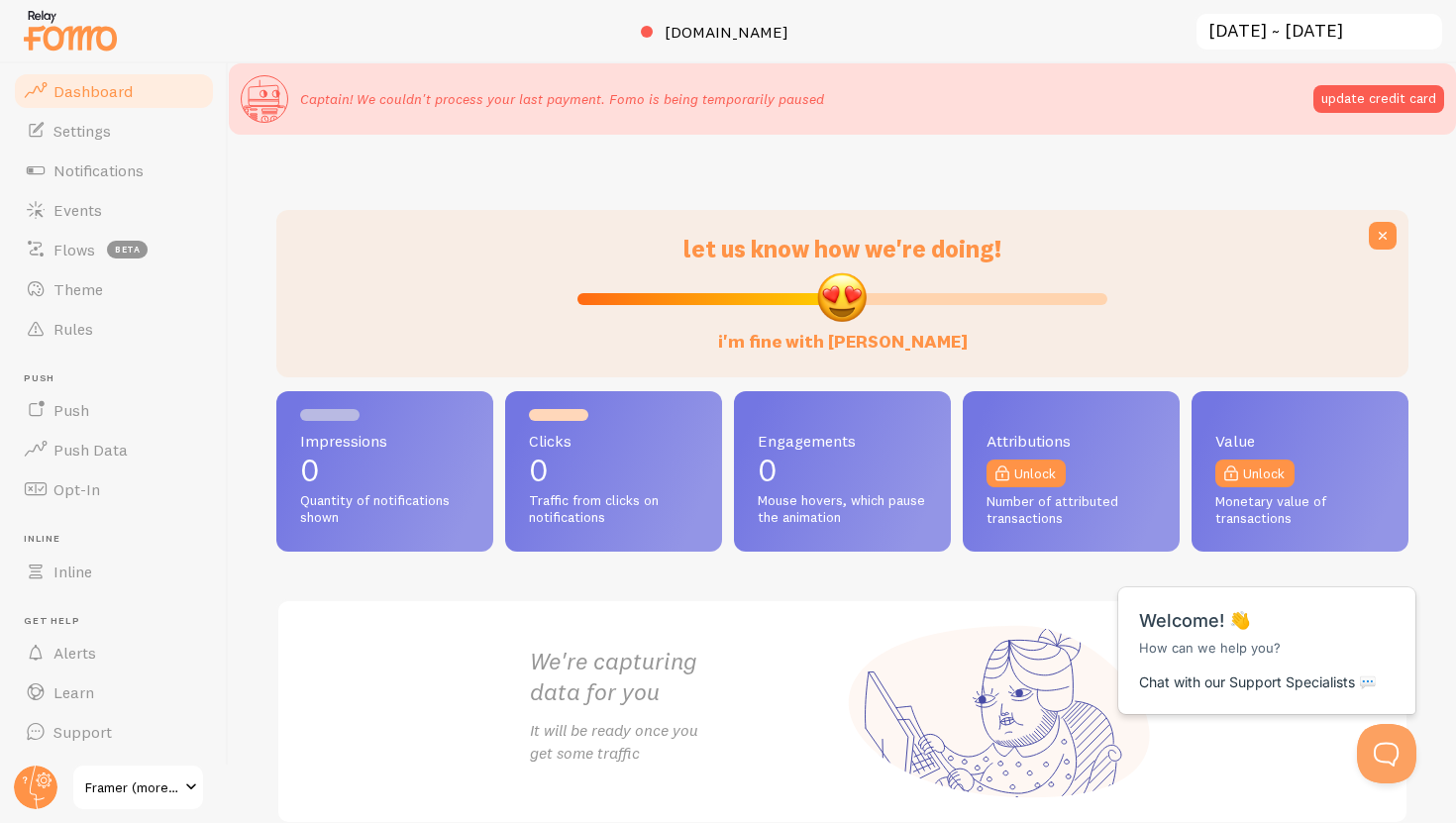 click on "Framer (more Article 375046)" at bounding box center (132, 787) 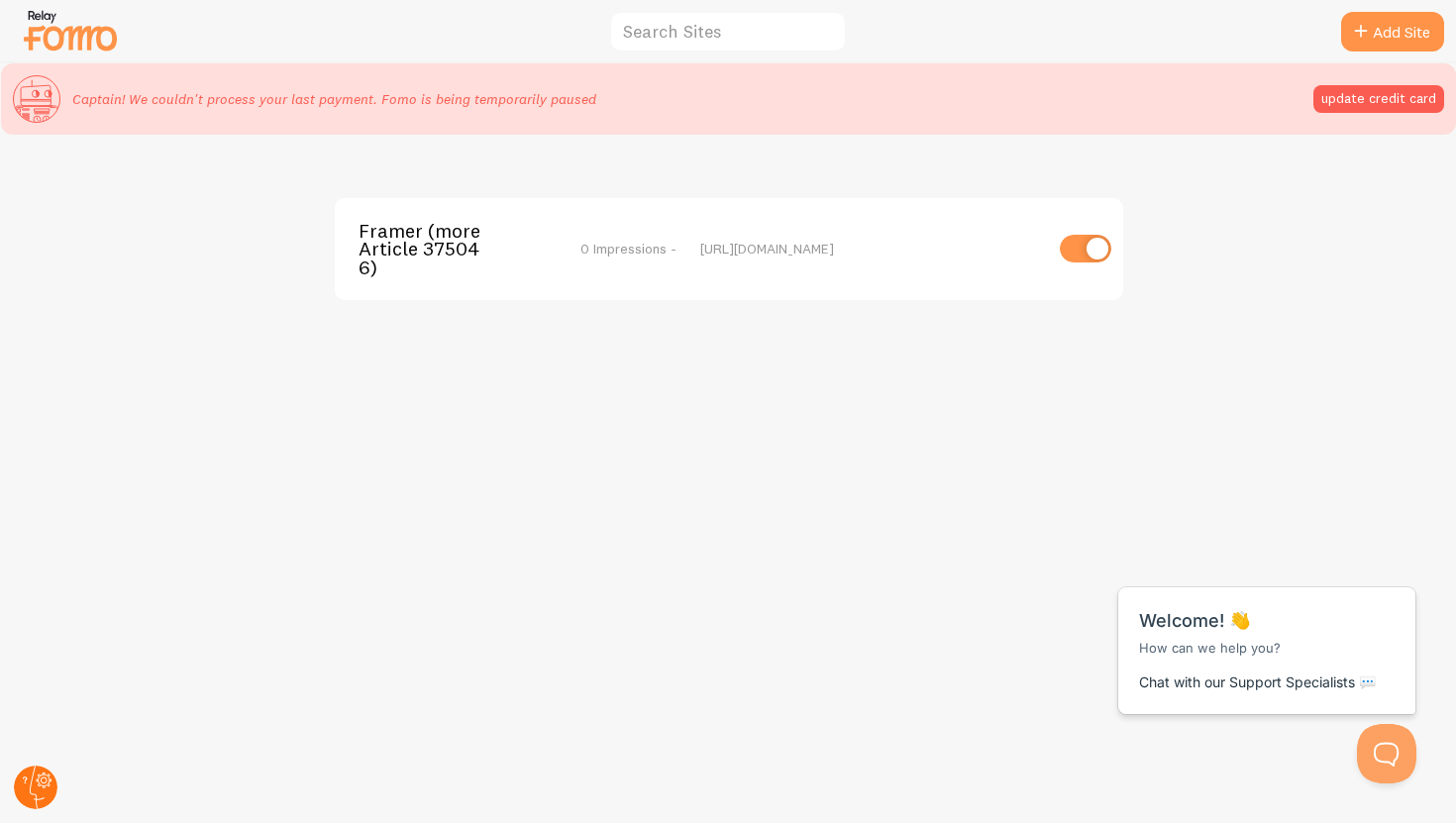 click 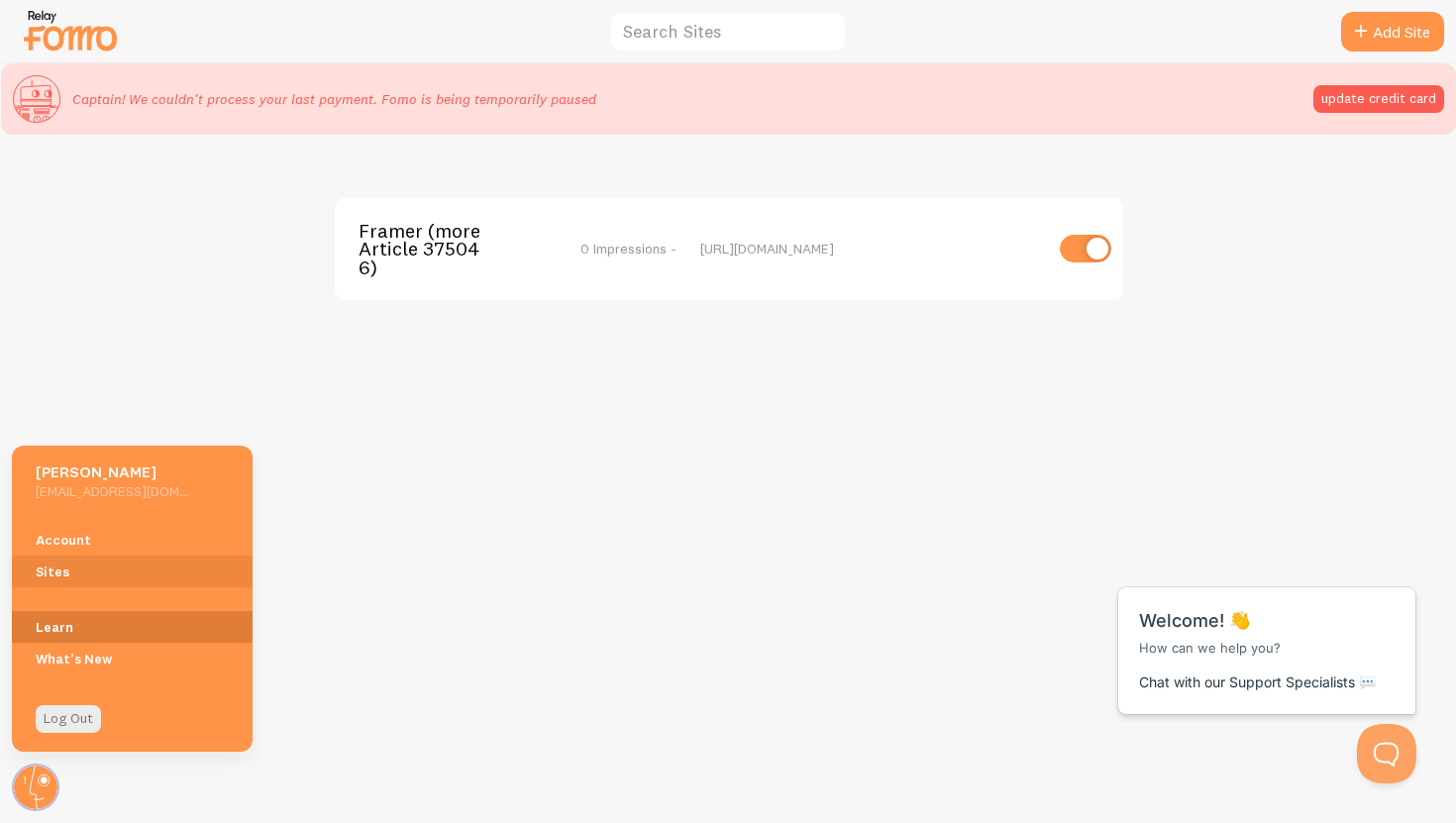 click on "Learn" at bounding box center (132, 627) 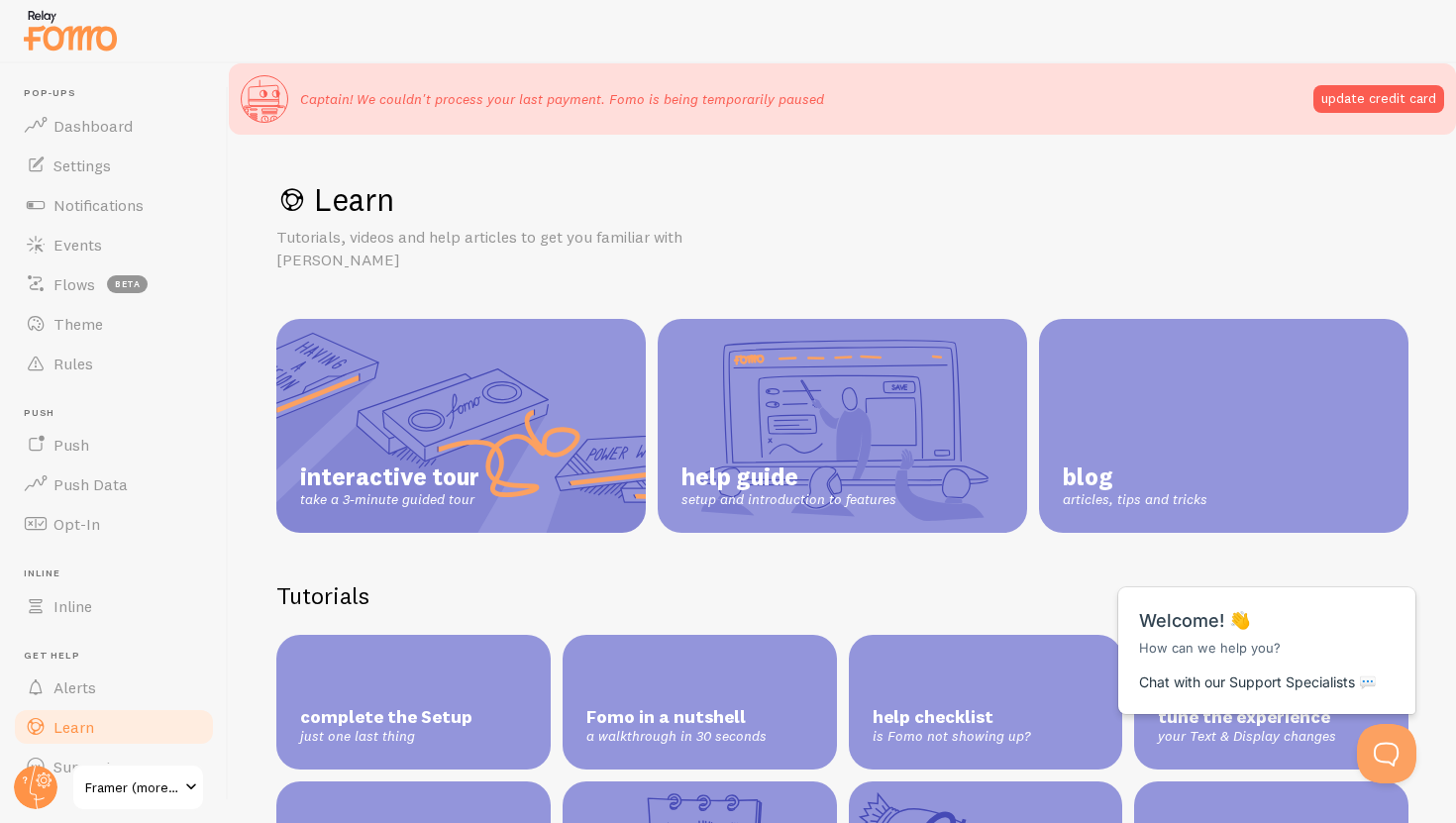 scroll, scrollTop: 0, scrollLeft: 0, axis: both 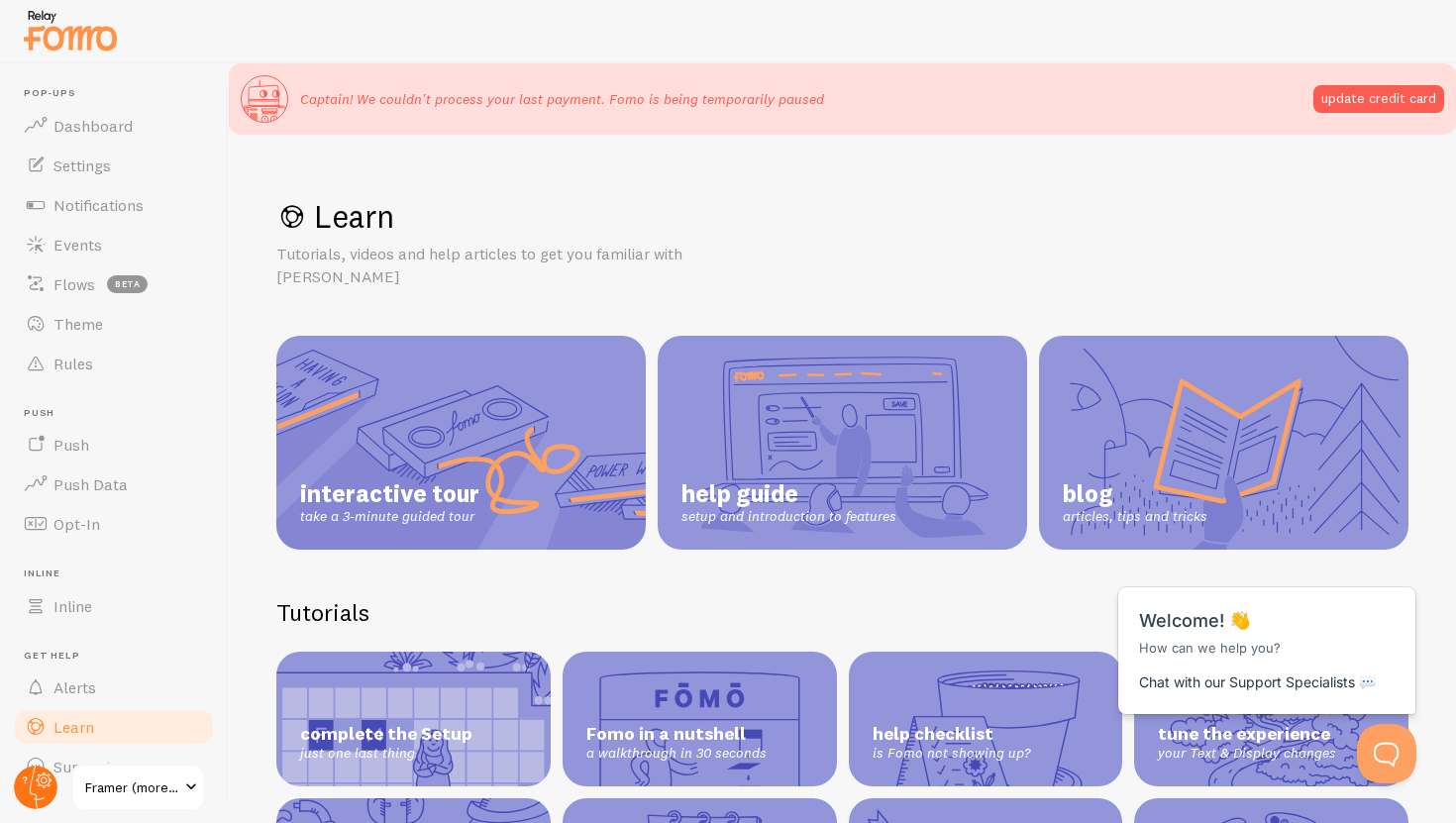 click 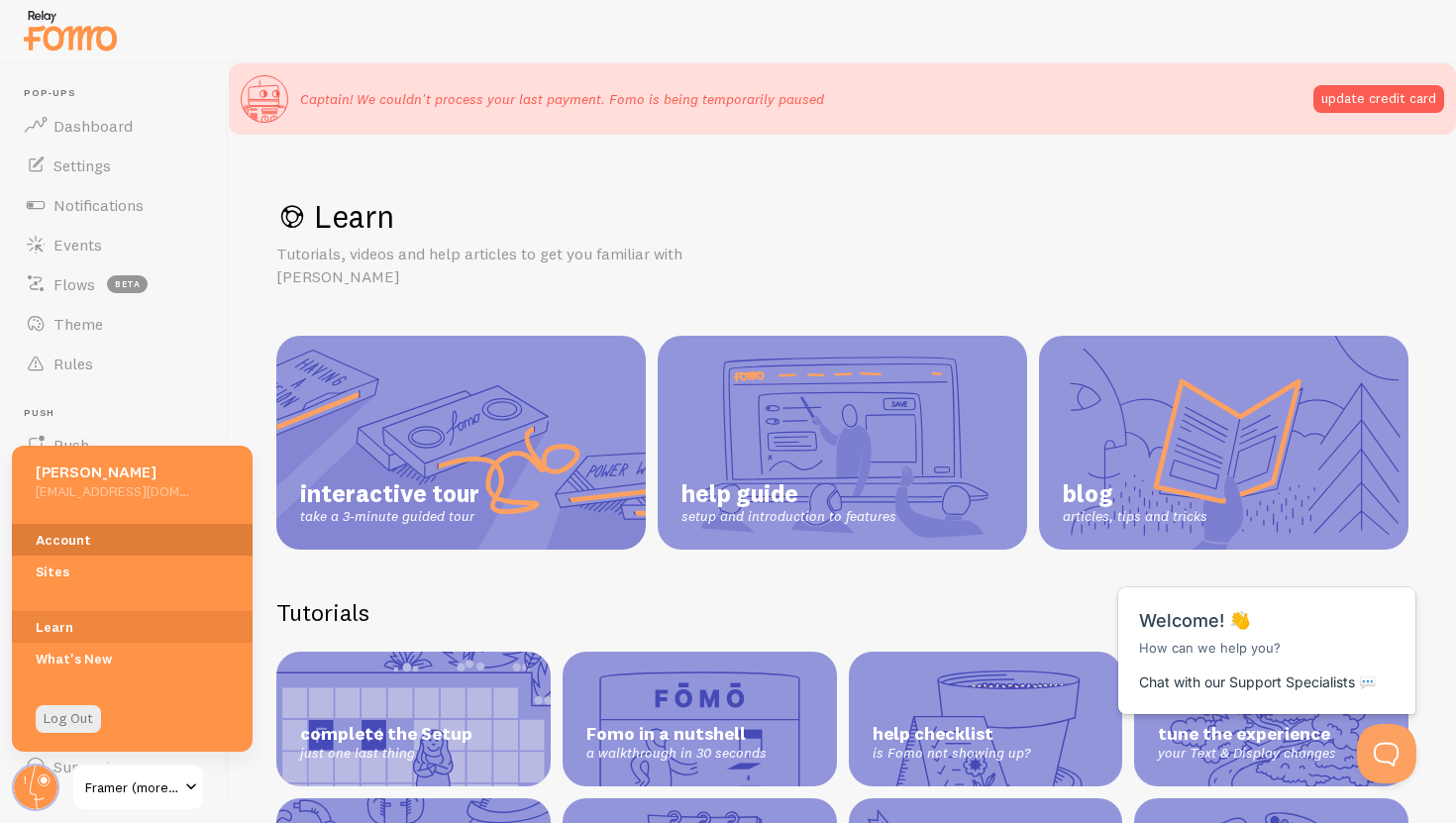 click on "Account" at bounding box center [132, 540] 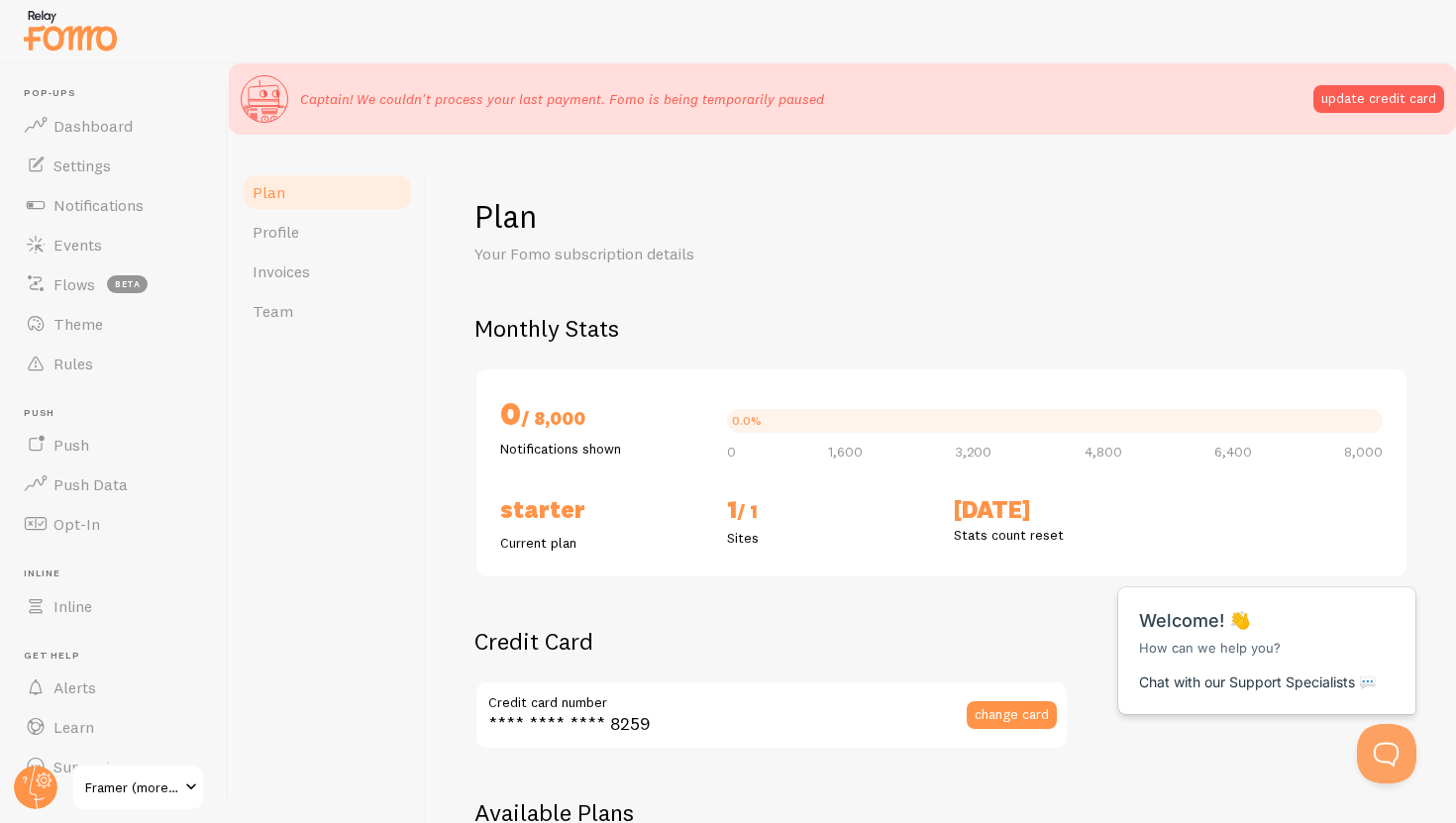 scroll, scrollTop: 932, scrollLeft: 0, axis: vertical 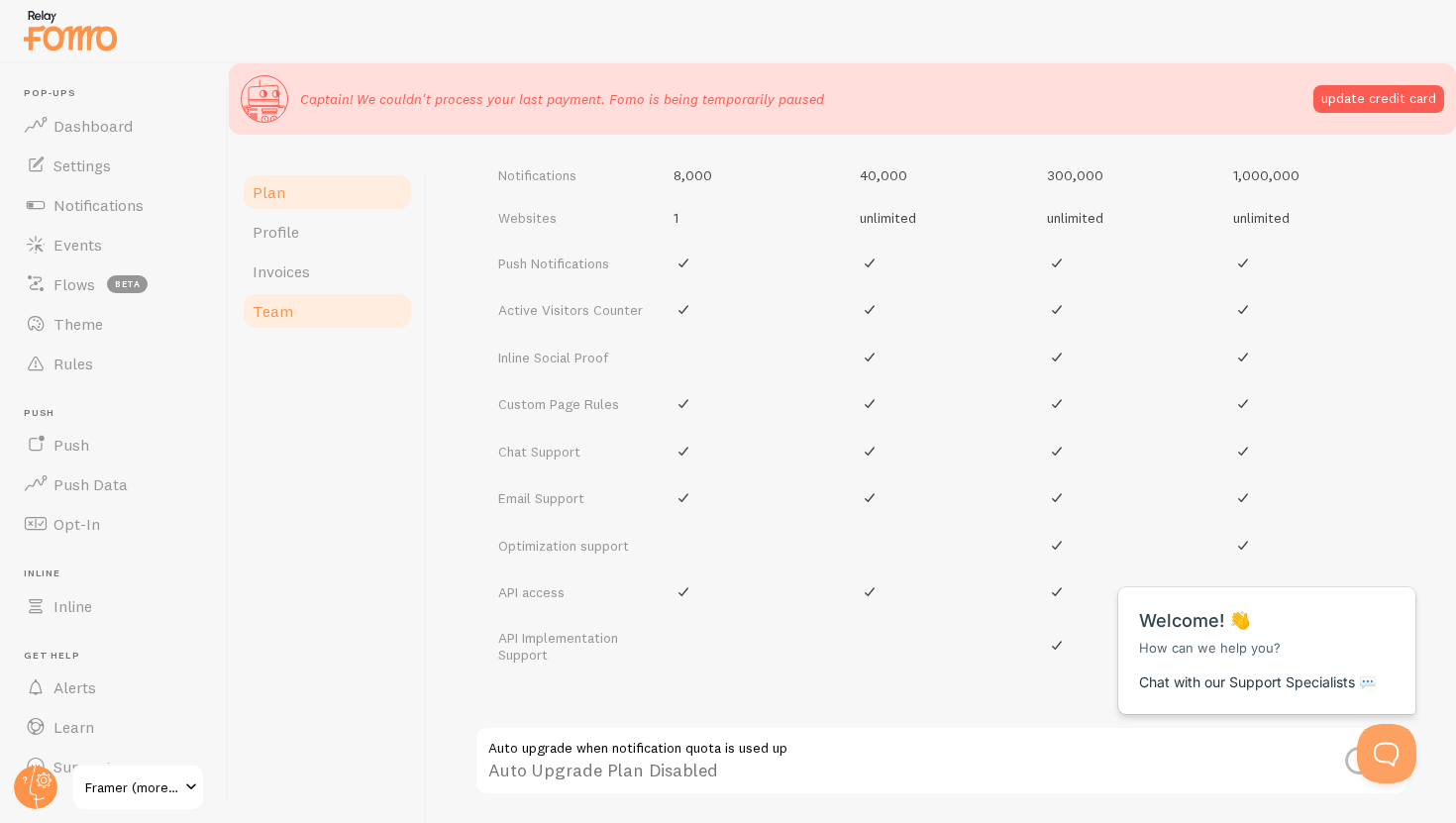 click on "Team" at bounding box center (327, 311) 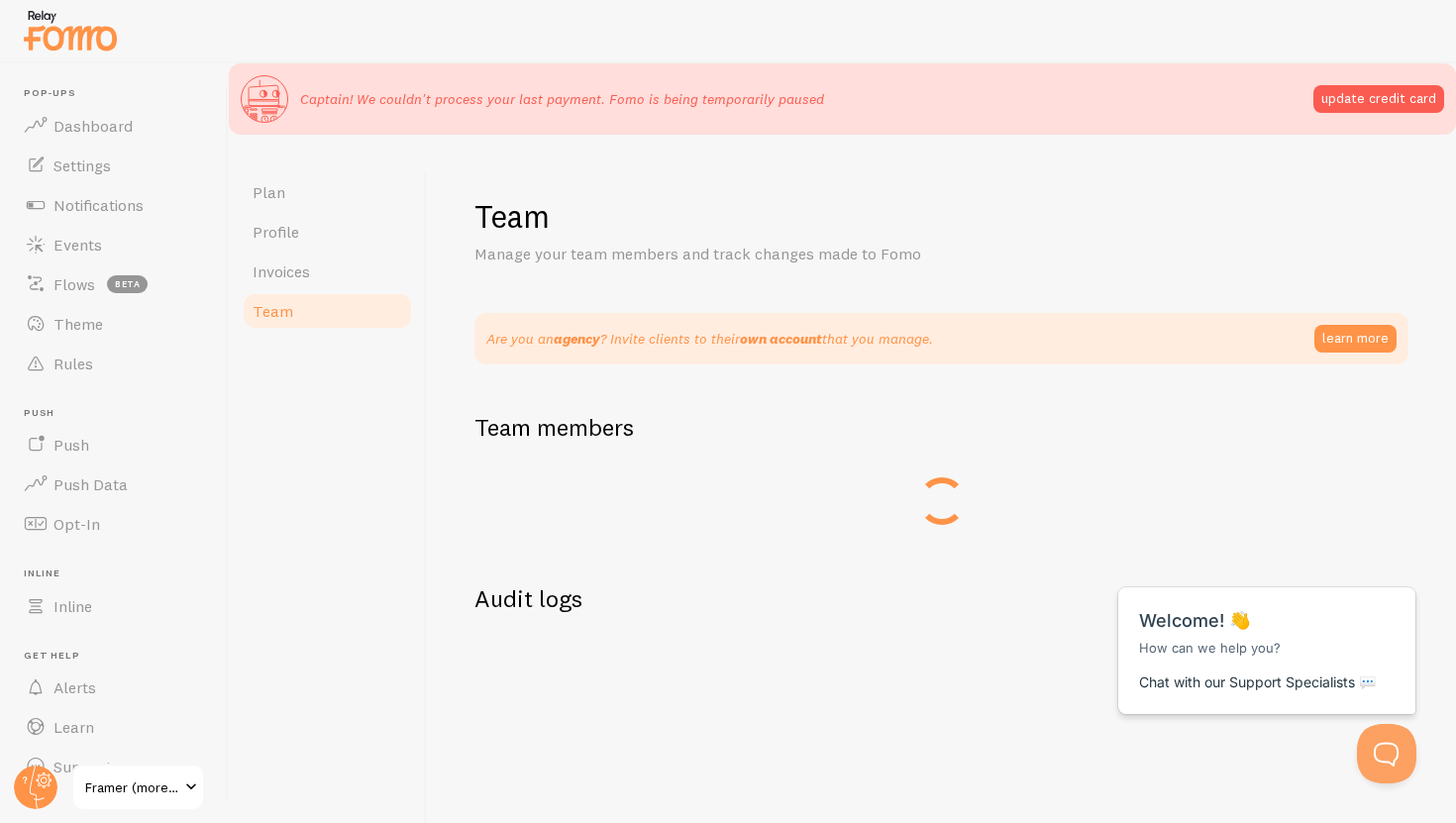 scroll, scrollTop: 0, scrollLeft: 0, axis: both 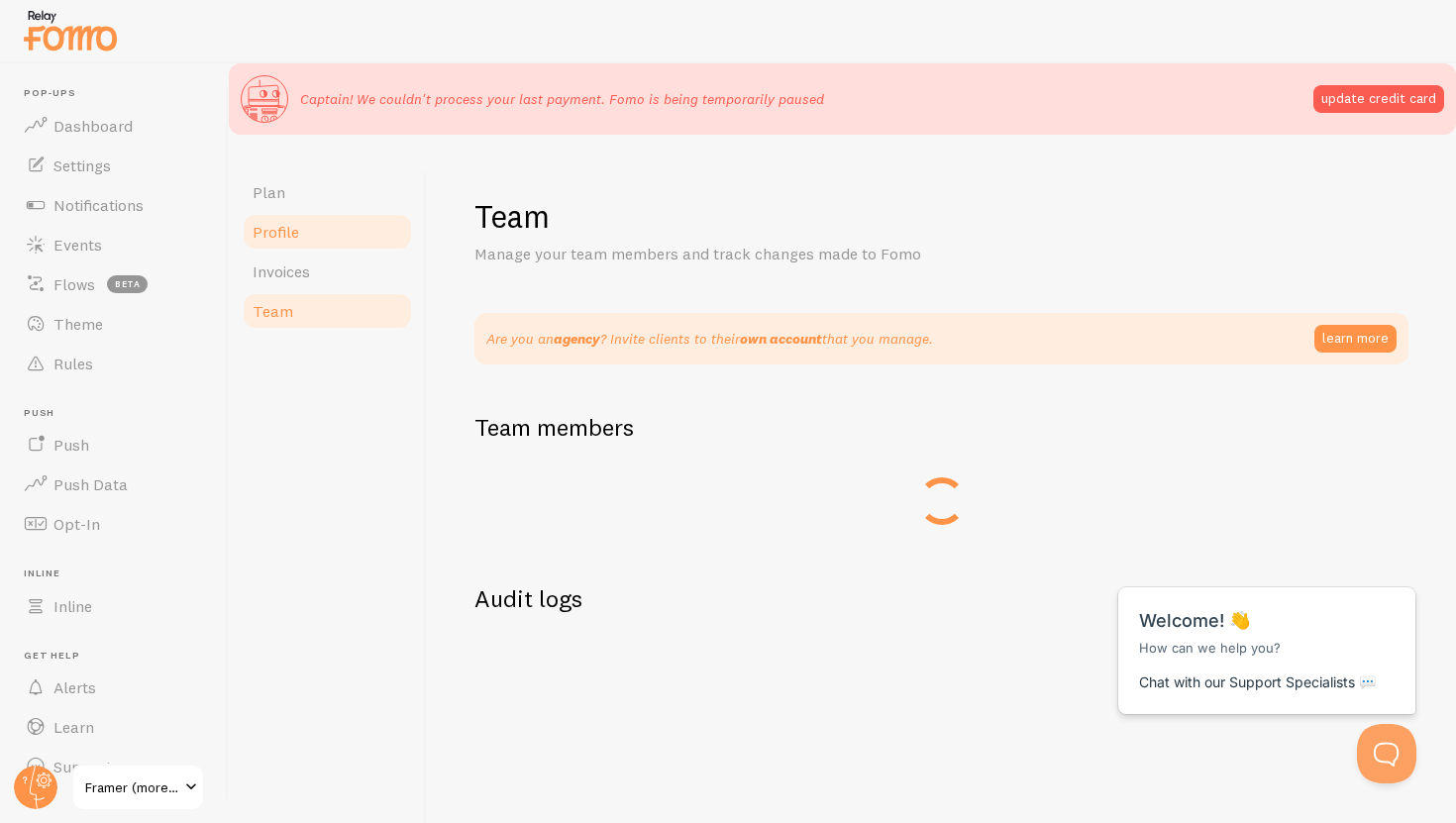 click on "Profile" at bounding box center [327, 232] 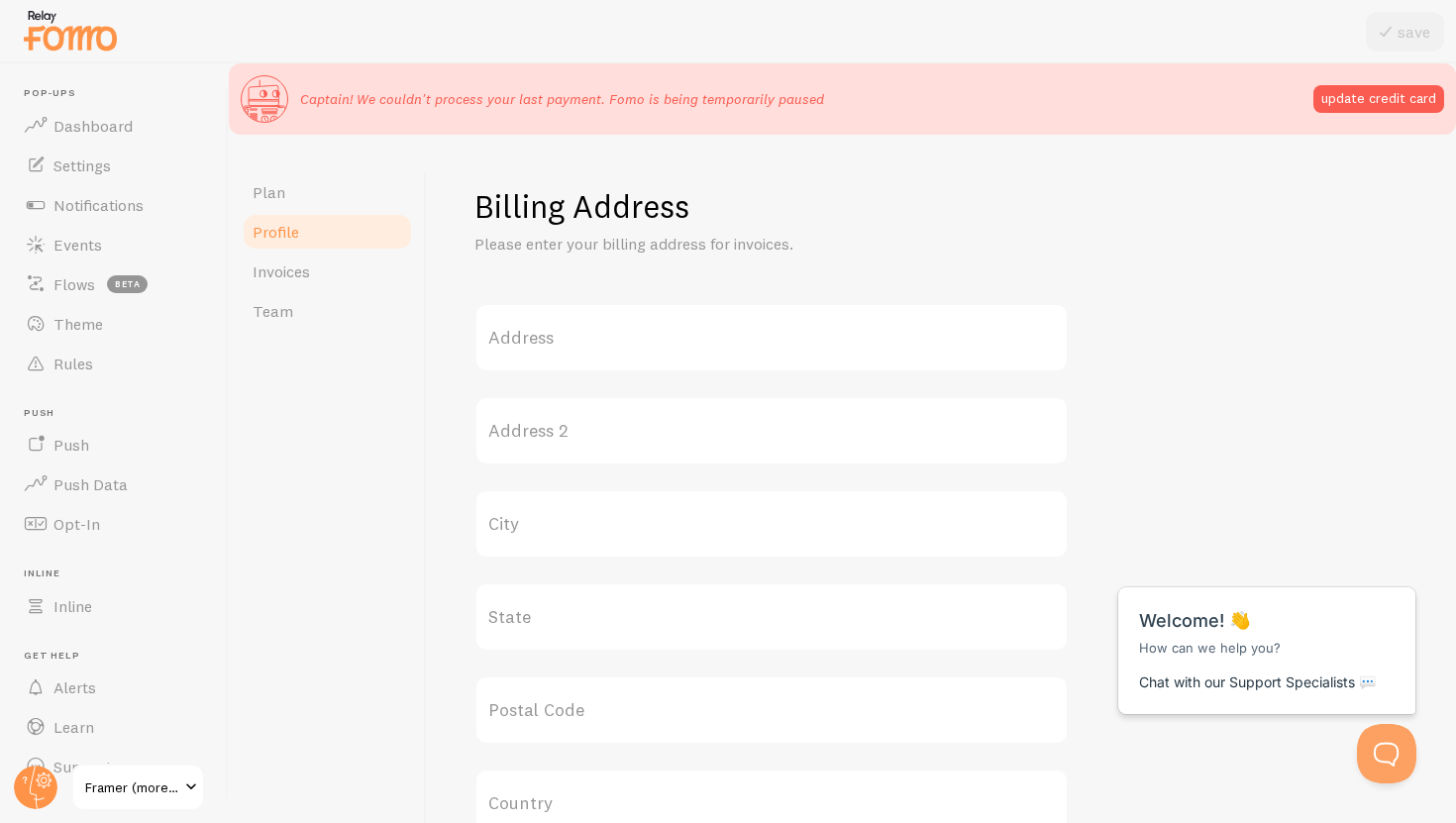 scroll, scrollTop: 549, scrollLeft: 0, axis: vertical 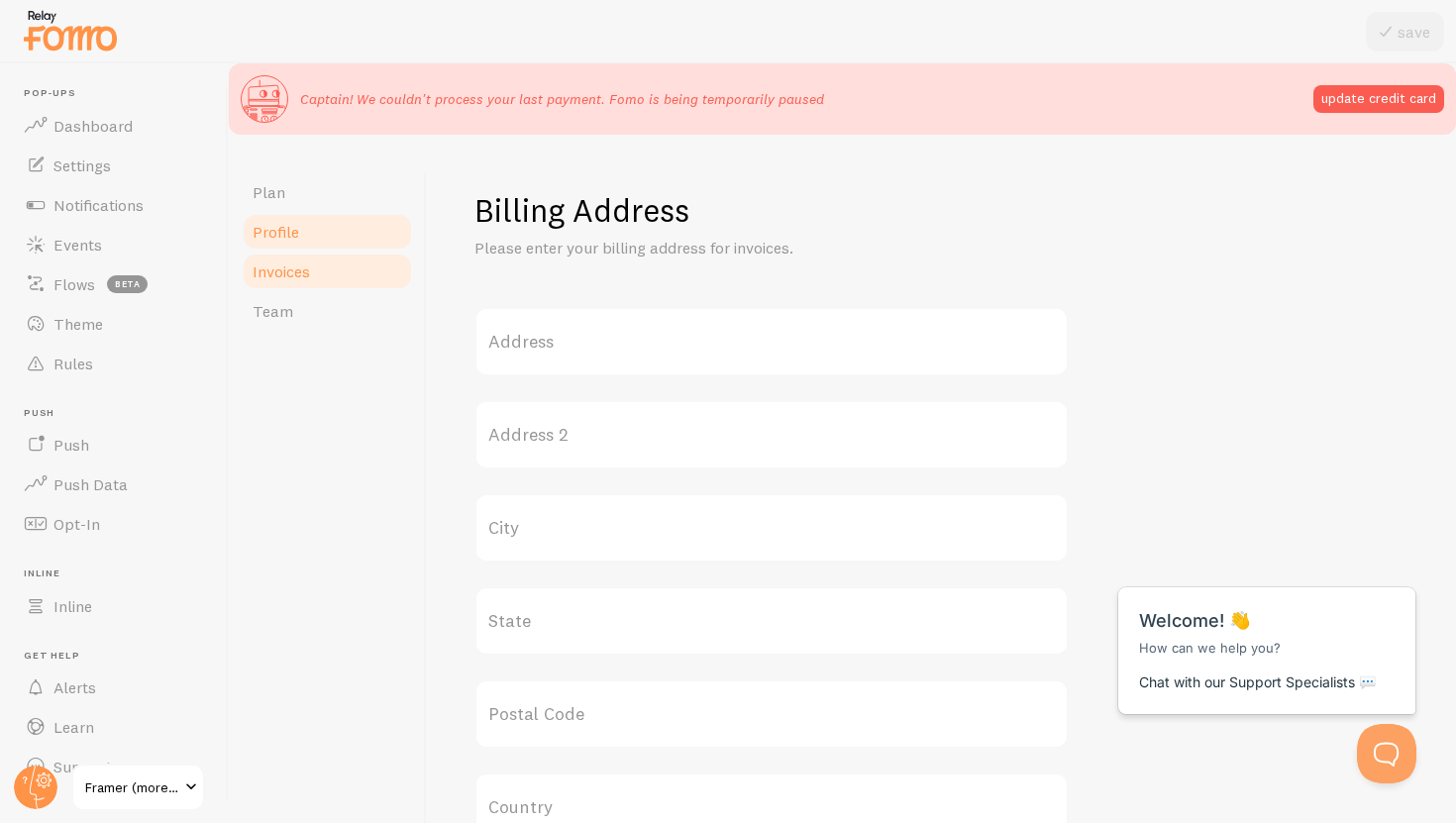 click on "Invoices" at bounding box center (327, 271) 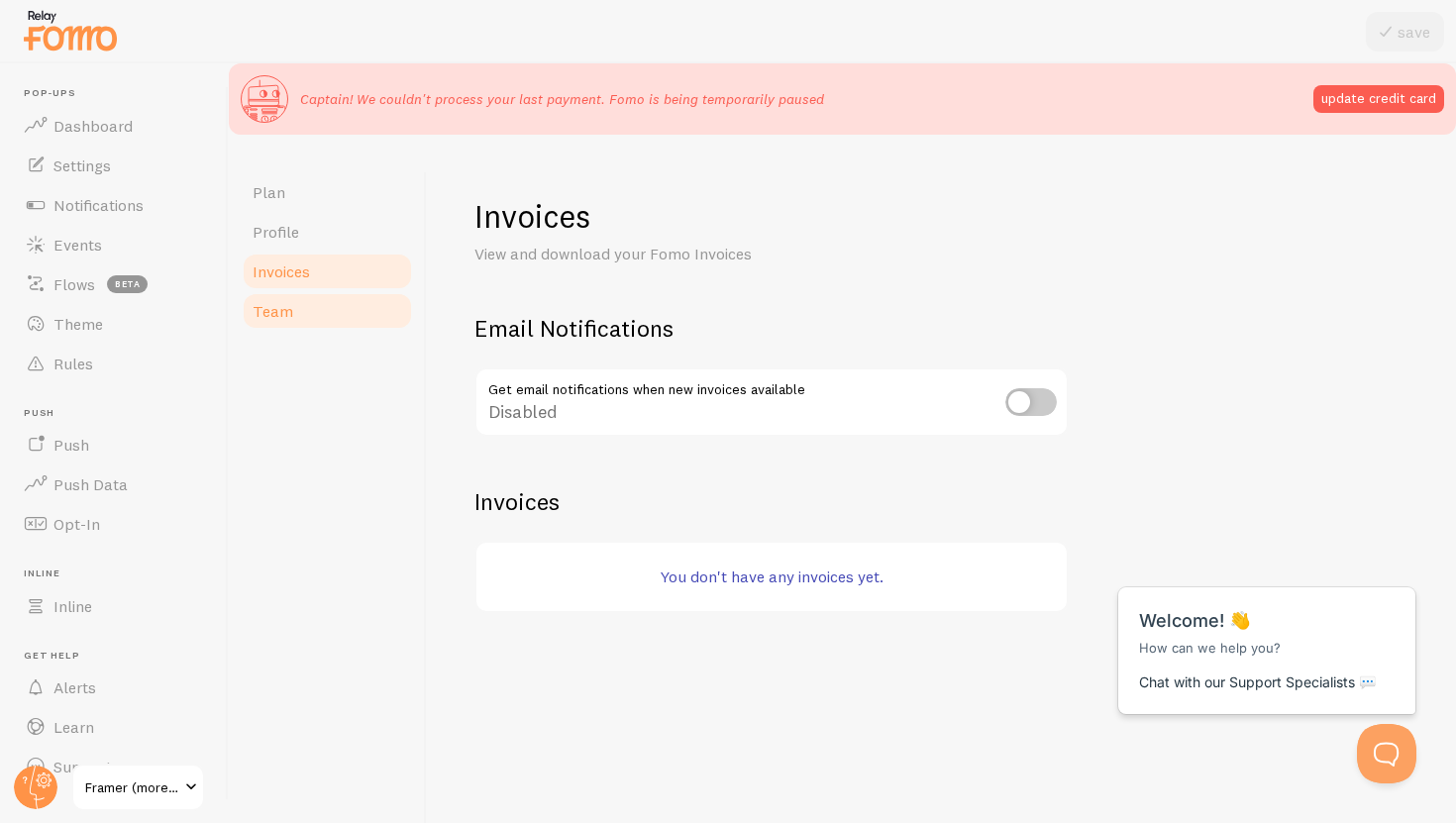 click on "Team" at bounding box center [327, 311] 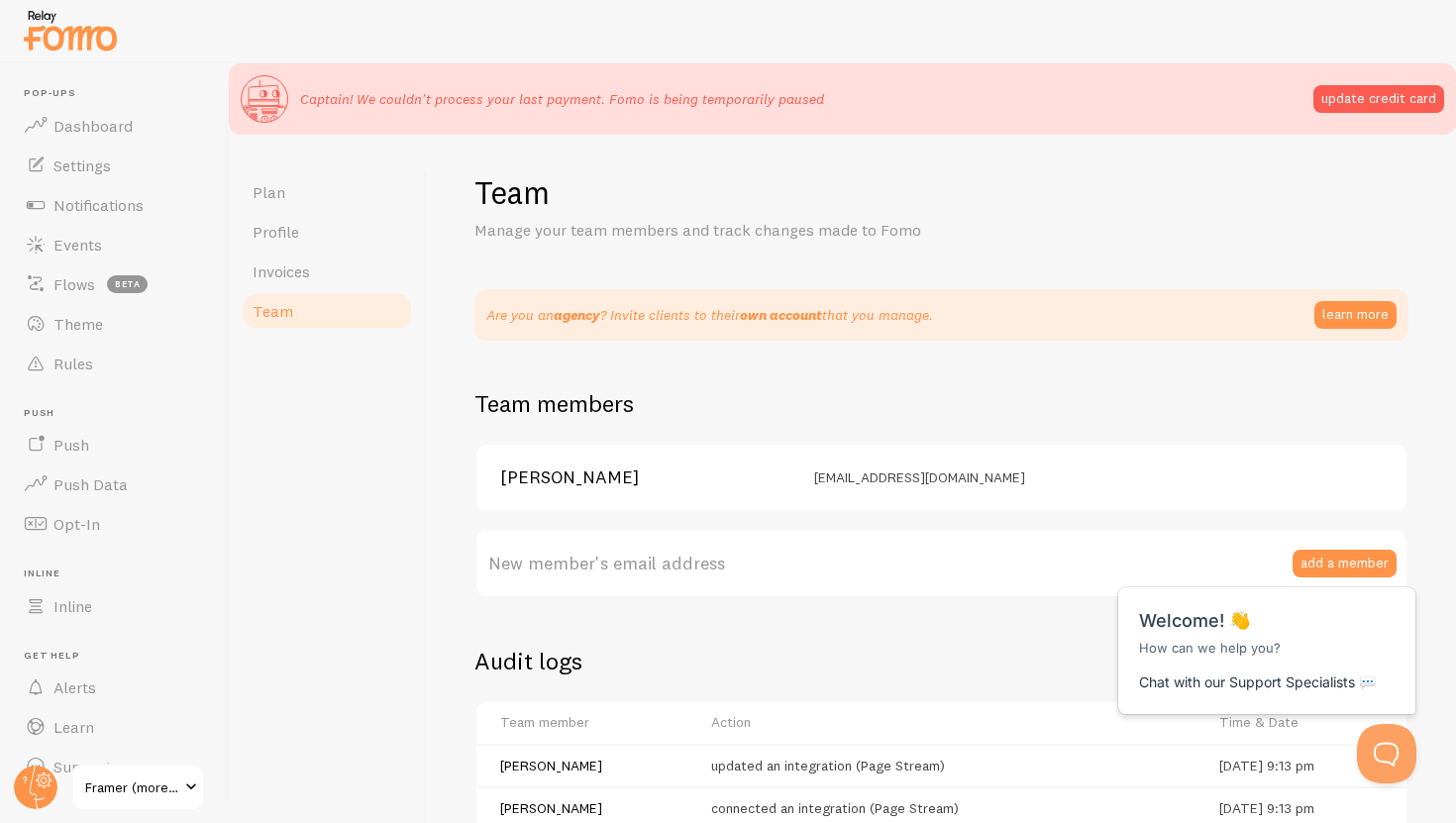 scroll, scrollTop: 0, scrollLeft: 0, axis: both 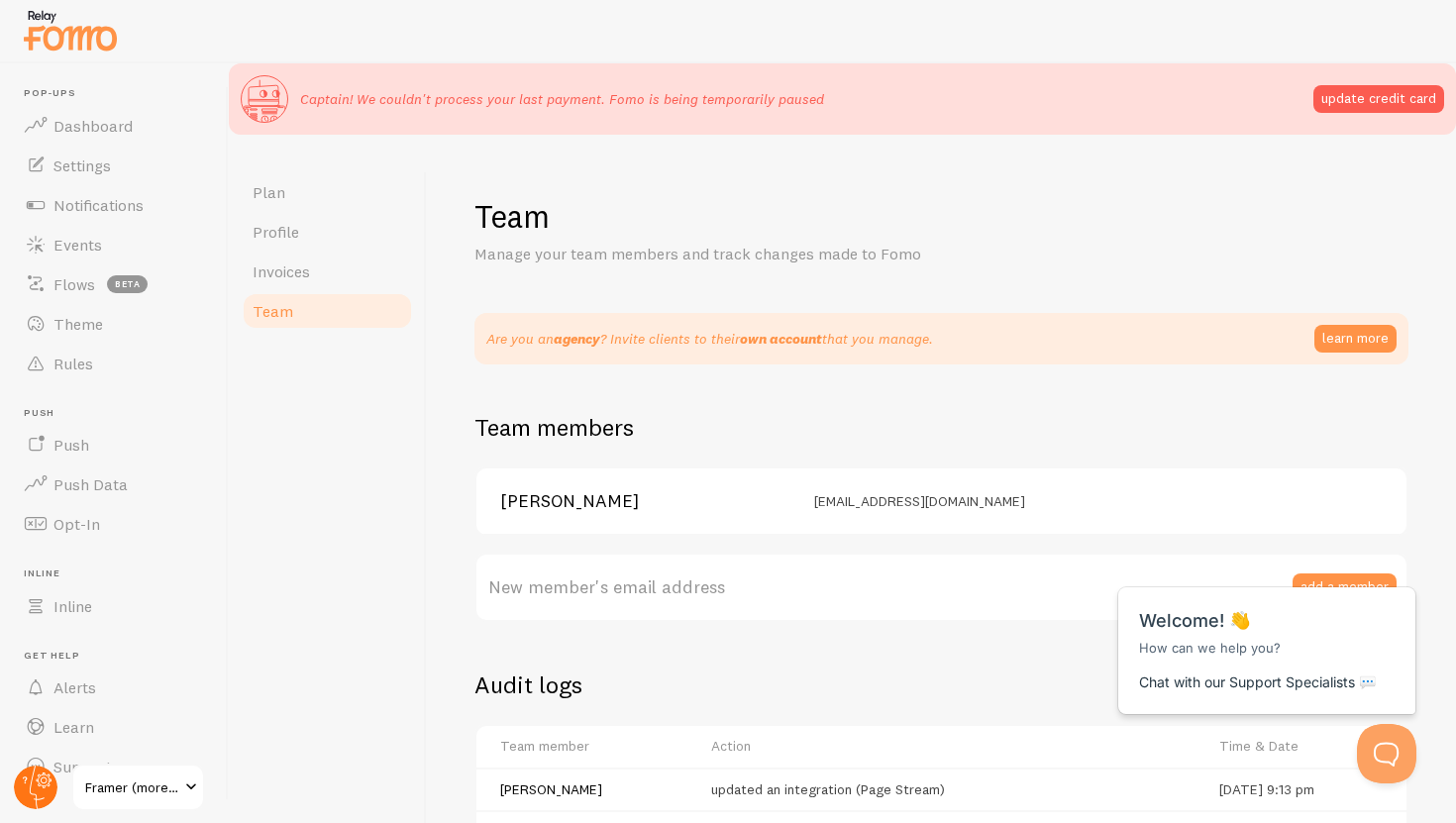 click 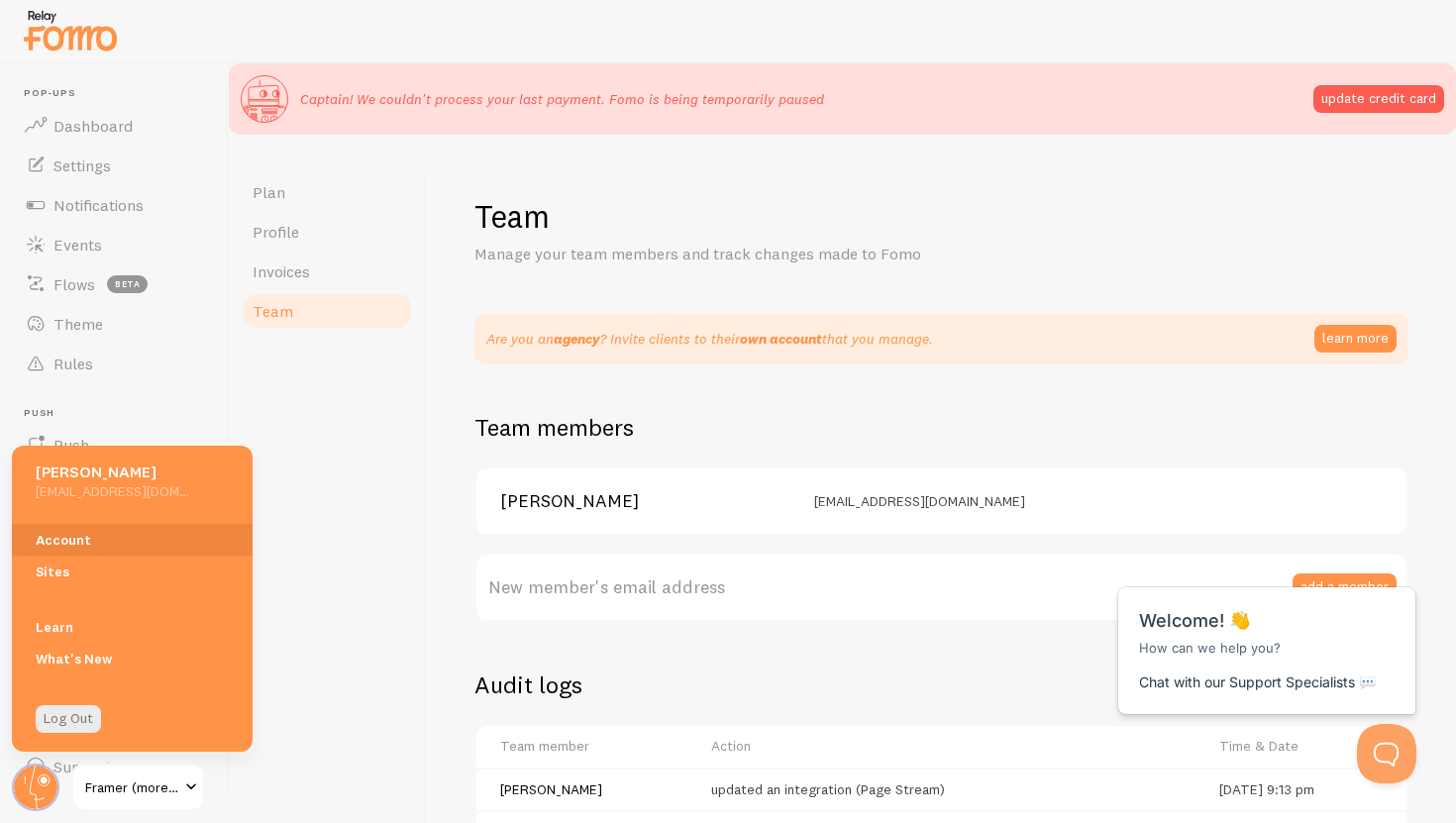 click on "Team   Manage your team members and track changes made to Fomo
Are you an  agency ? Invite clients to their  own account  that you manage .
learn more
Team members
[PERSON_NAME]
[EMAIL_ADDRESS][DOMAIN_NAME]         New member's email address     add a member       Audit logs       Team member   Action   Time & Date   [PERSON_NAME]   updated an integration (Page Stream)   [DATE] 9:13 pm
[PERSON_NAME]   connected an integration (Page Stream)   [DATE] 9:13 pm
[PERSON_NAME]   updated a site ([URL][DOMAIN_NAME])   [DATE] 9:10 pm
[PERSON_NAME]   created a template (Someone is viewing)   [DATE] 9:08 pm
[PERSON_NAME]   connected an integration (Someone is viewing)   [DATE] 9:08 pm
[PERSON_NAME]   created a template (Active visitors)   [DATE] 9:08 pm
[PERSON_NAME]" at bounding box center [941, 528] 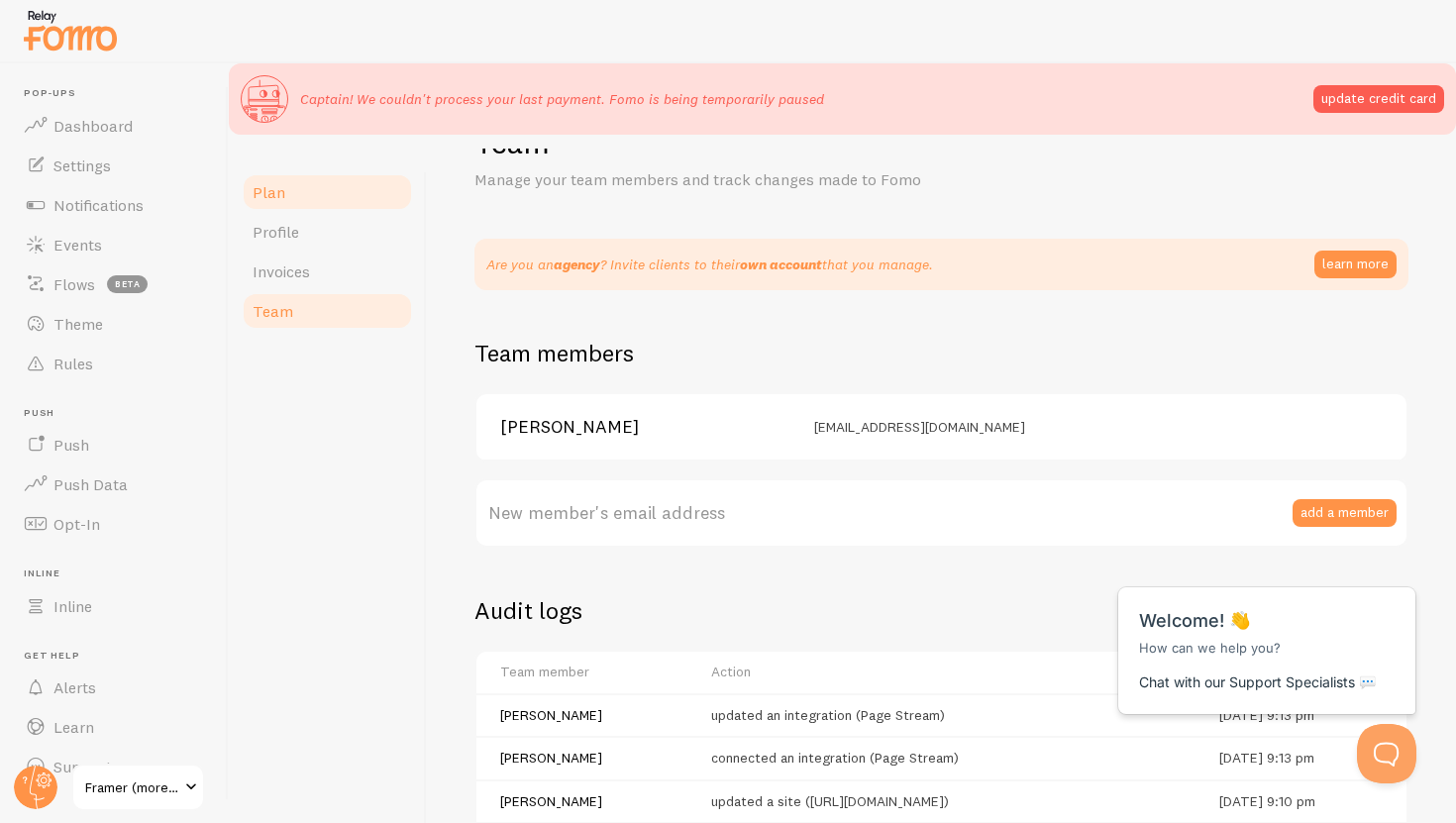 scroll, scrollTop: 45, scrollLeft: 0, axis: vertical 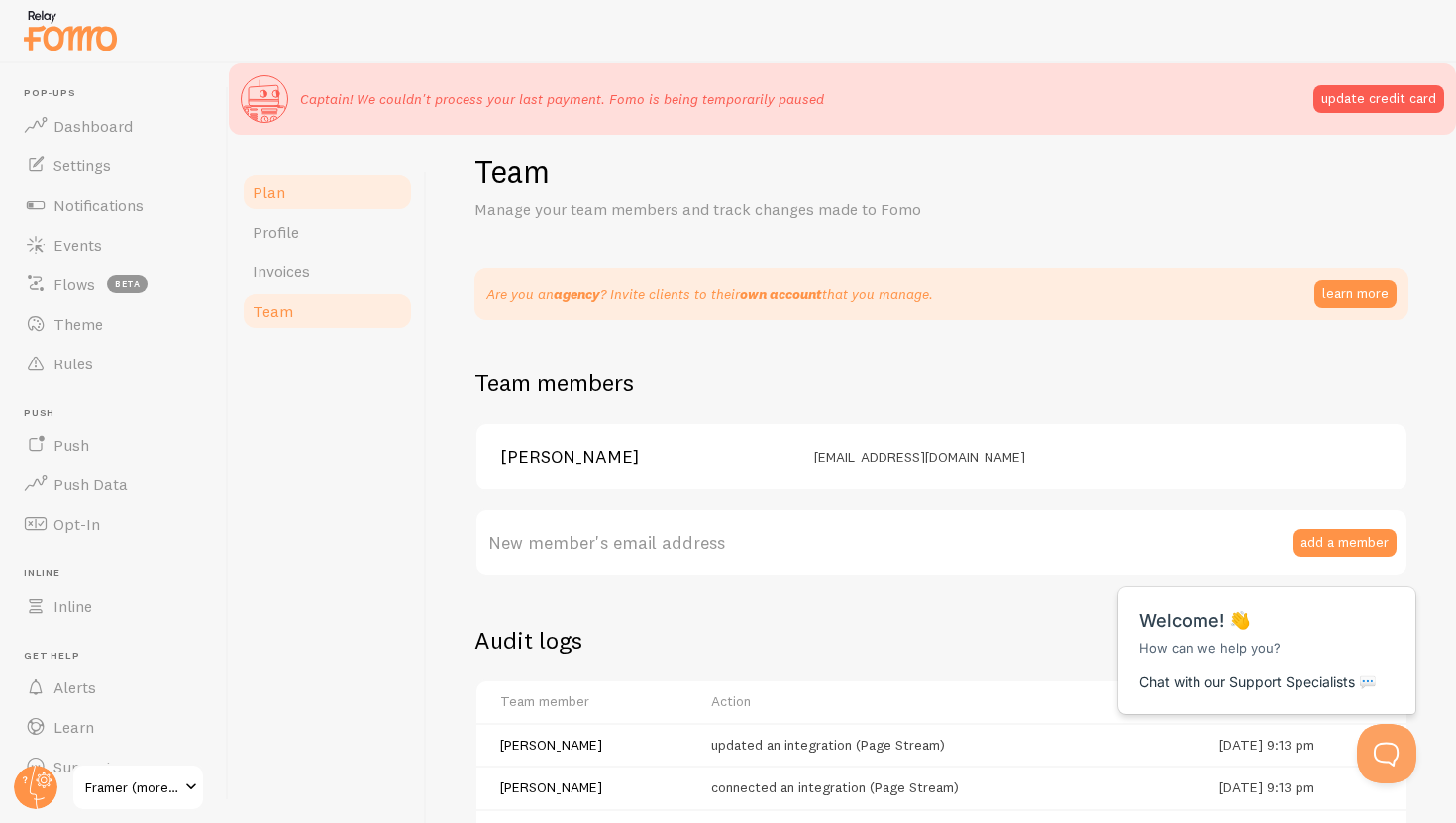 click on "Plan" at bounding box center (327, 192) 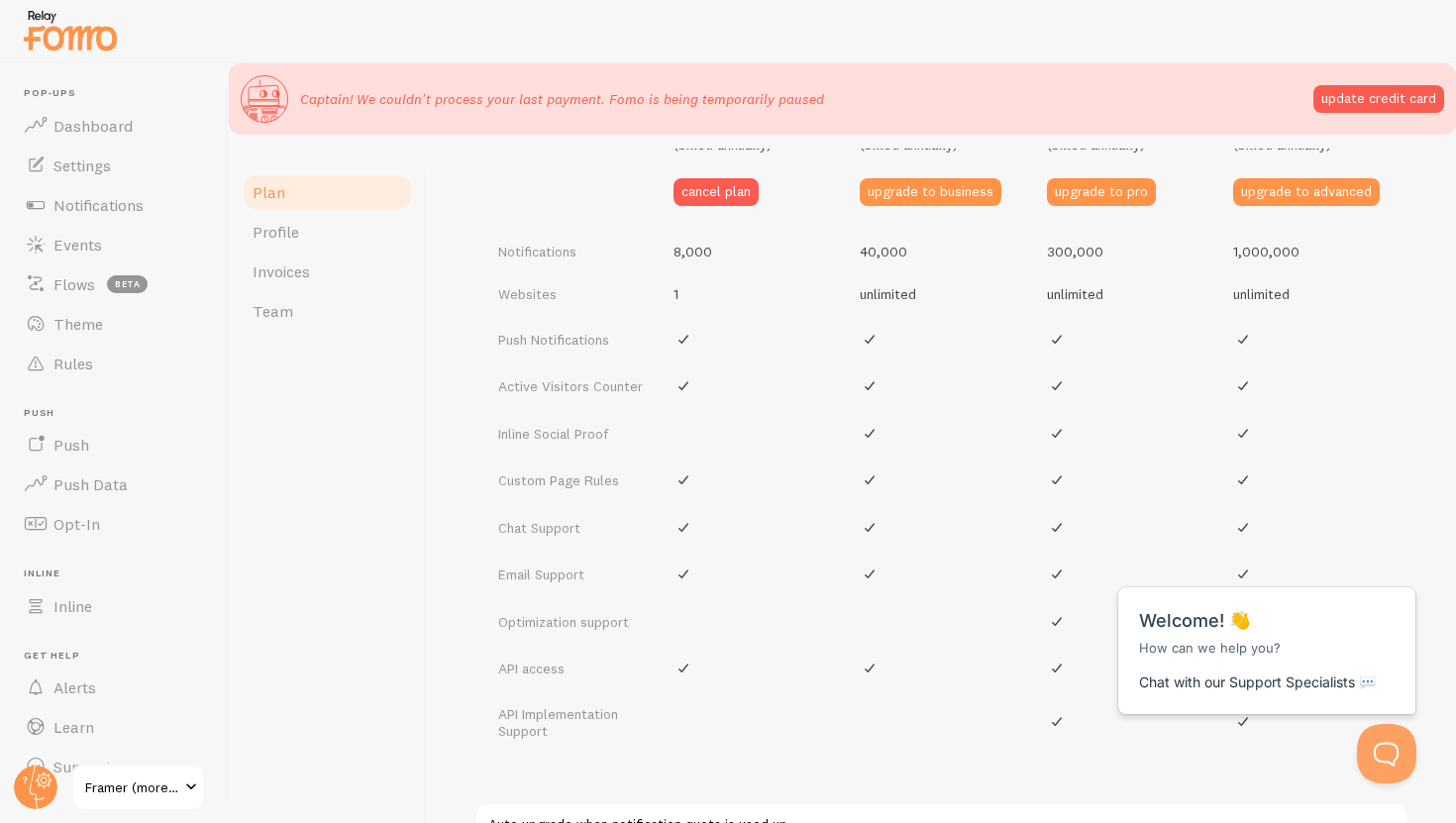 scroll, scrollTop: 839, scrollLeft: 0, axis: vertical 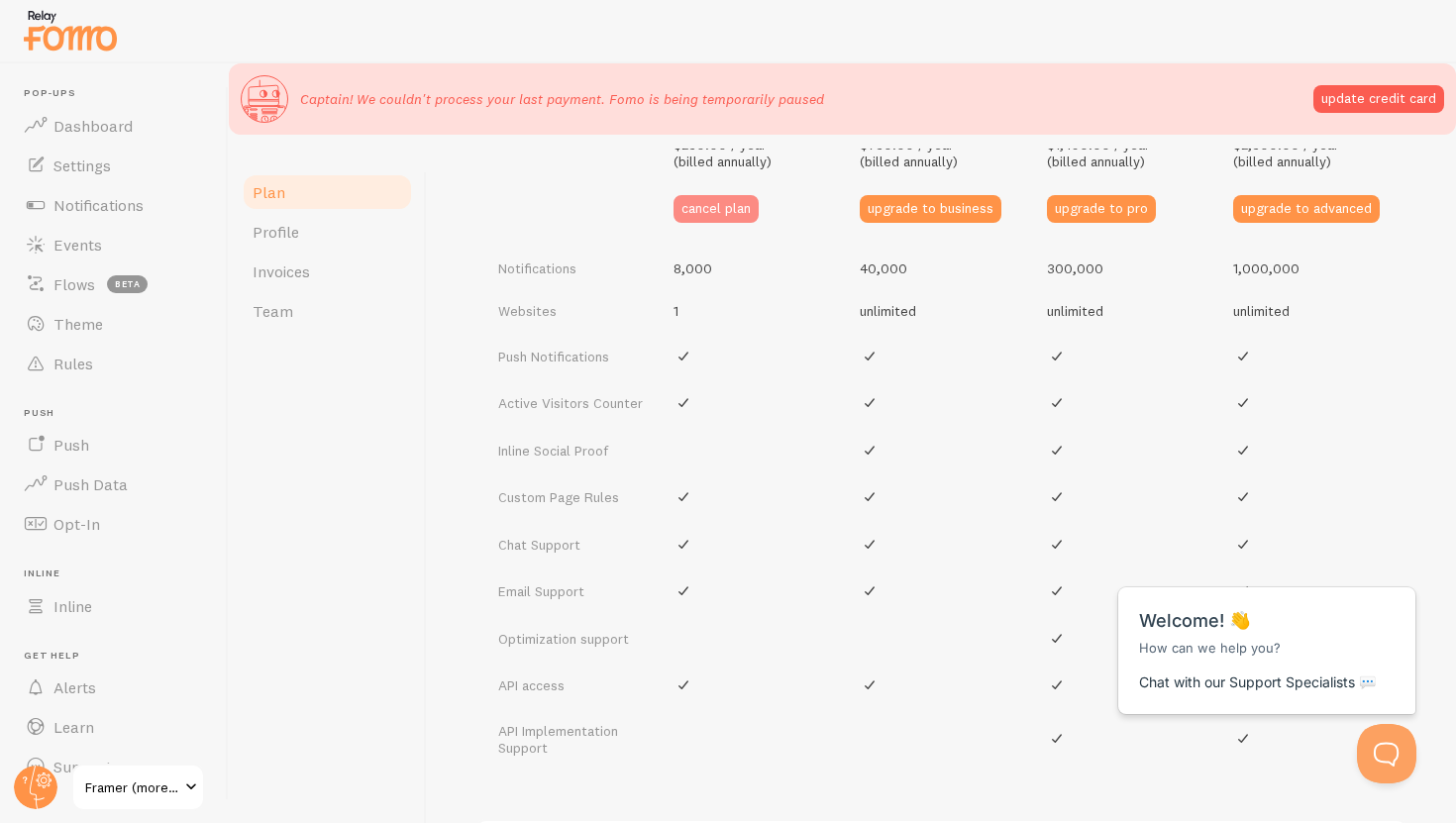click on "cancel plan" at bounding box center [716, 209] 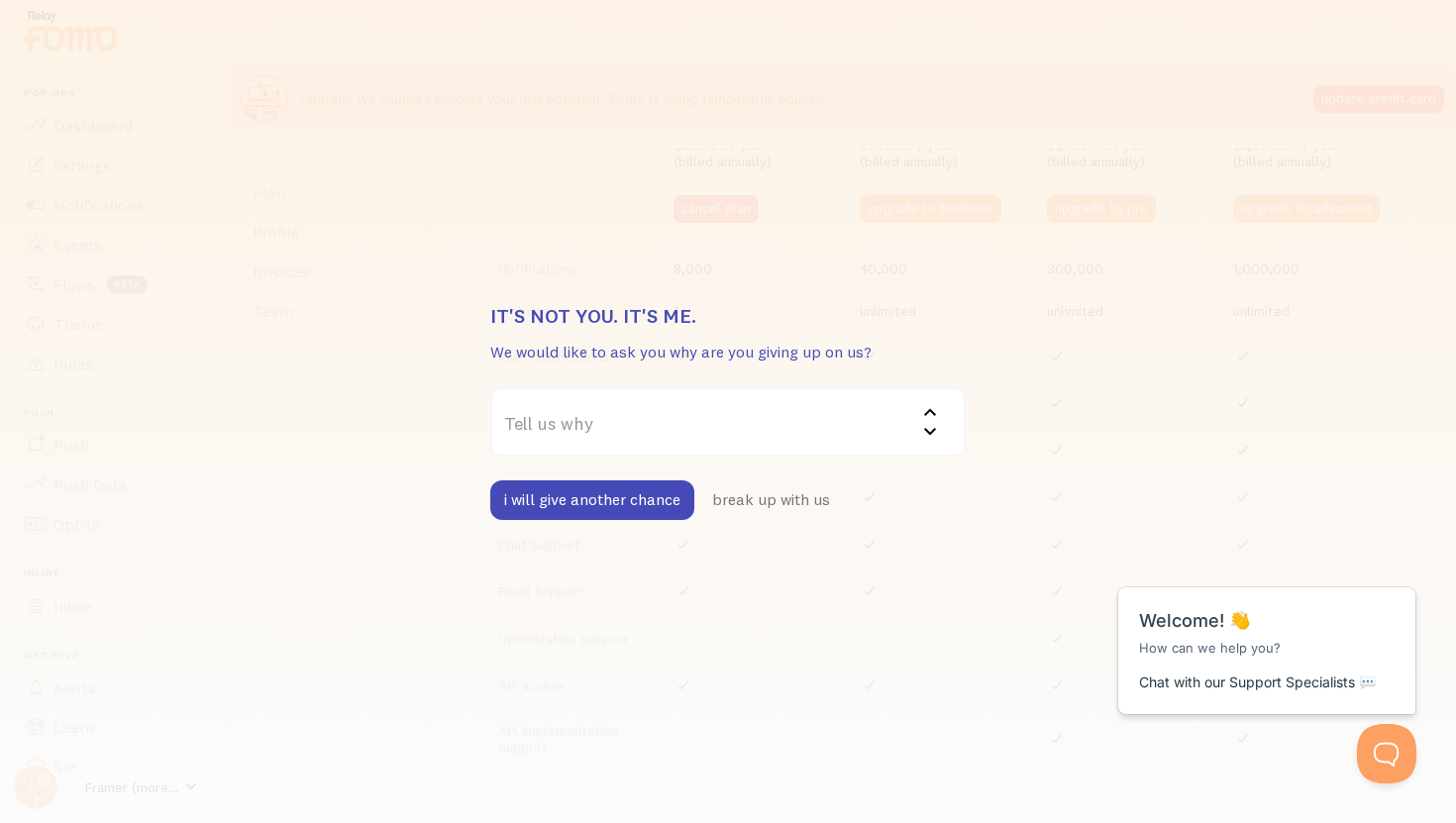 click on "Tell us why" at bounding box center [728, 422] 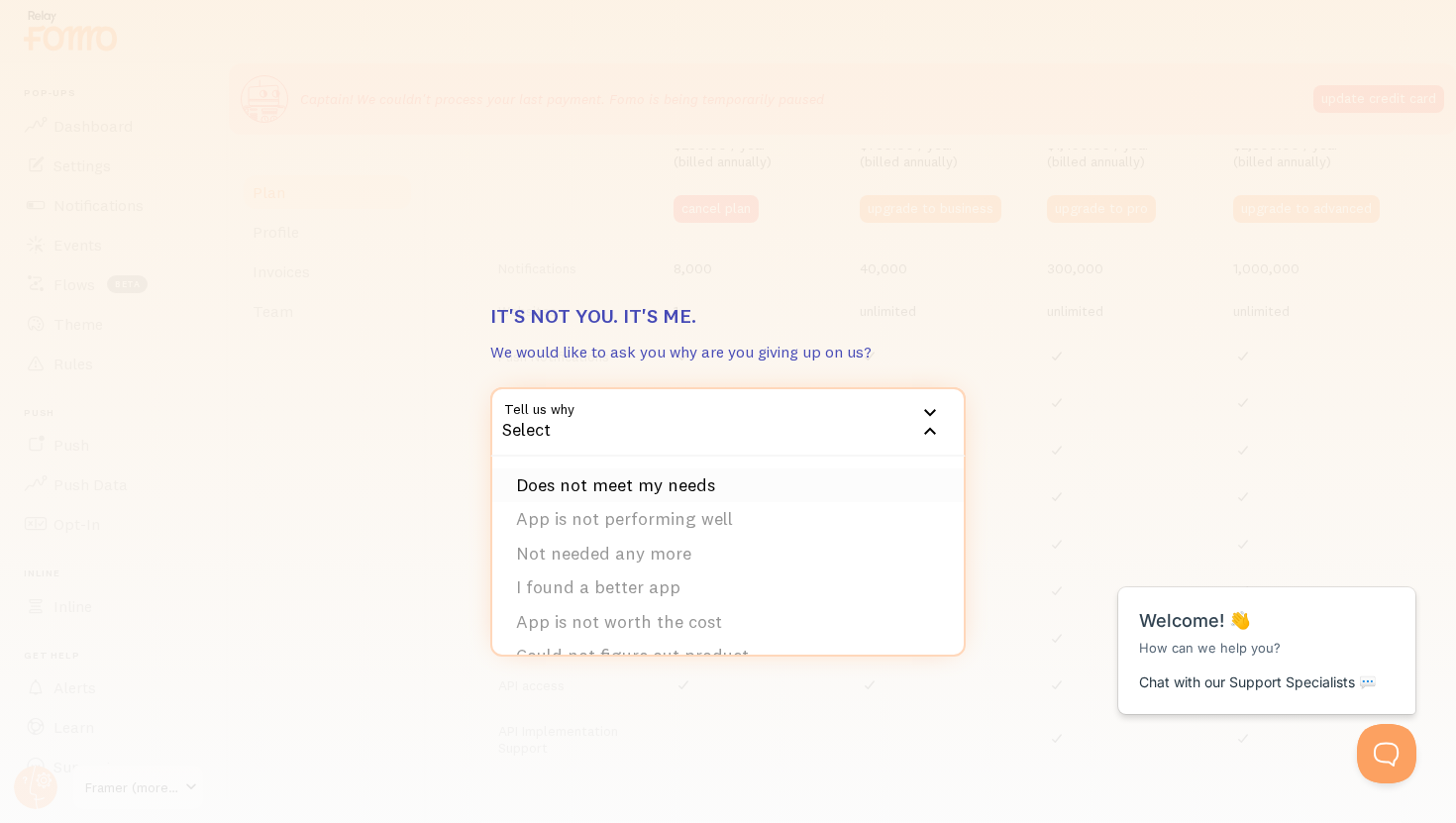 click on "Does not meet my needs" at bounding box center [728, 485] 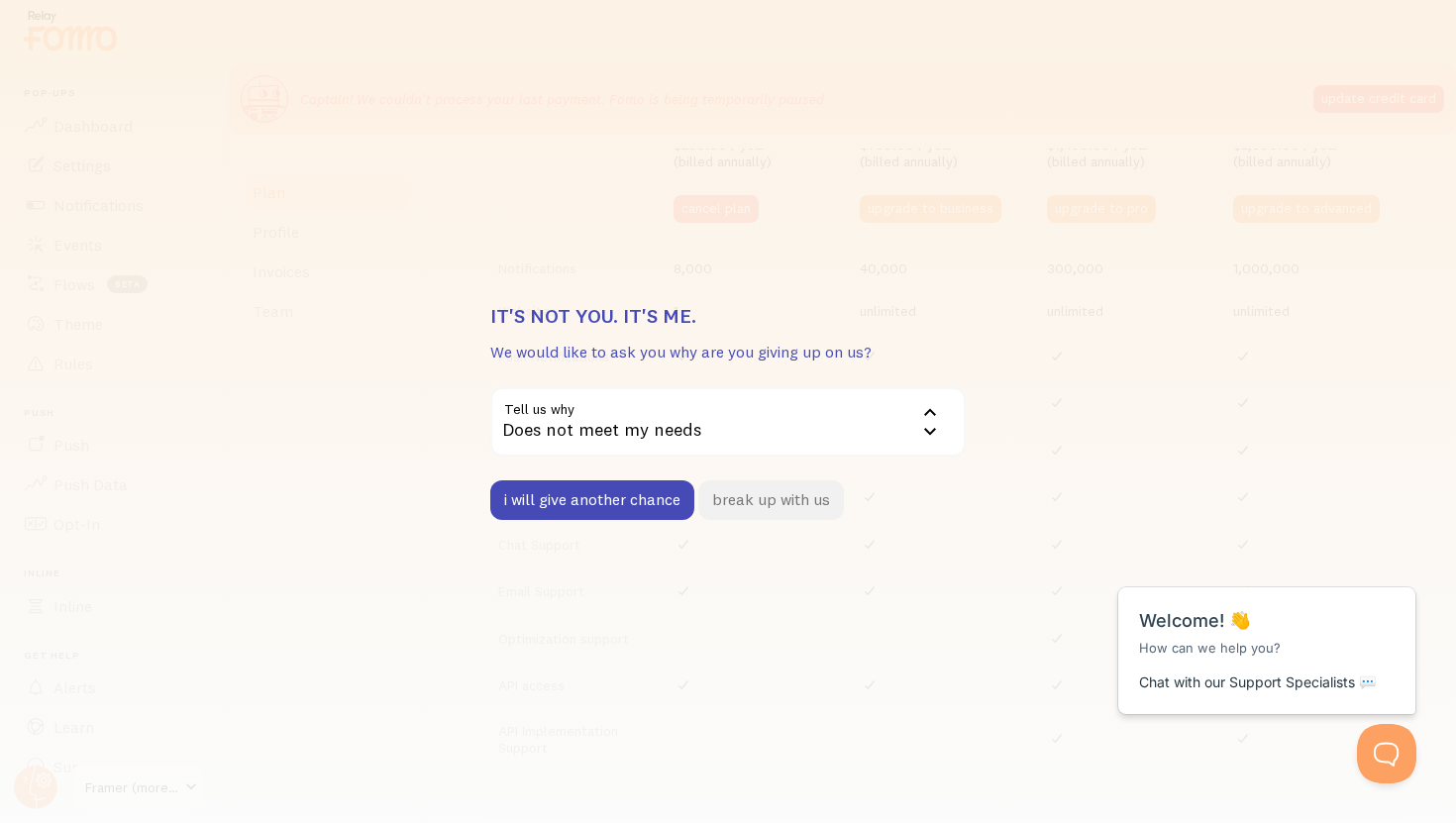 click on "break up with us" at bounding box center (771, 500) 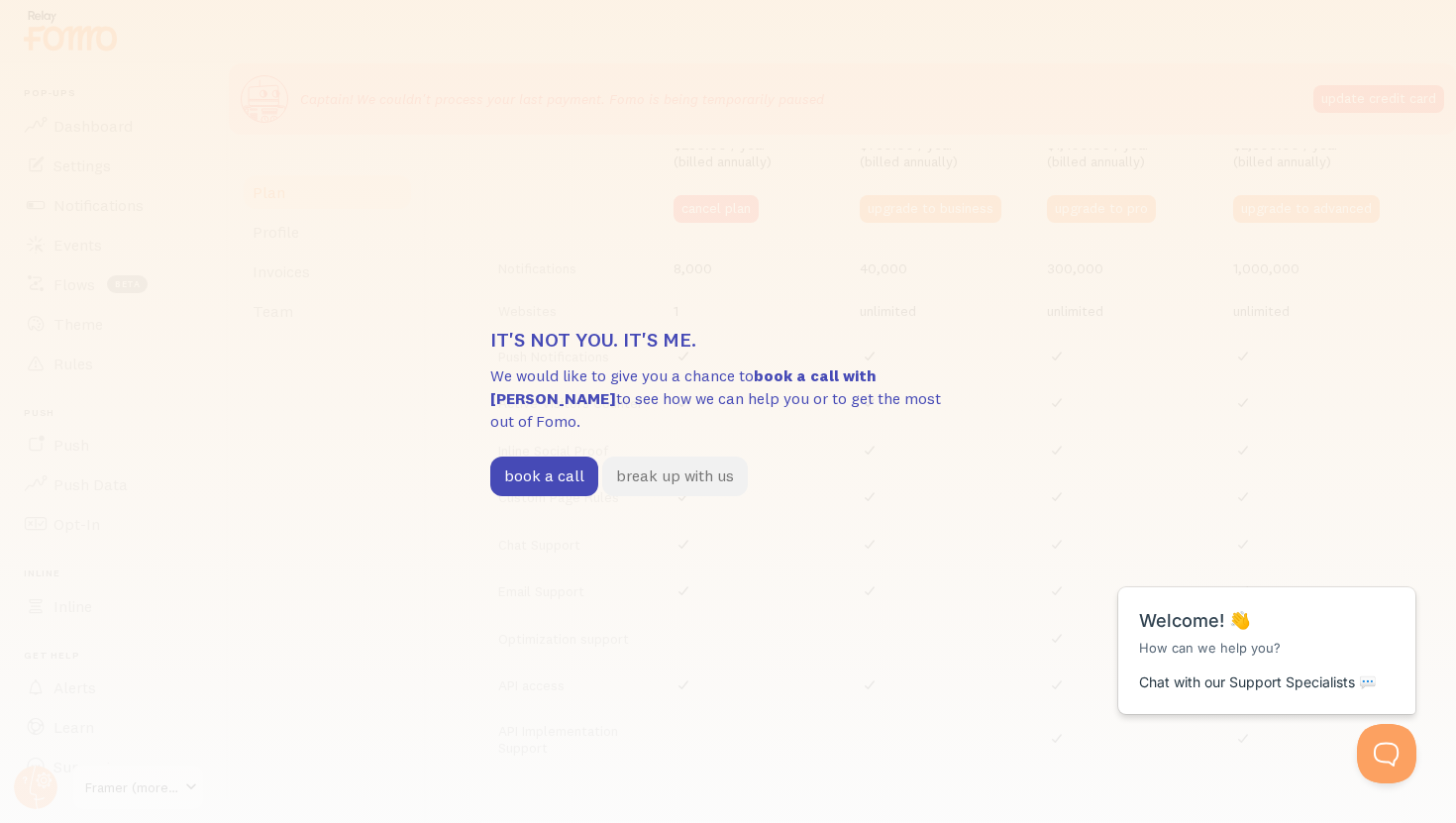 click on "break up with us" at bounding box center (675, 476) 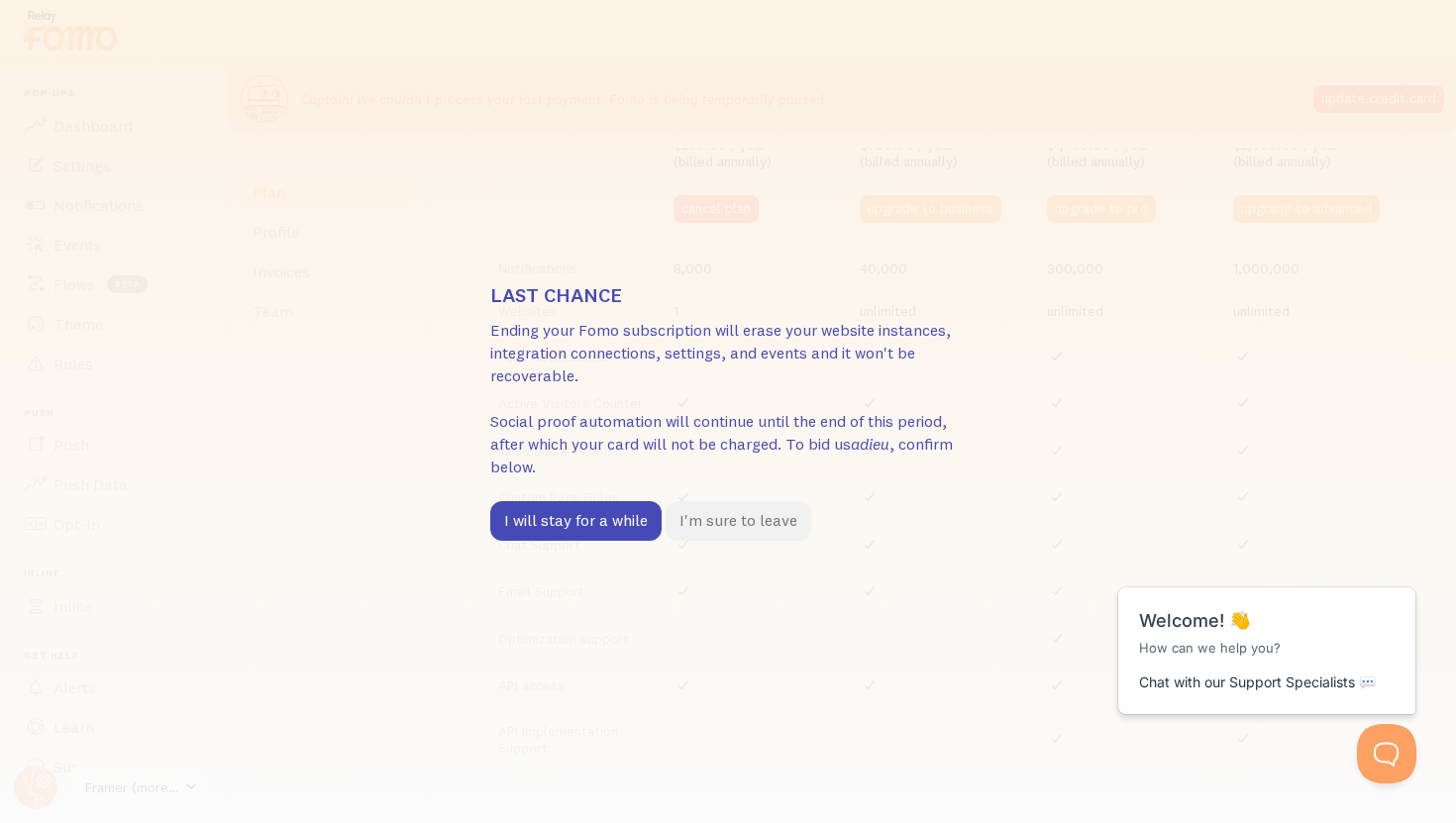click on "I'm sure to leave" at bounding box center [738, 521] 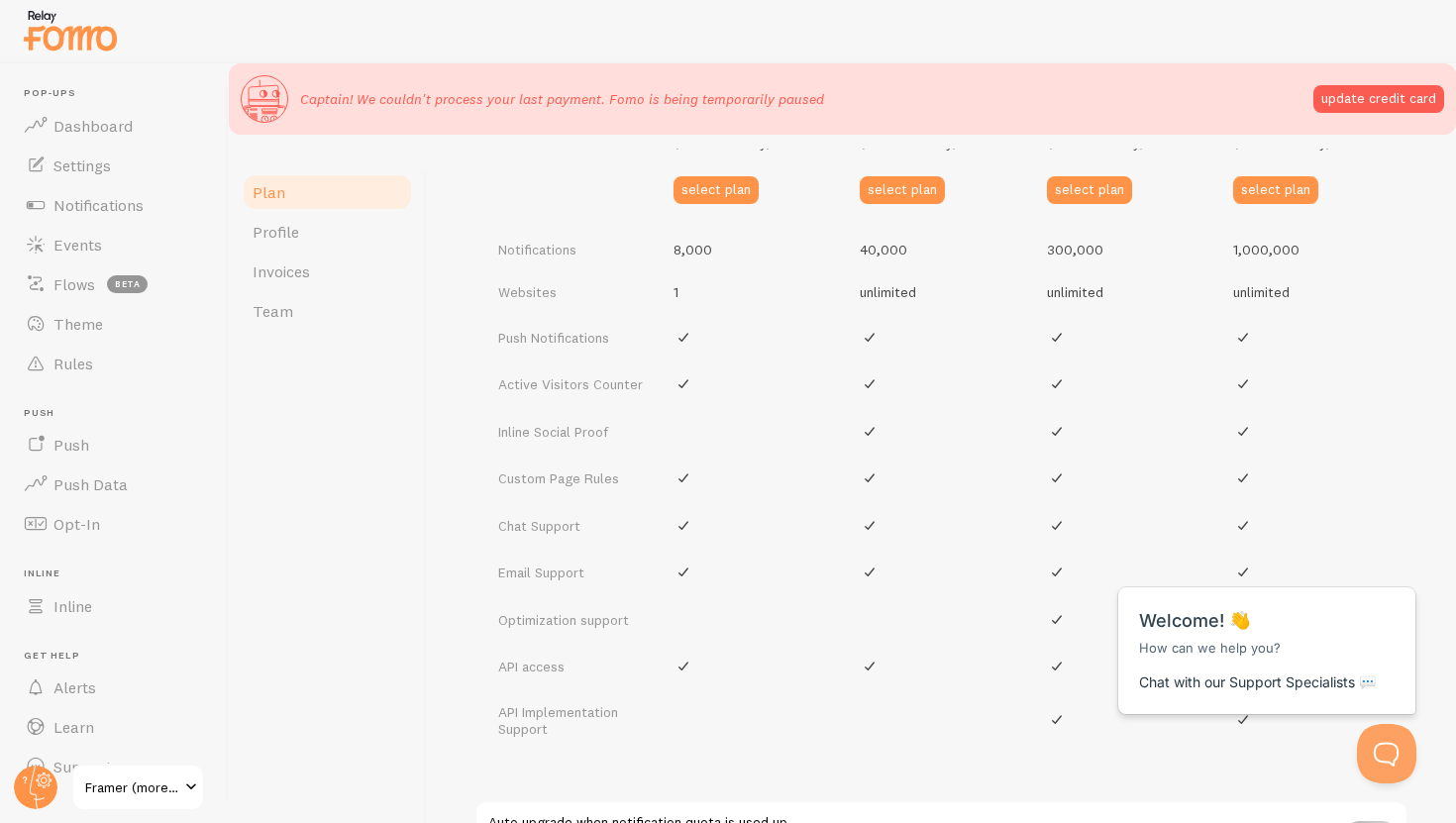 scroll, scrollTop: 941, scrollLeft: 0, axis: vertical 